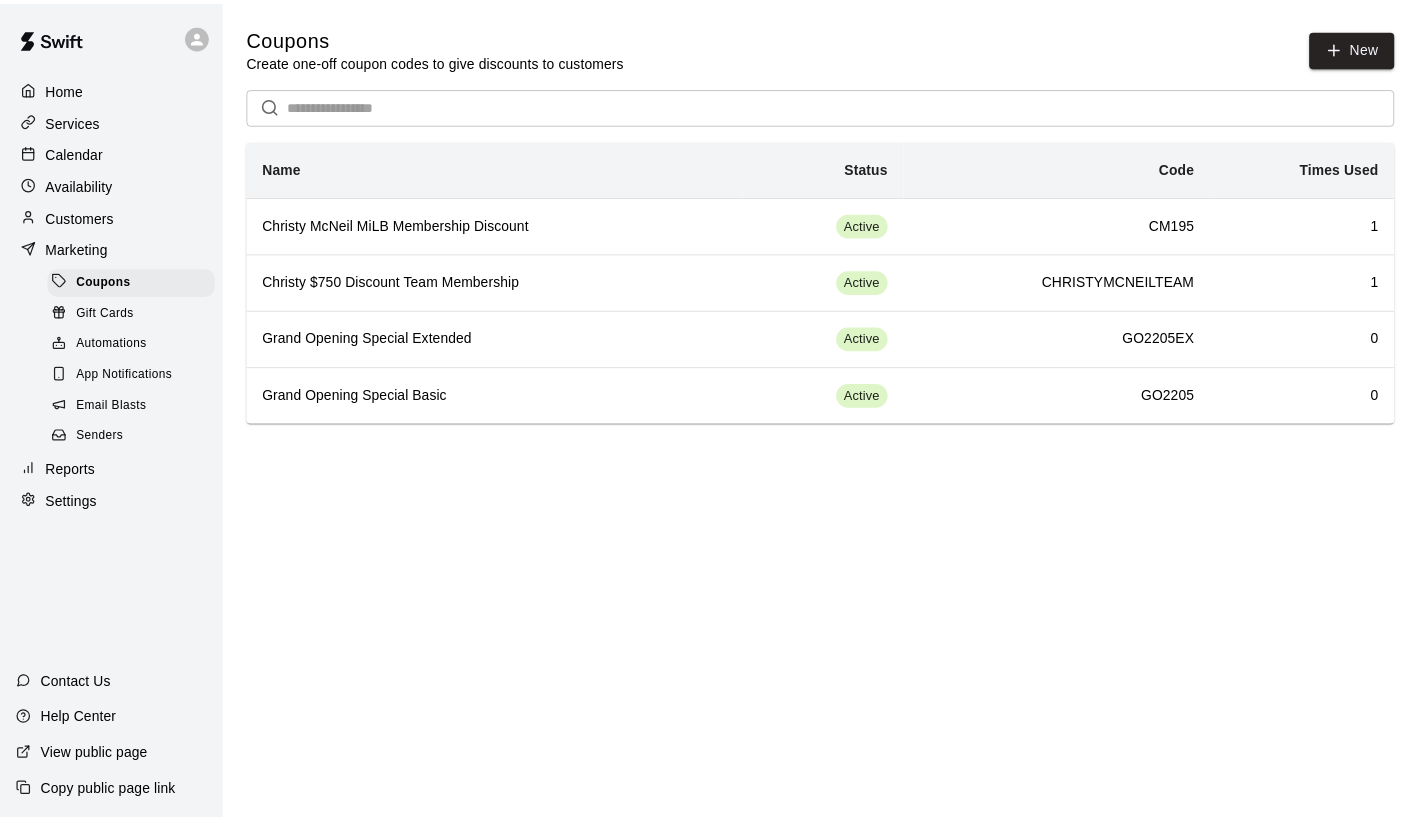 scroll, scrollTop: 0, scrollLeft: 0, axis: both 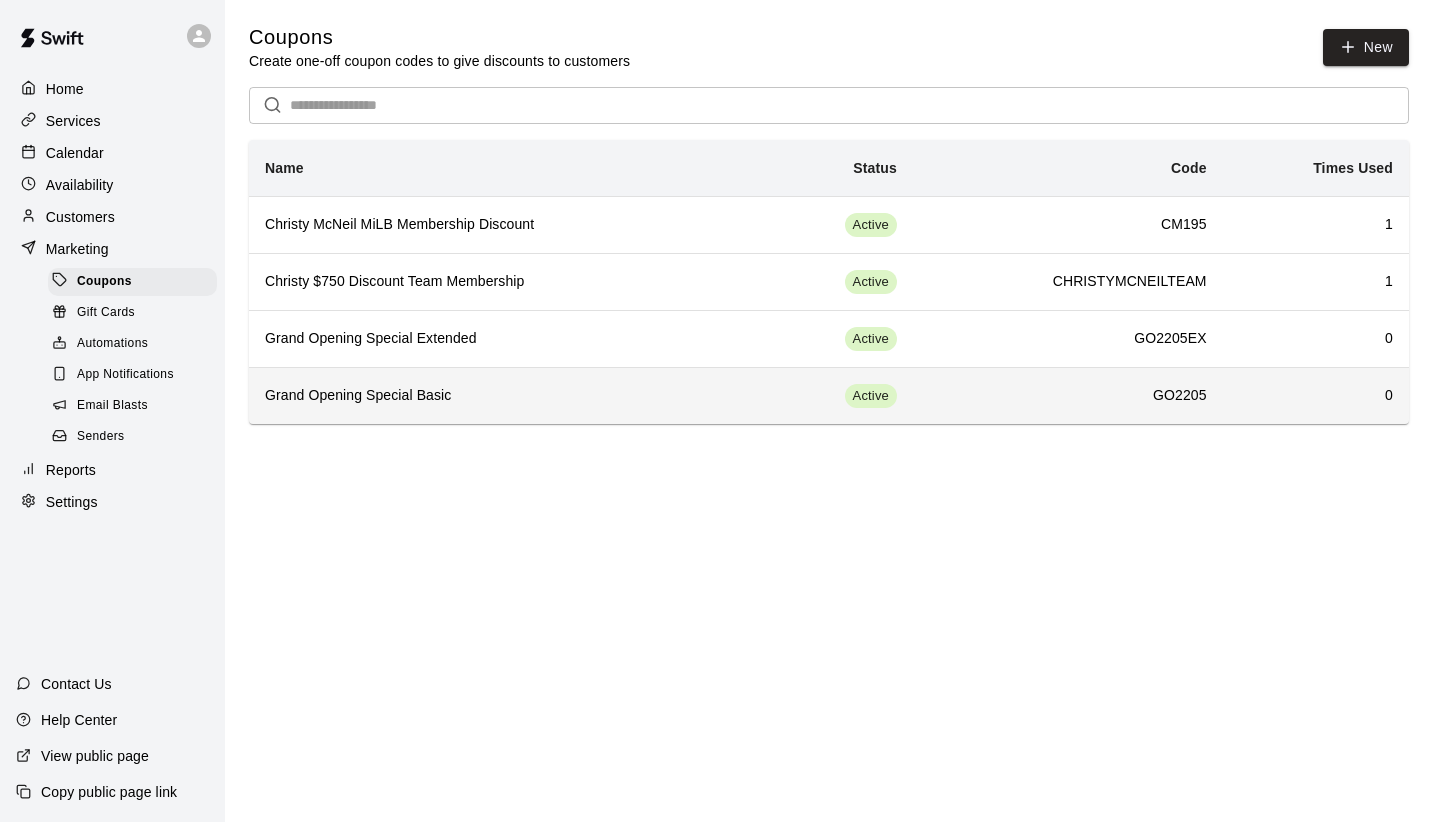 click on "Grand Opening Special Basic" at bounding box center (500, 396) 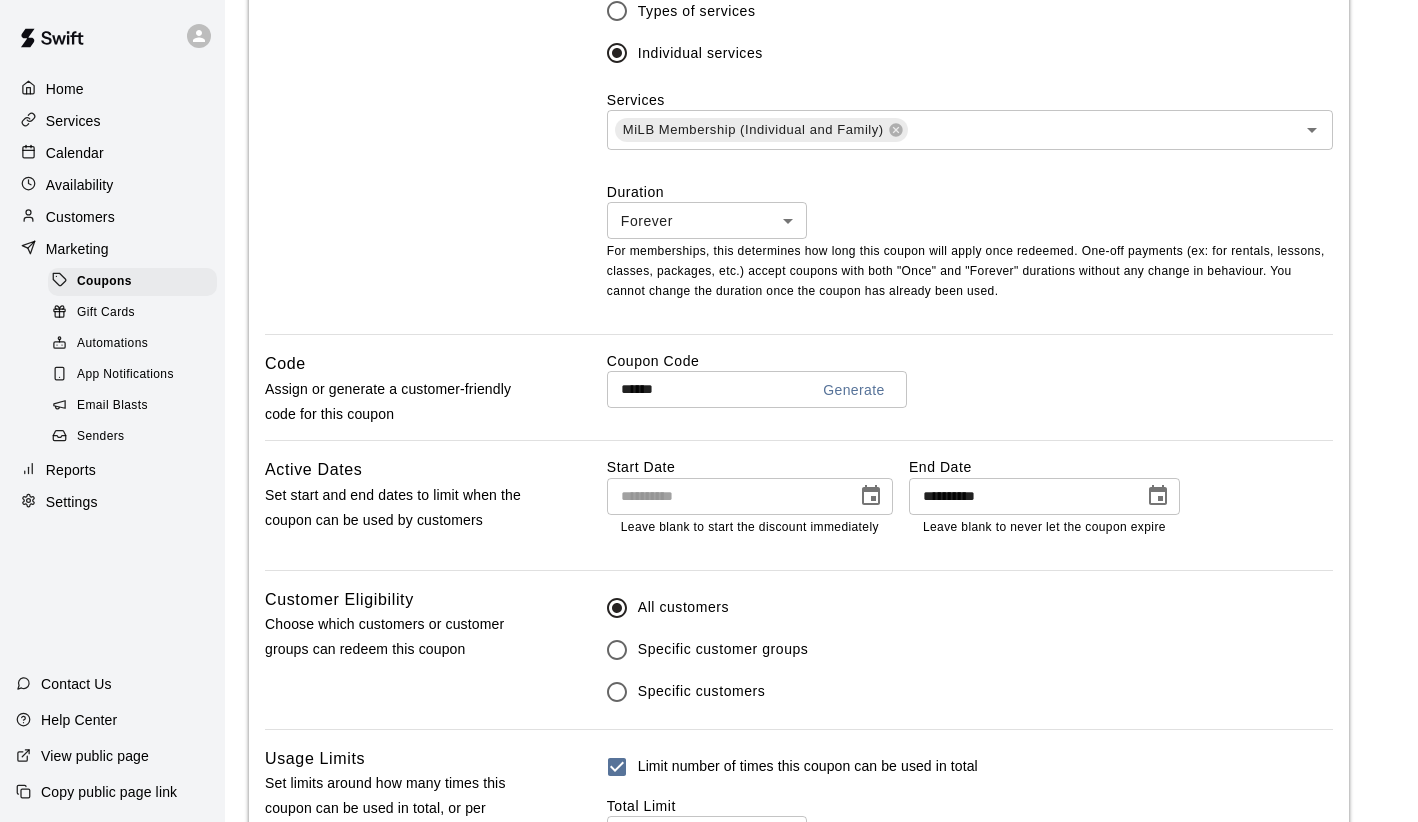 scroll, scrollTop: 1133, scrollLeft: 0, axis: vertical 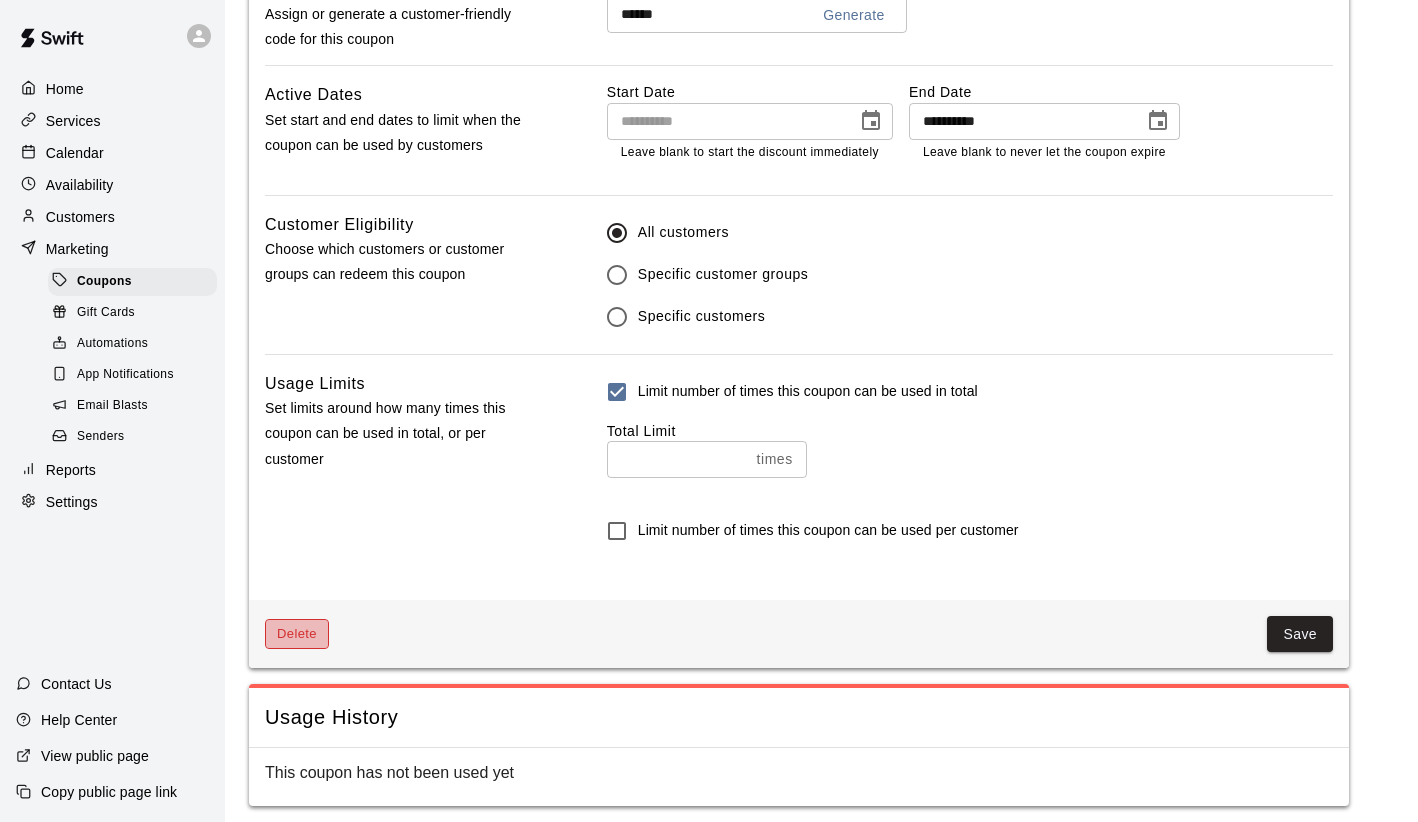 click on "Delete" at bounding box center (297, 634) 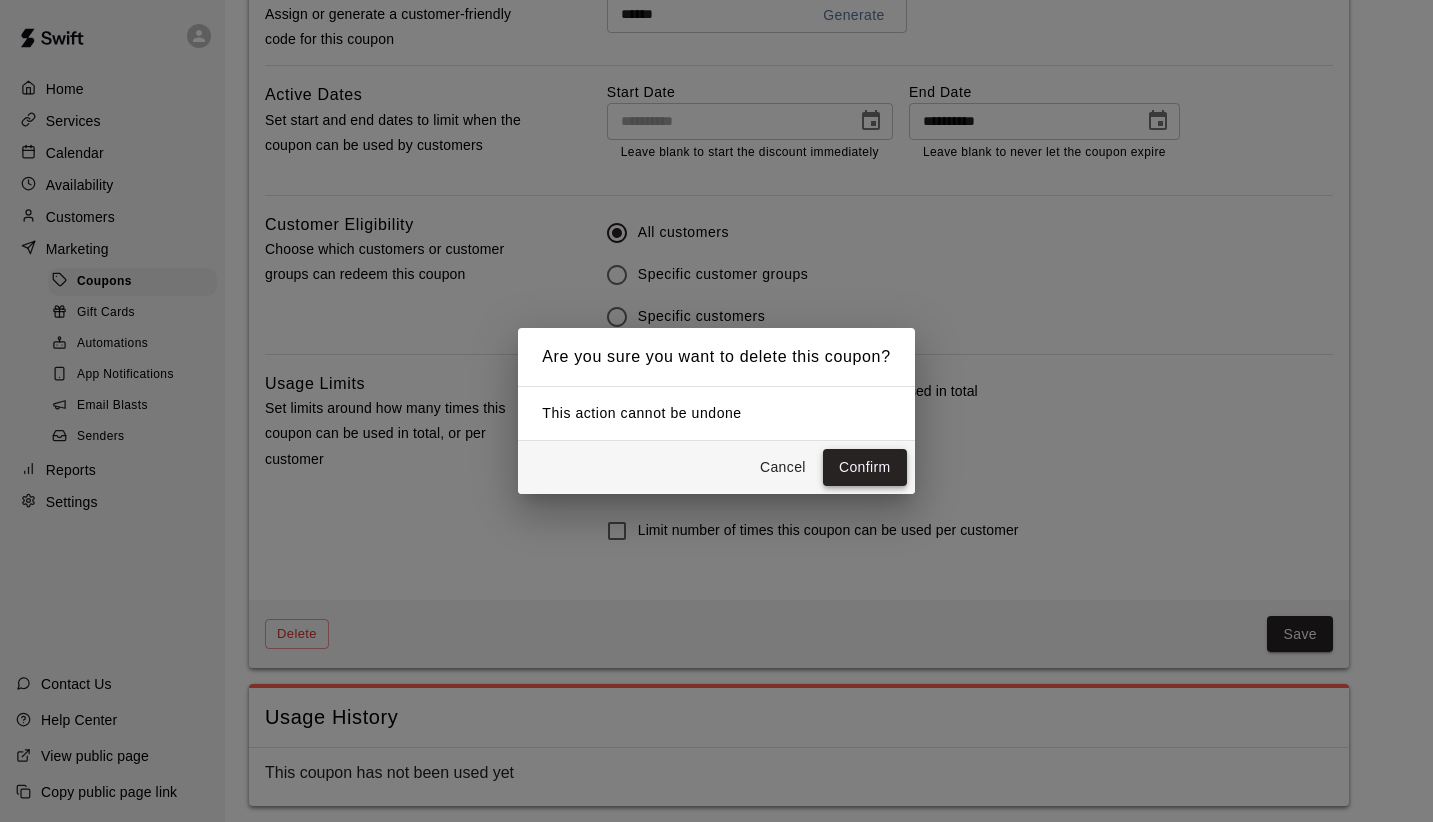 click on "Confirm" at bounding box center [865, 467] 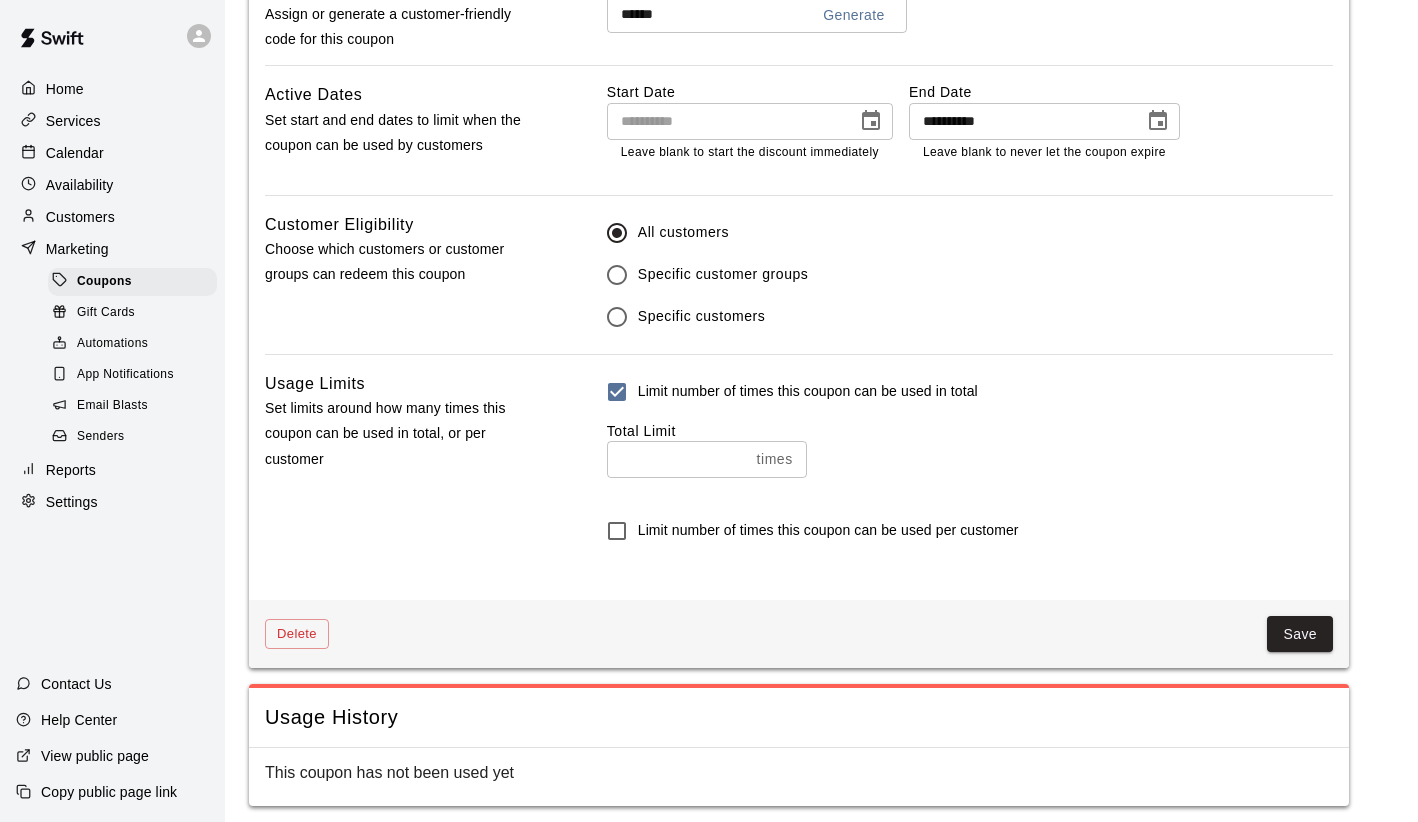 scroll, scrollTop: 0, scrollLeft: 0, axis: both 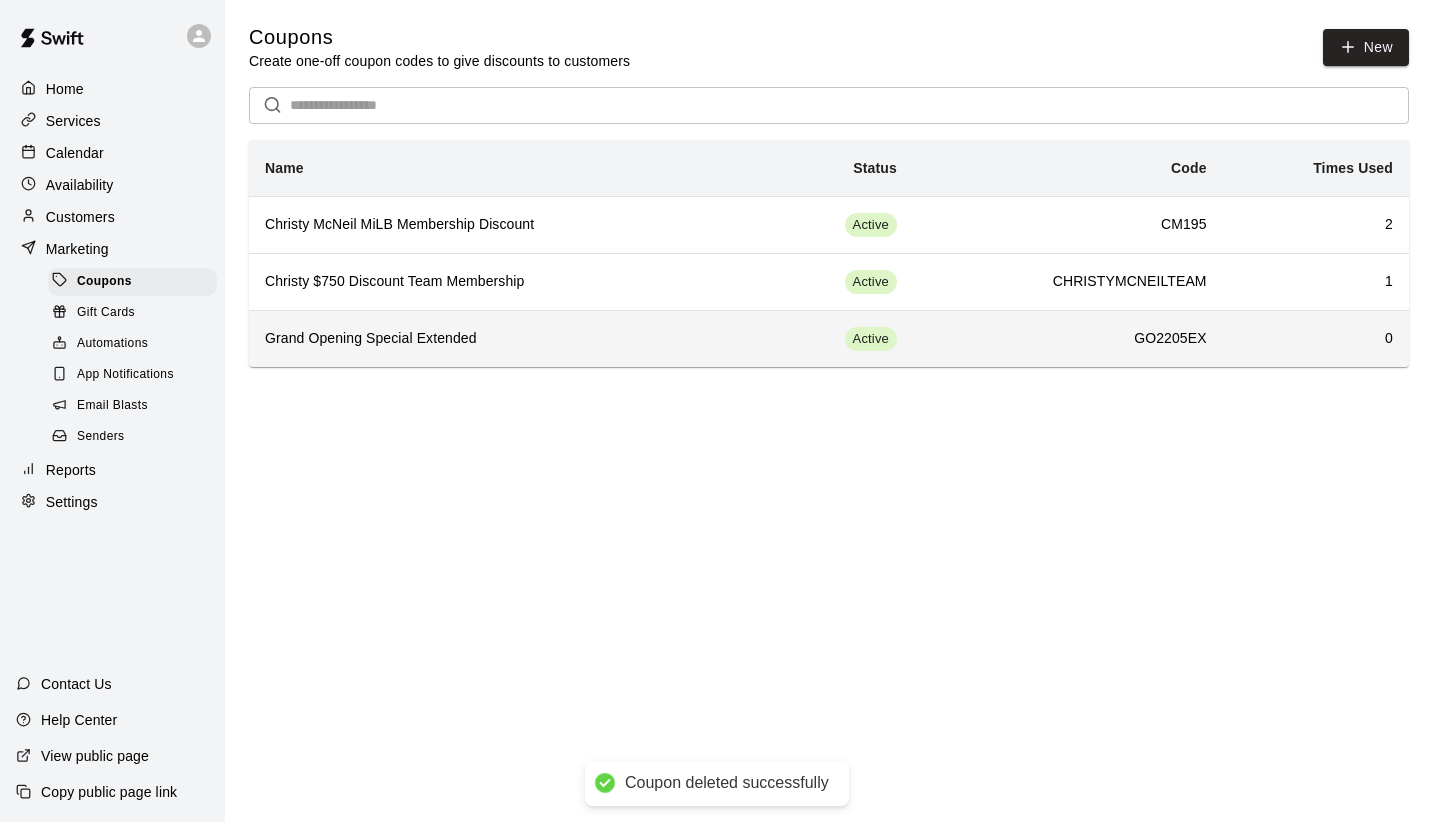 click on "Grand Opening Special Extended" at bounding box center (500, 339) 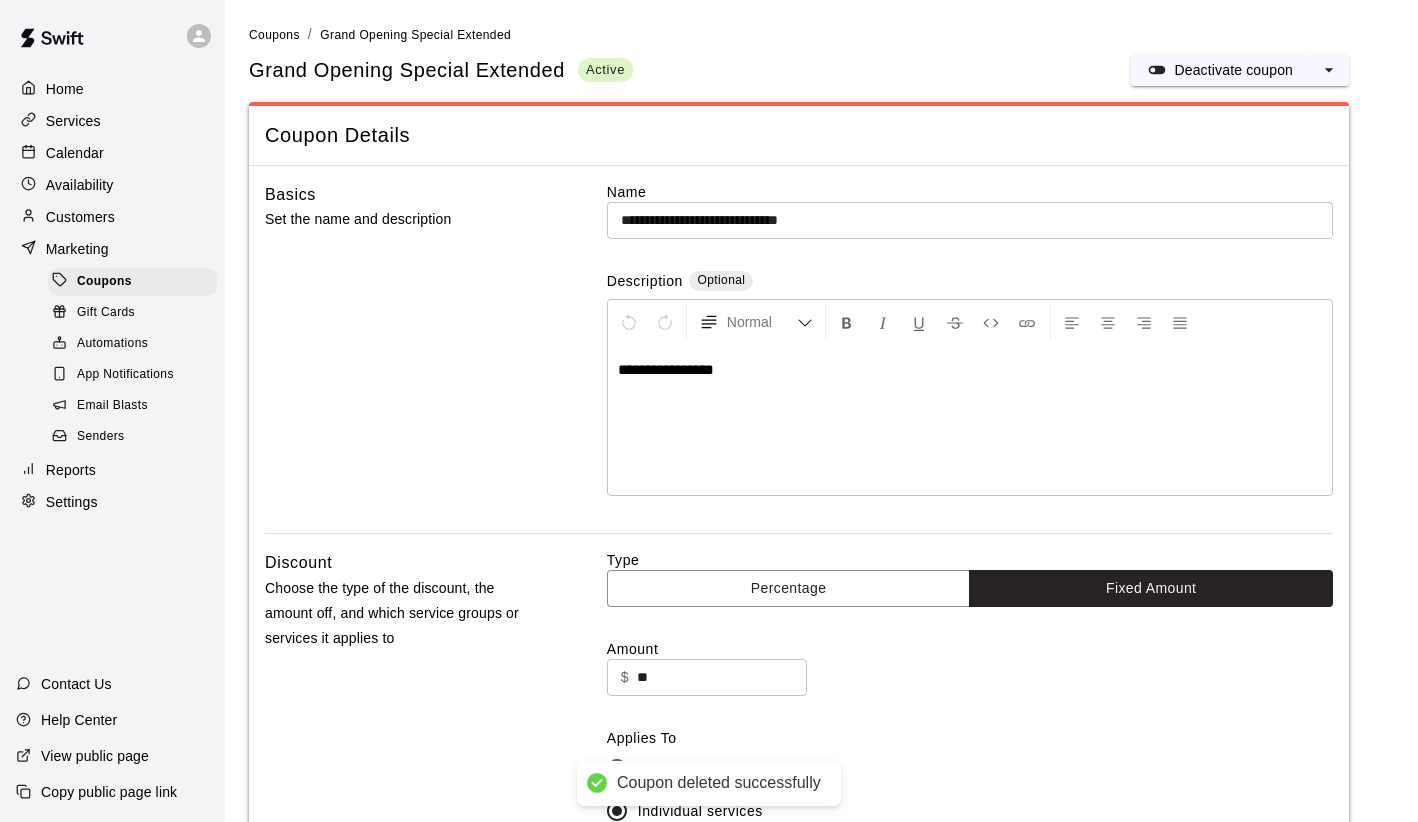 scroll, scrollTop: 1133, scrollLeft: 0, axis: vertical 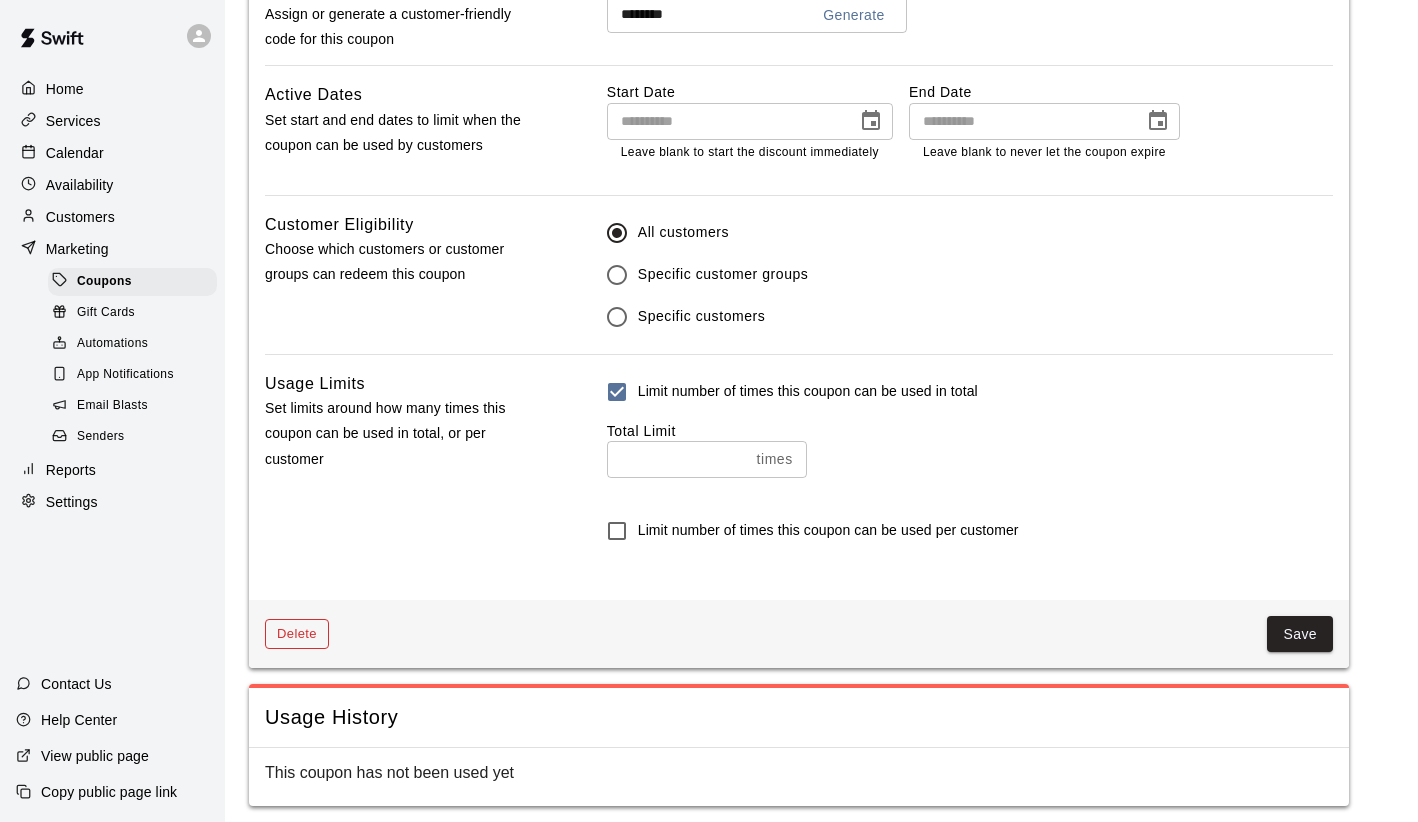 click on "Delete" at bounding box center (297, 634) 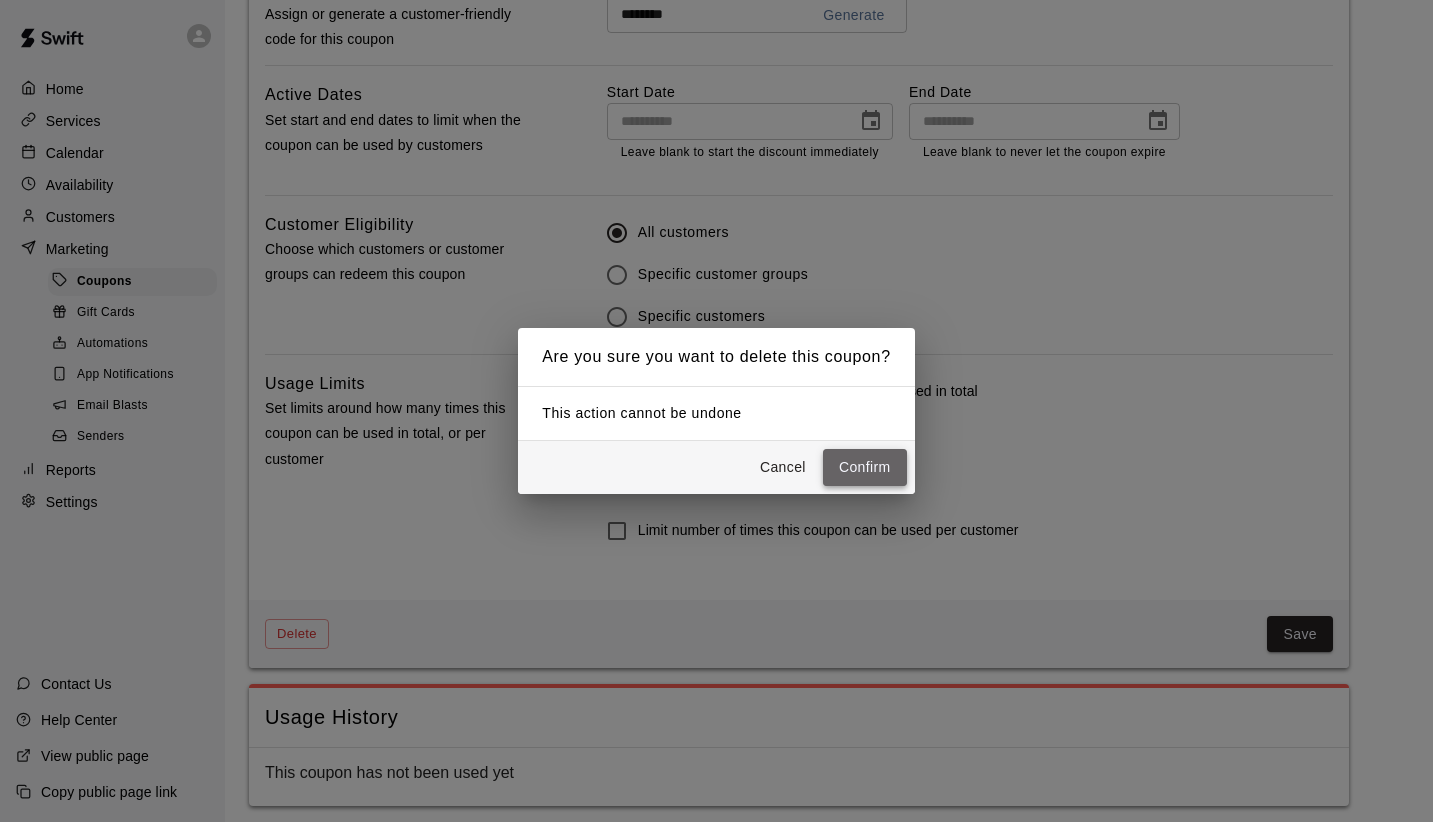 click on "Confirm" at bounding box center [865, 467] 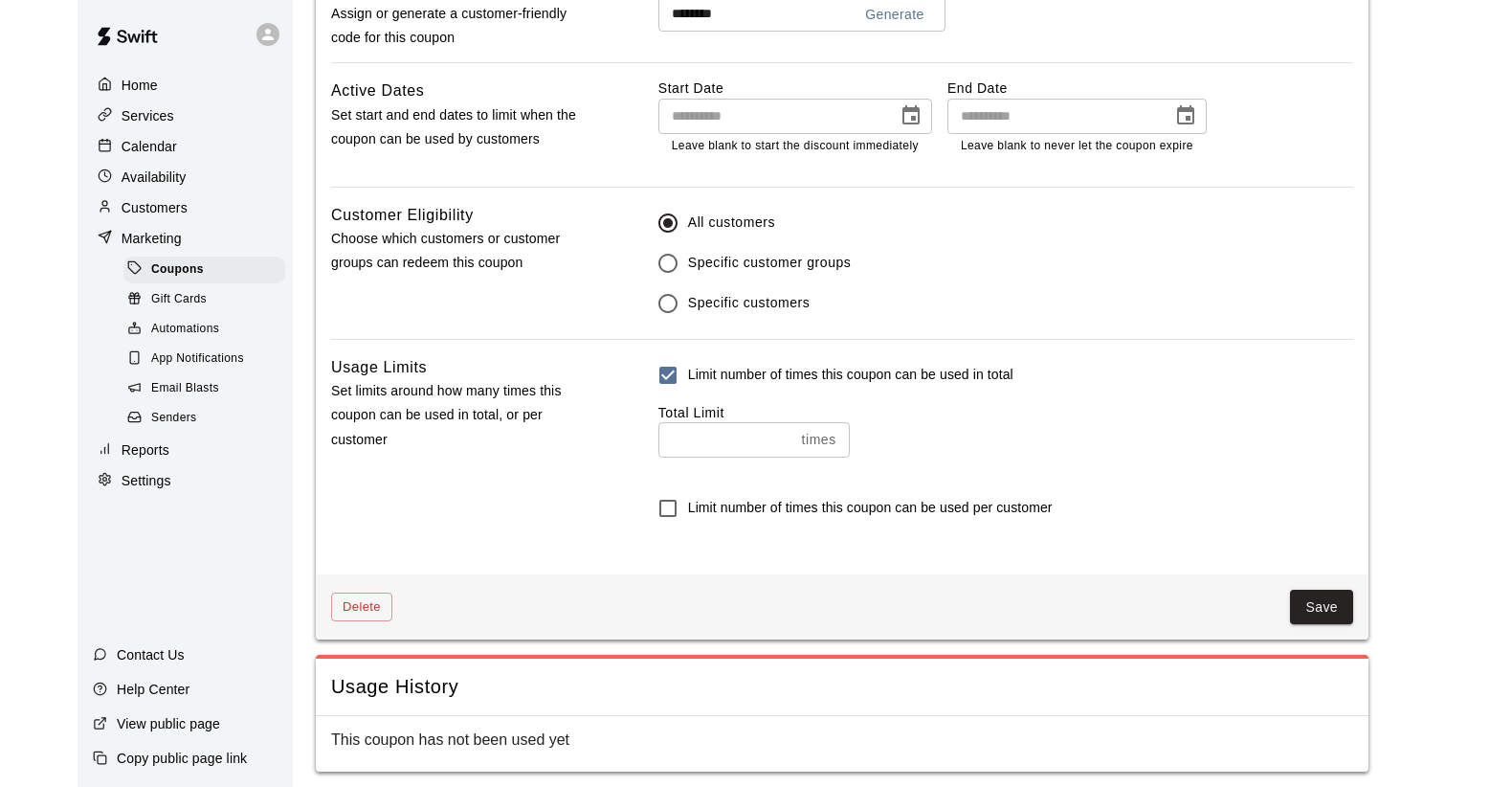 scroll, scrollTop: 0, scrollLeft: 0, axis: both 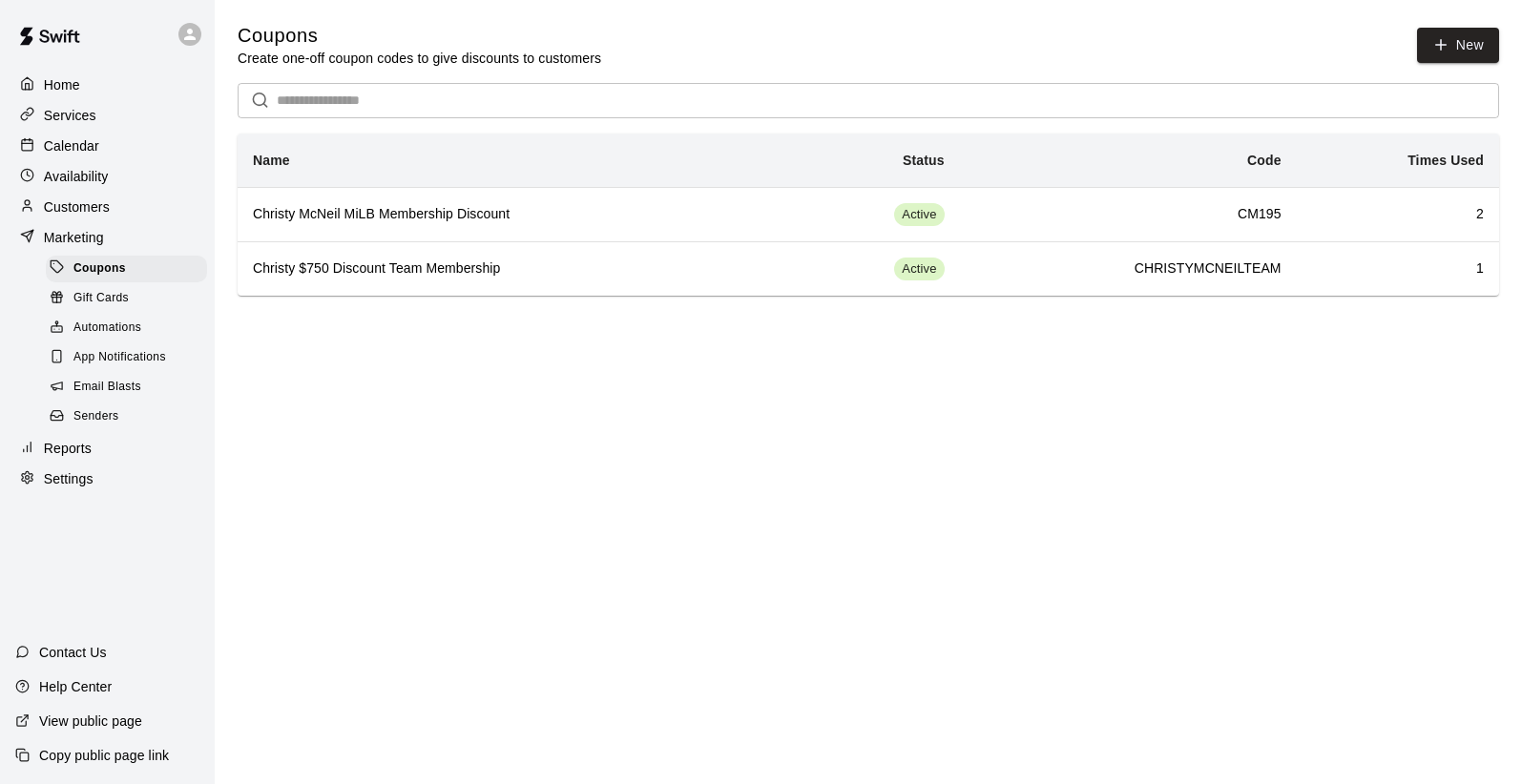 click on "Home Services Calendar Availability Customers Marketing Coupons Gift Cards Automations App Notifications Email Blasts Senders Reports Settings Contact Us Help Center View public page Copy public page link Coupons Create one-off coupon codes to give discounts to customers  New ​ Name Status Code Times Used Christy McNeil MiLB Membership Discount Active CM195 2 Christy $750 Discount Team Membership Active CHRISTYMCNEILTEAM 1 Swift - Coupons Close cross-small" at bounding box center (761, 167) 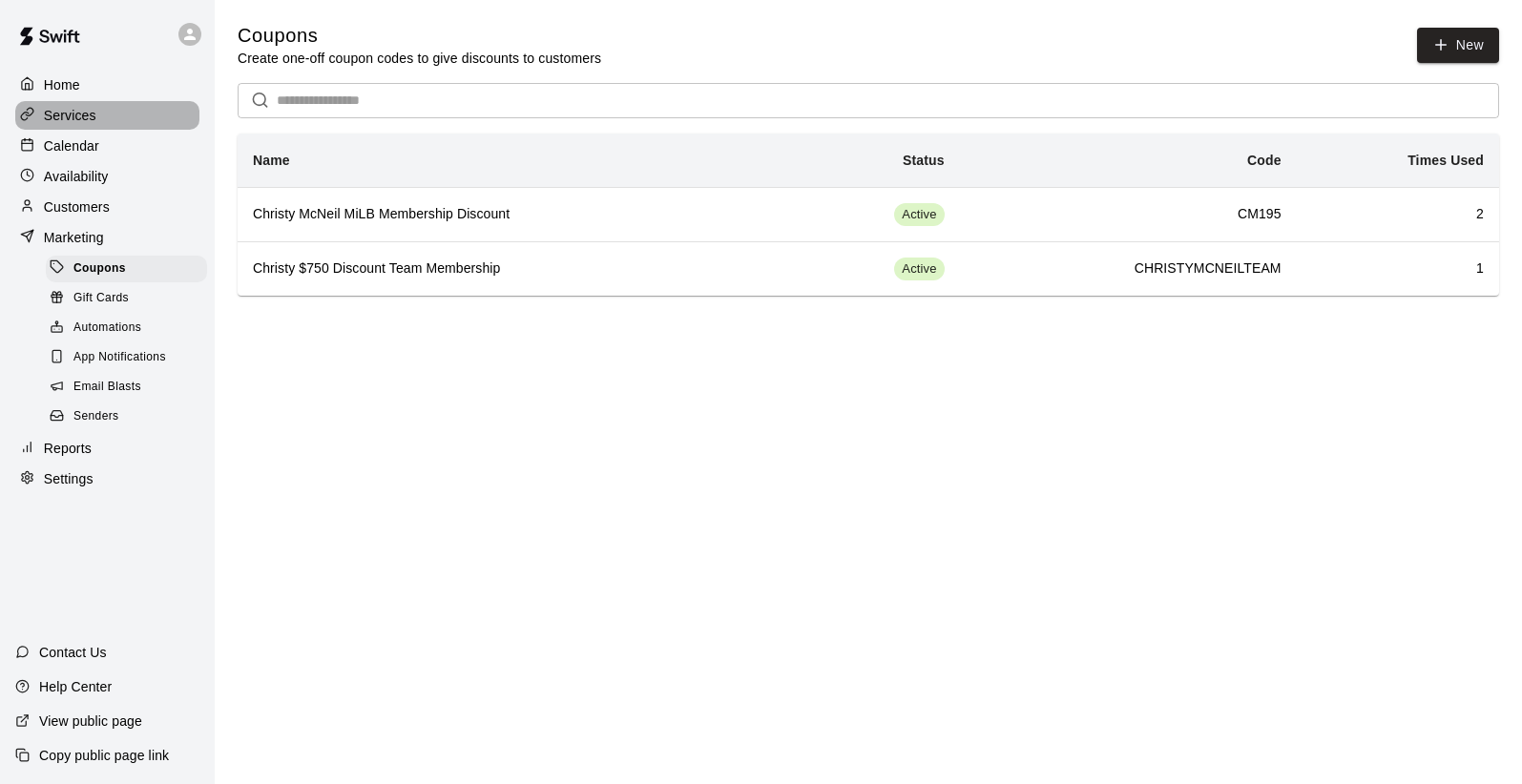 click on "Services" at bounding box center (70, 115) 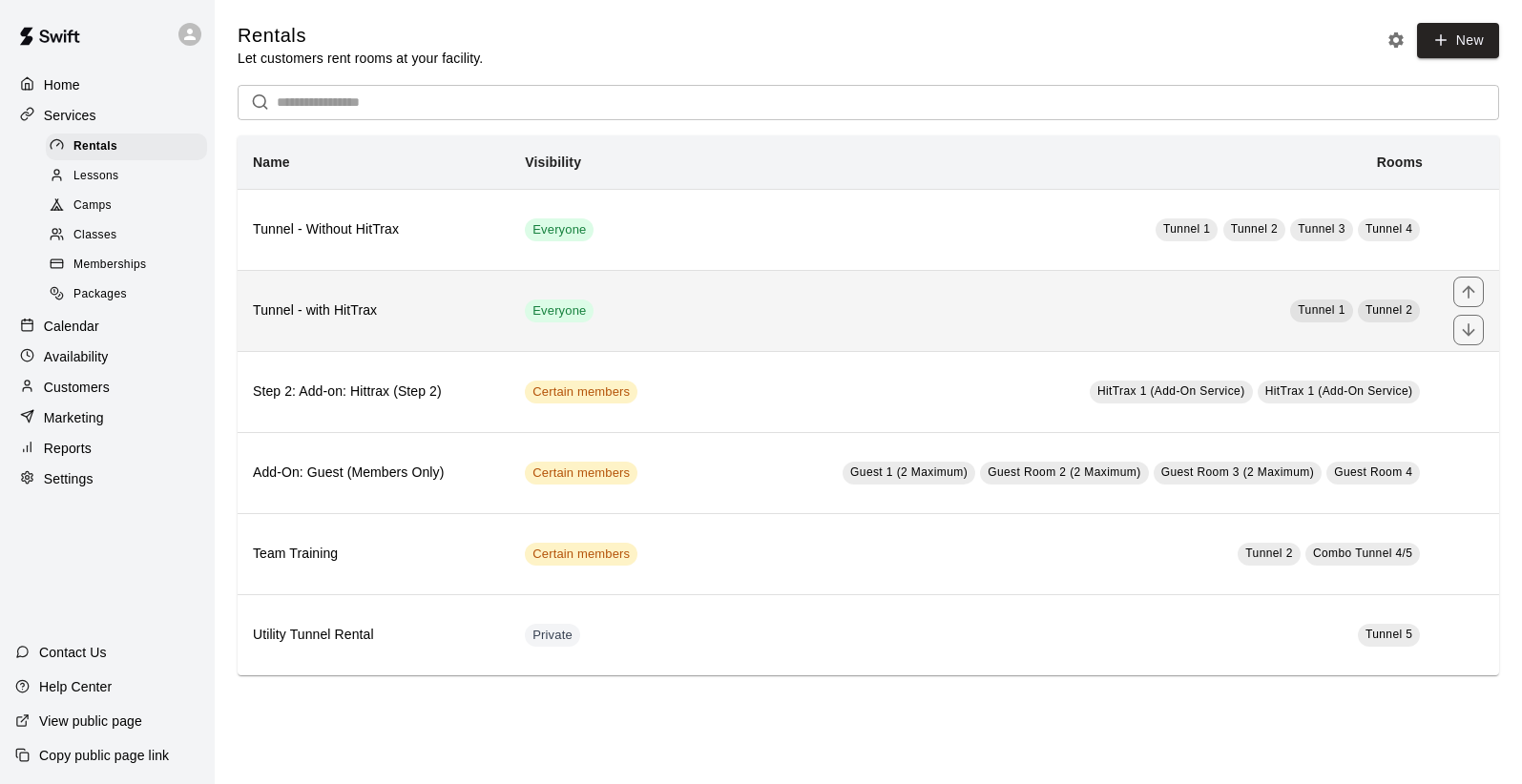 click on "Tunnel - with HitTrax" at bounding box center [373, 310] 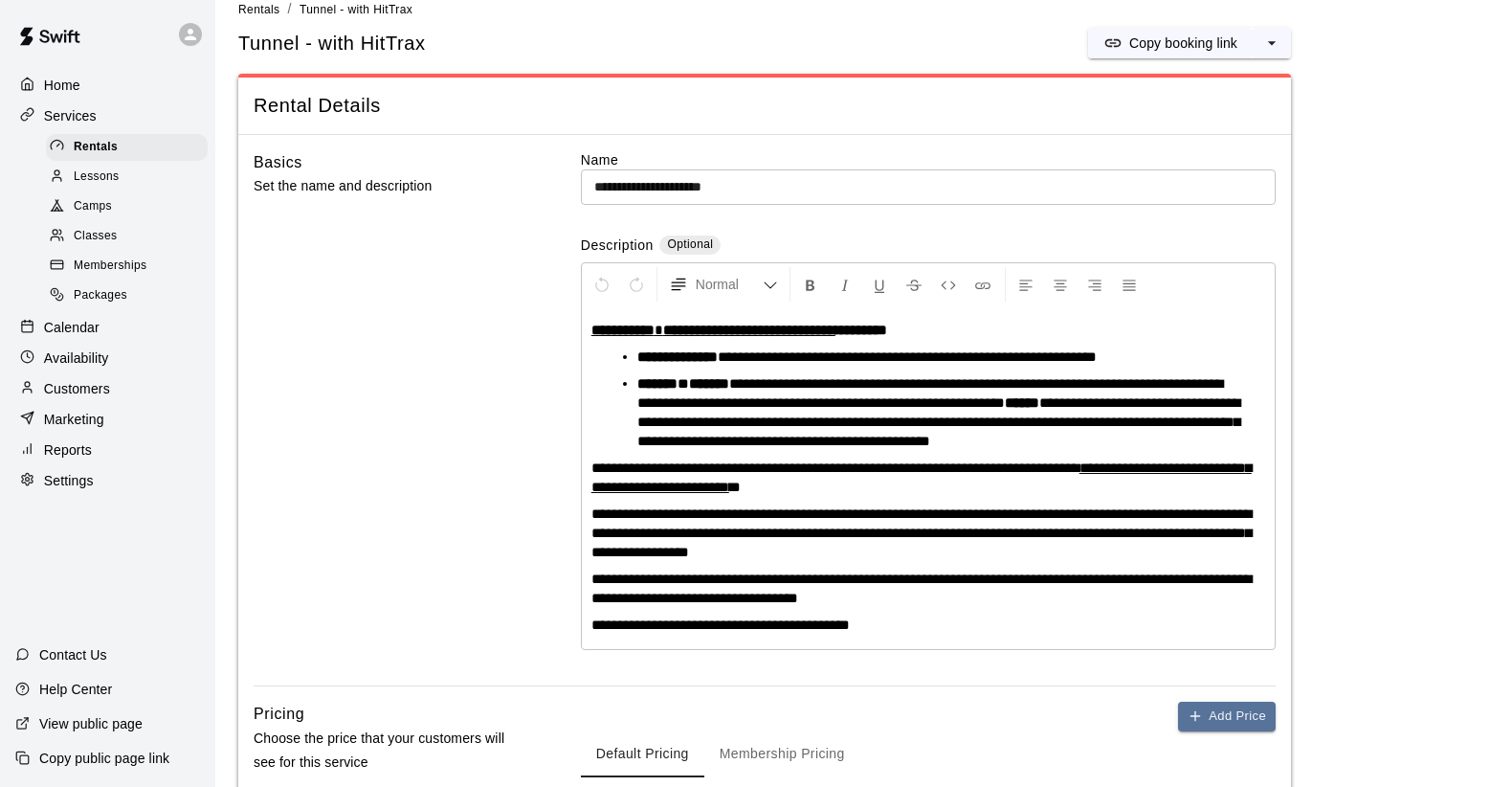 scroll, scrollTop: 36, scrollLeft: 0, axis: vertical 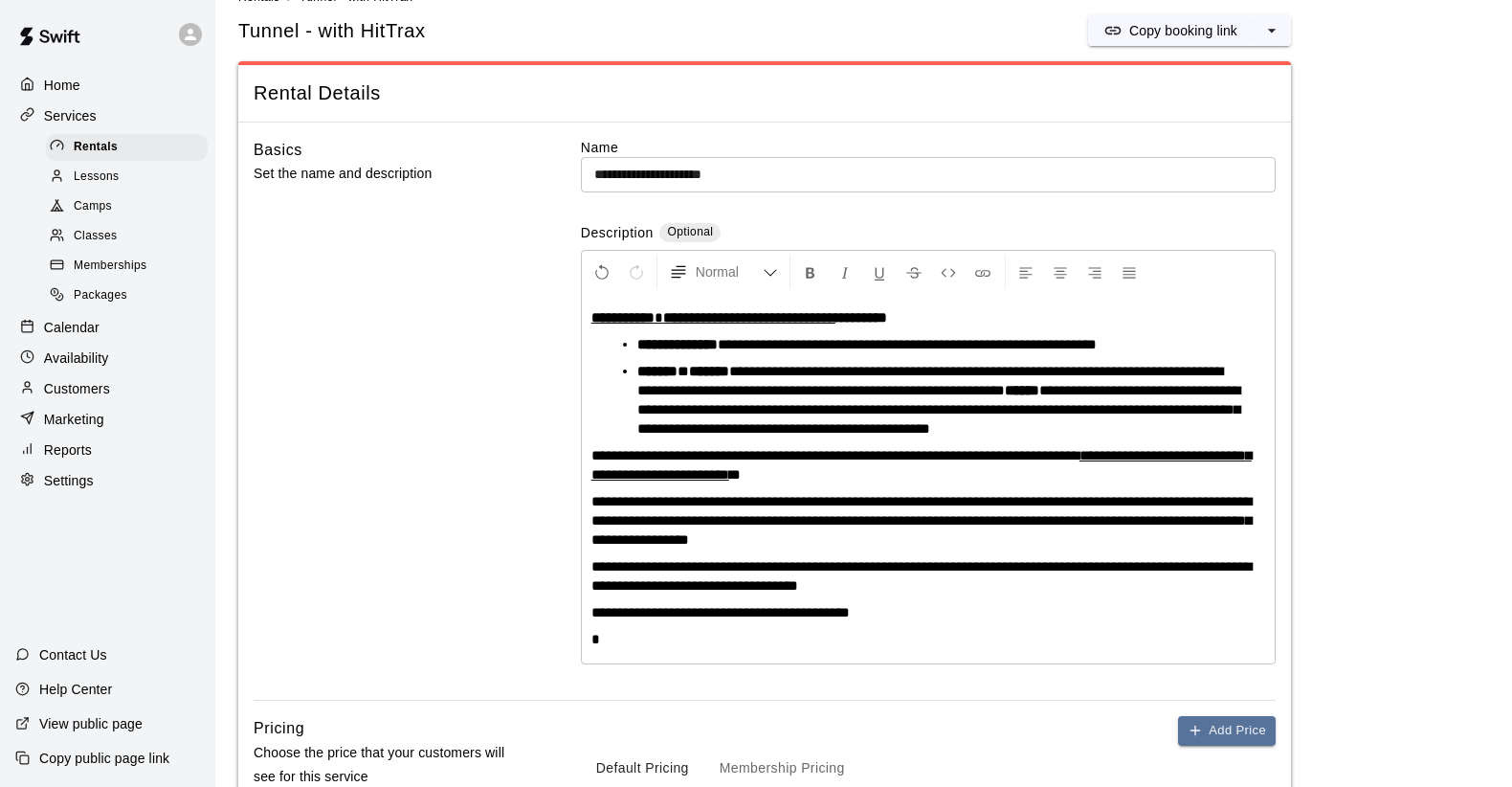 type 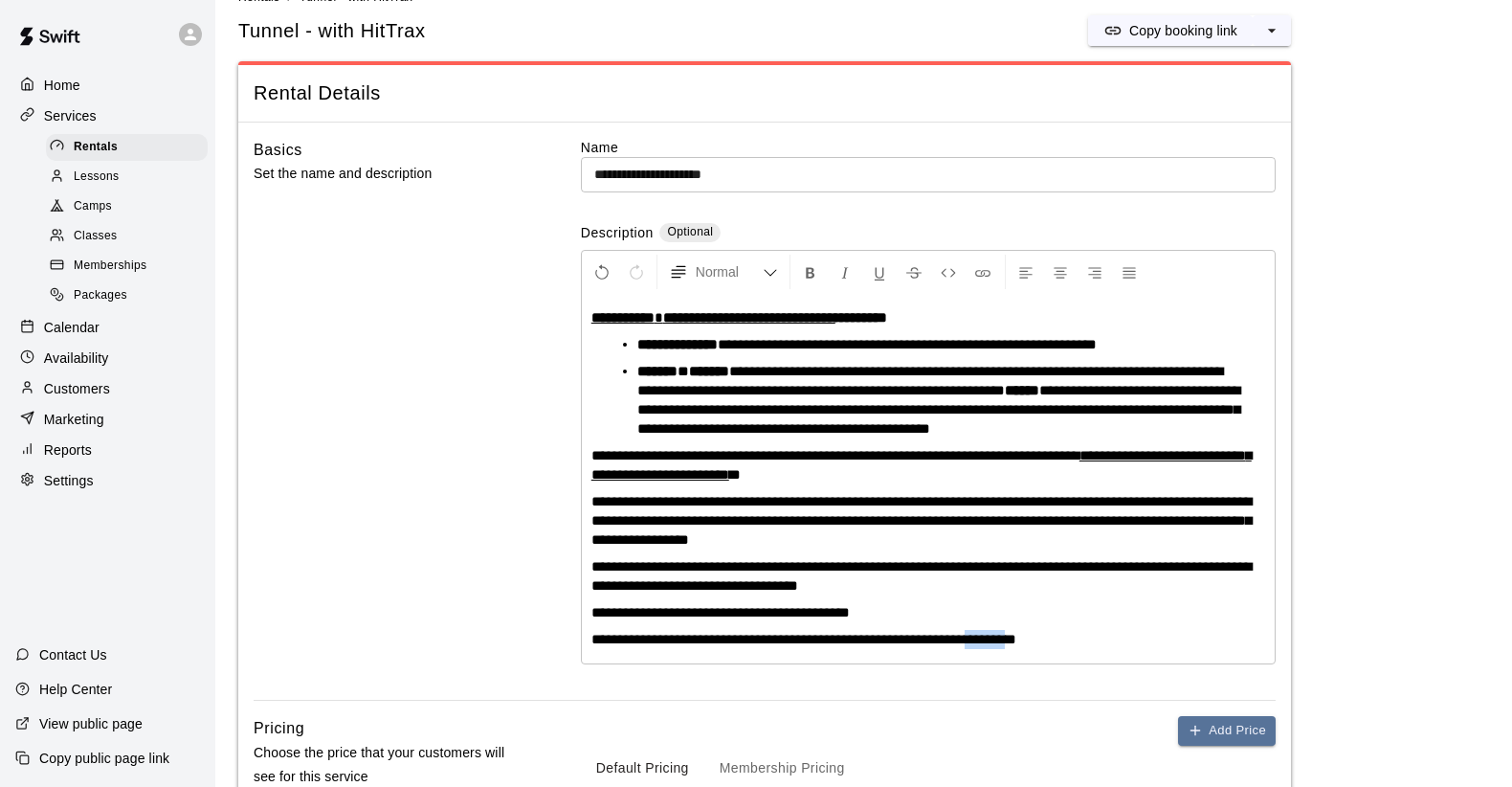 drag, startPoint x: 1014, startPoint y: 656, endPoint x: 1059, endPoint y: 658, distance: 45.044423 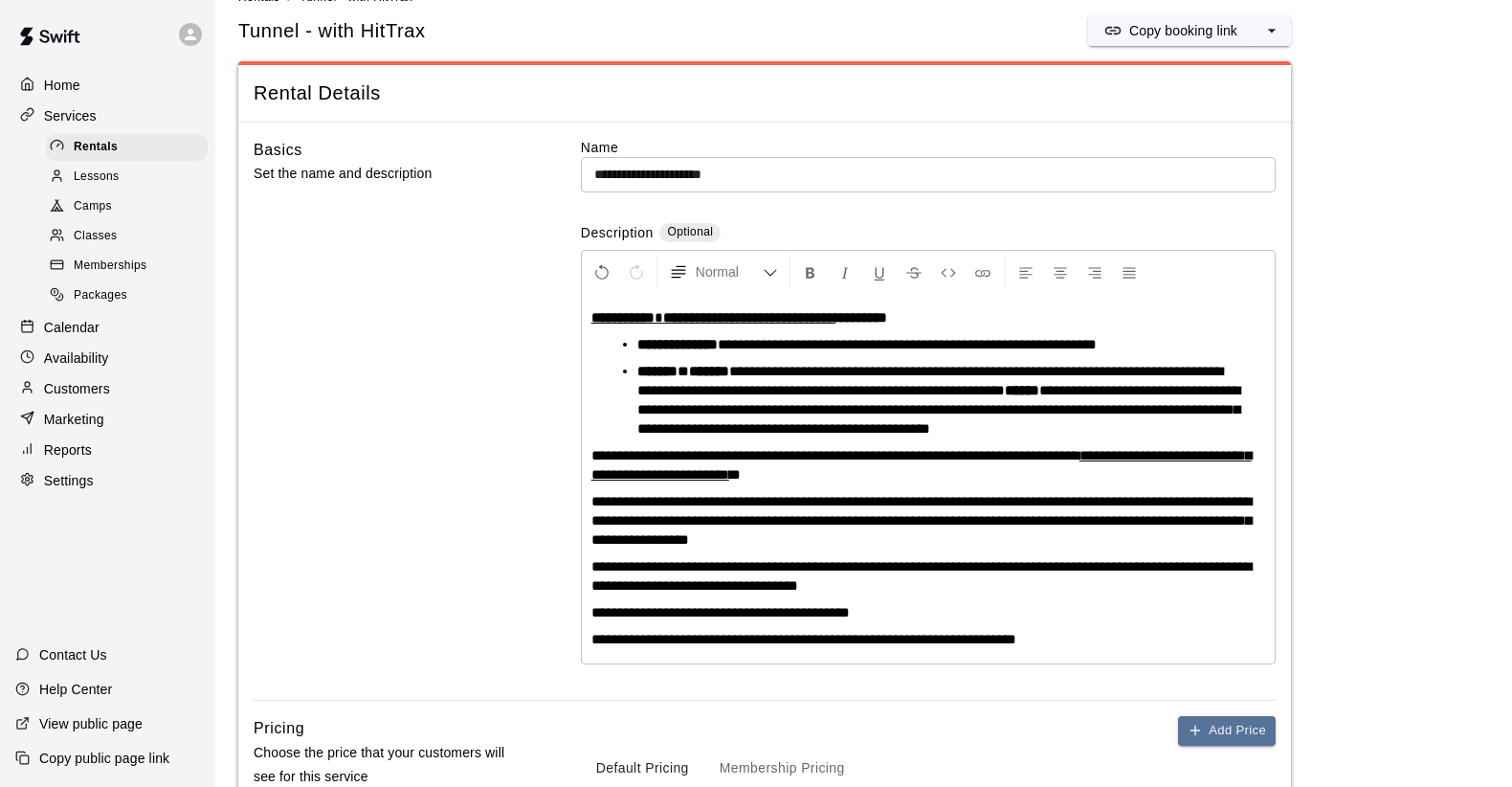 click on "**********" at bounding box center (928, 640) 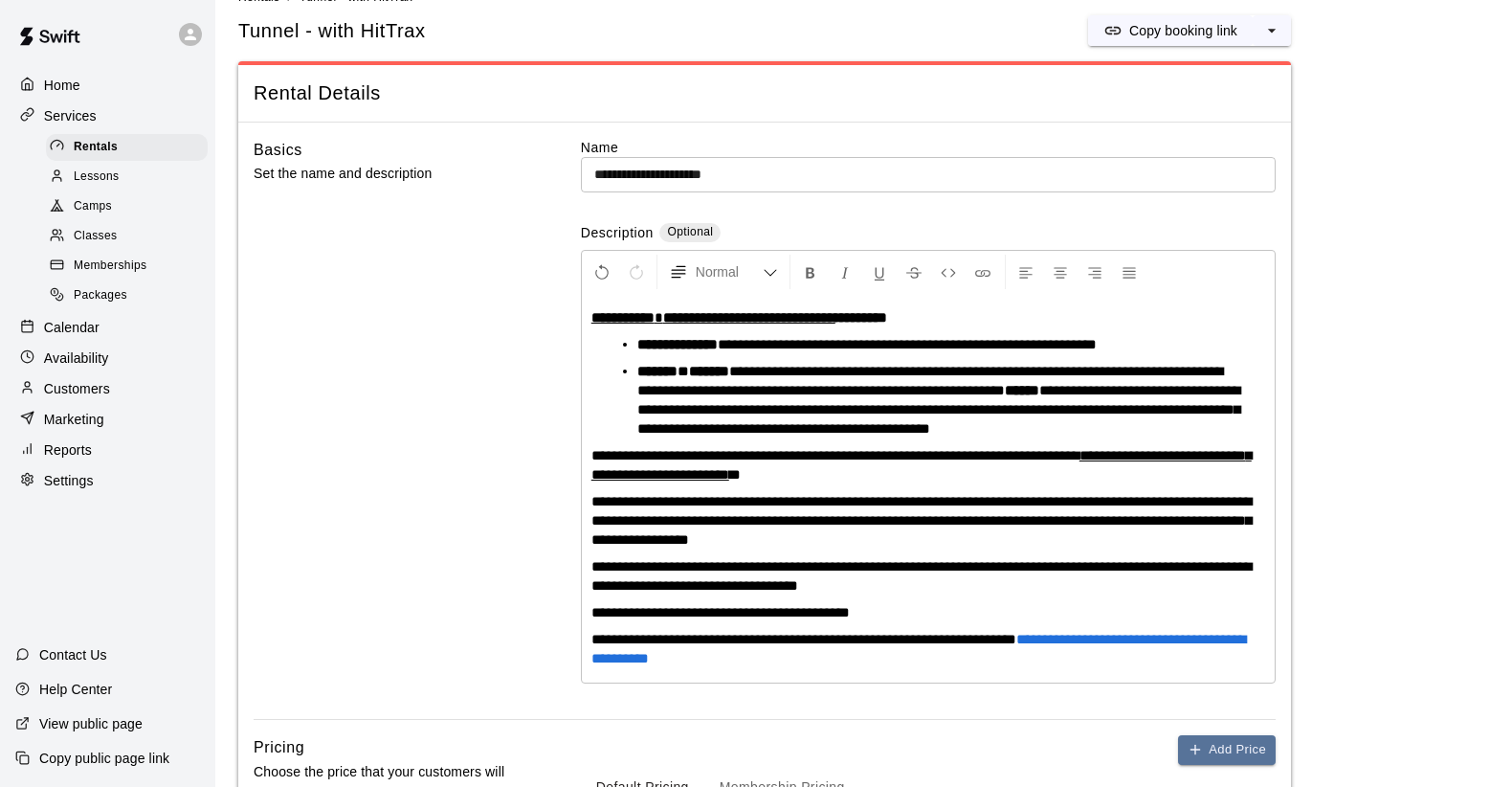 click on "**********" at bounding box center [928, 649] 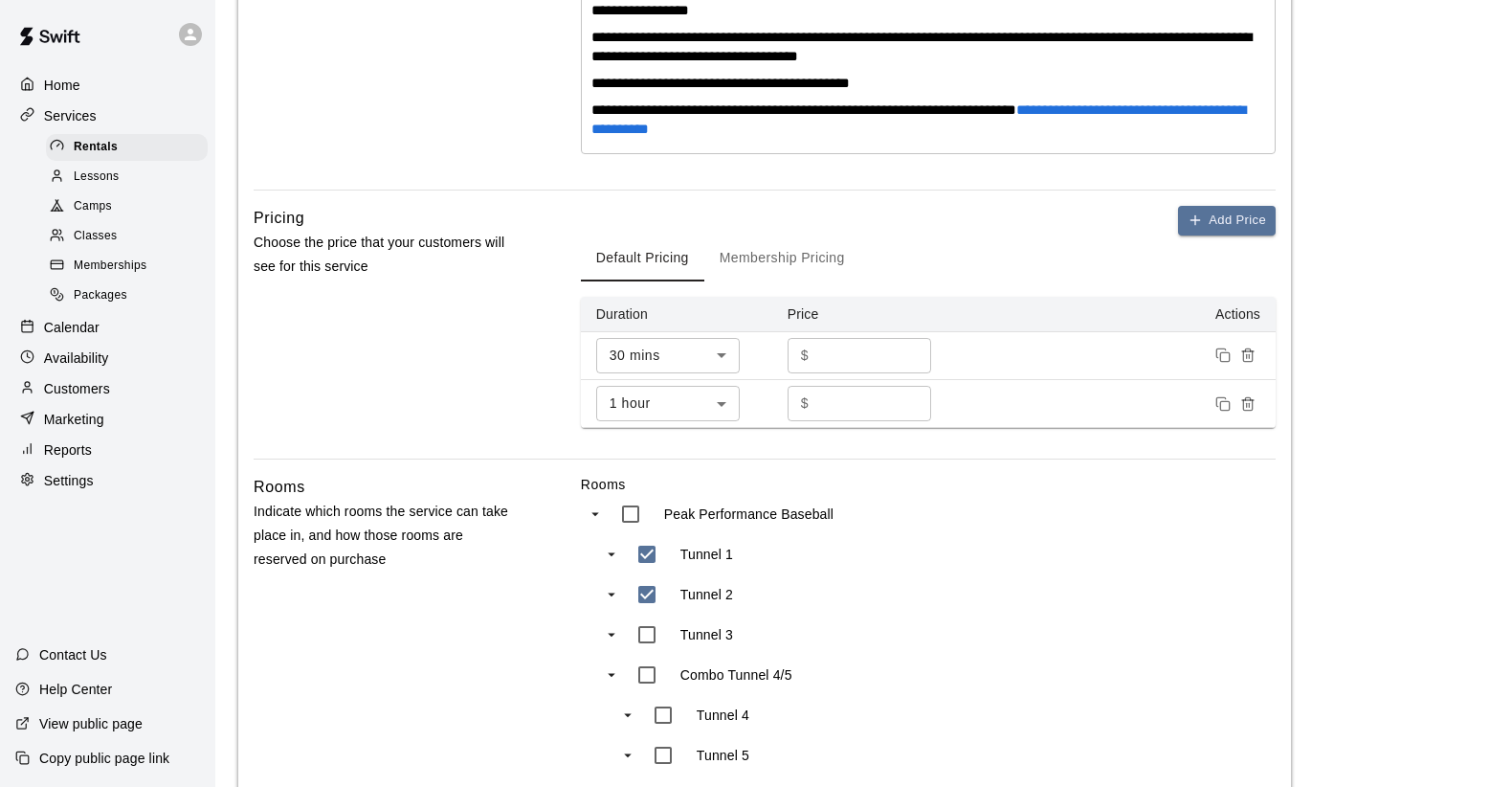 scroll, scrollTop: 1168, scrollLeft: 0, axis: vertical 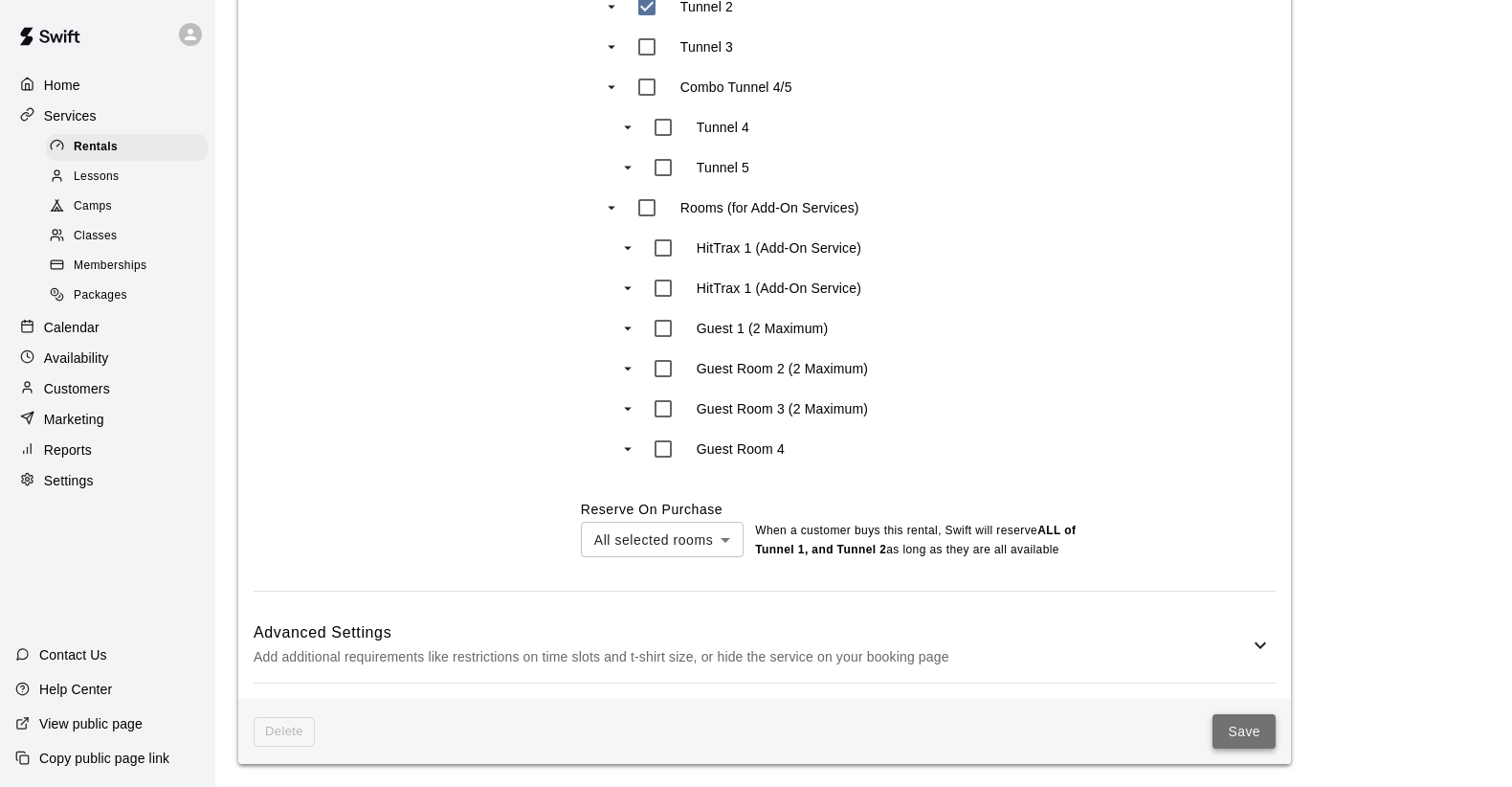 click on "Save" at bounding box center [1244, 731] 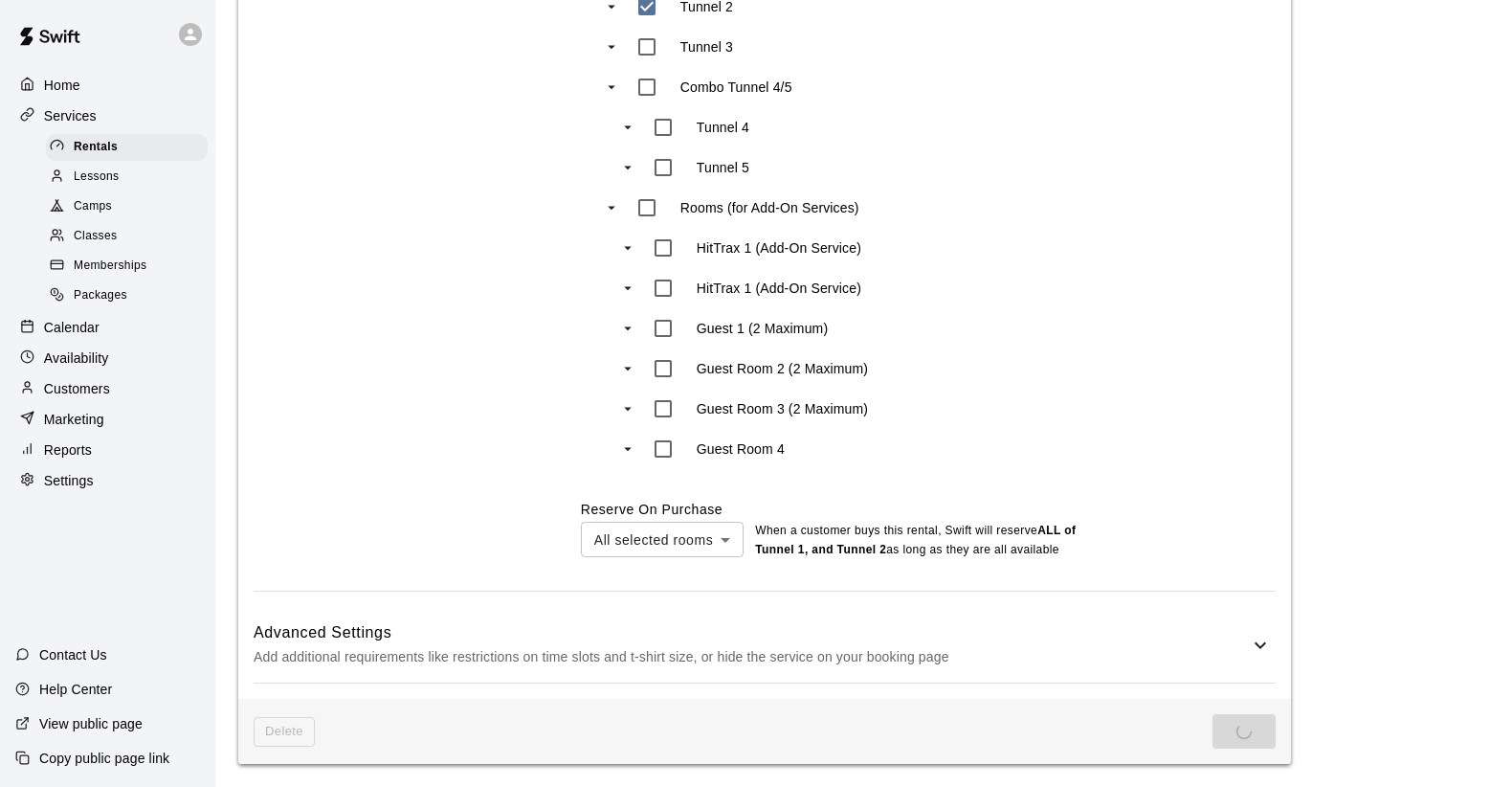 scroll, scrollTop: 0, scrollLeft: 0, axis: both 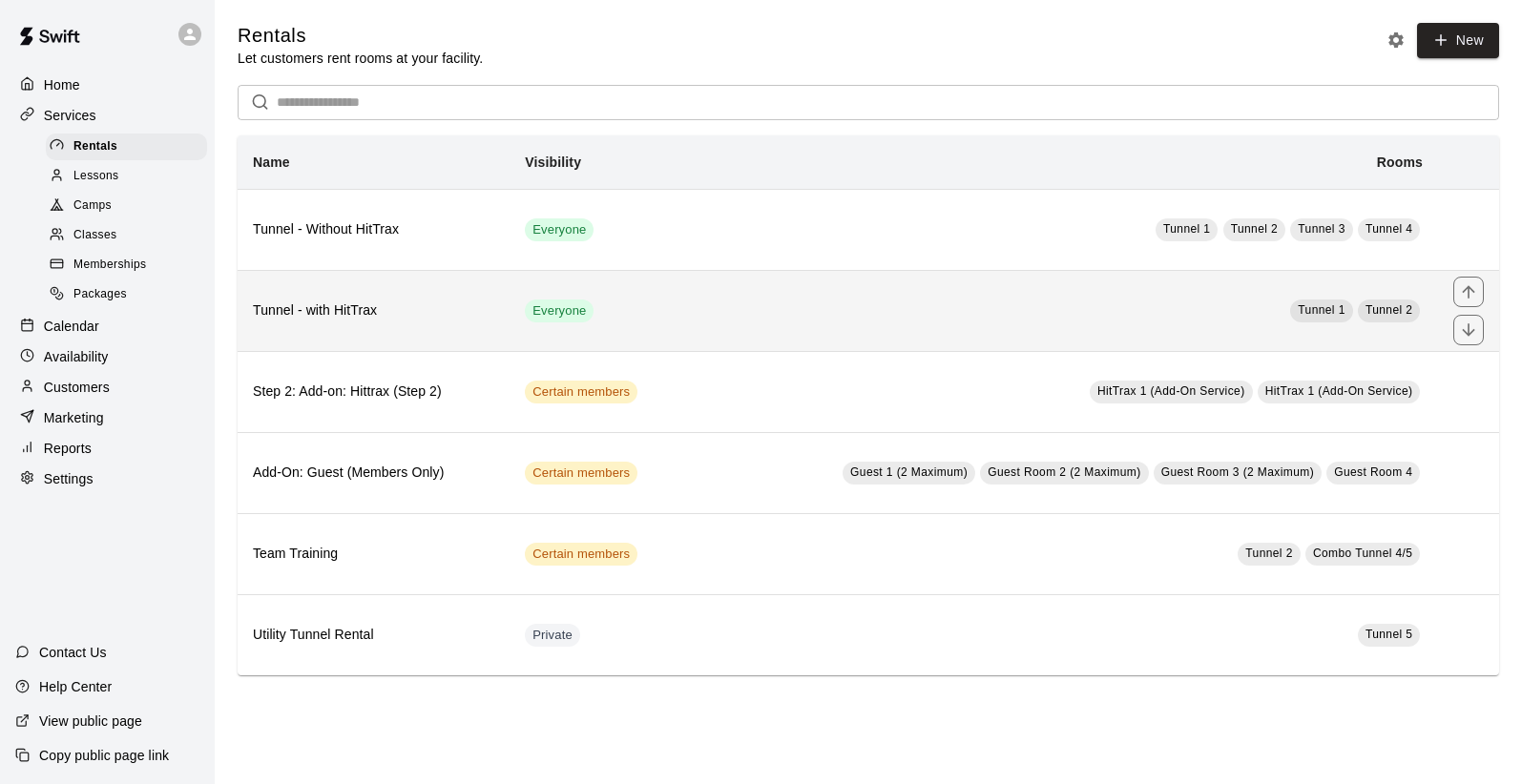 click on "Everyone" at bounding box center [597, 310] 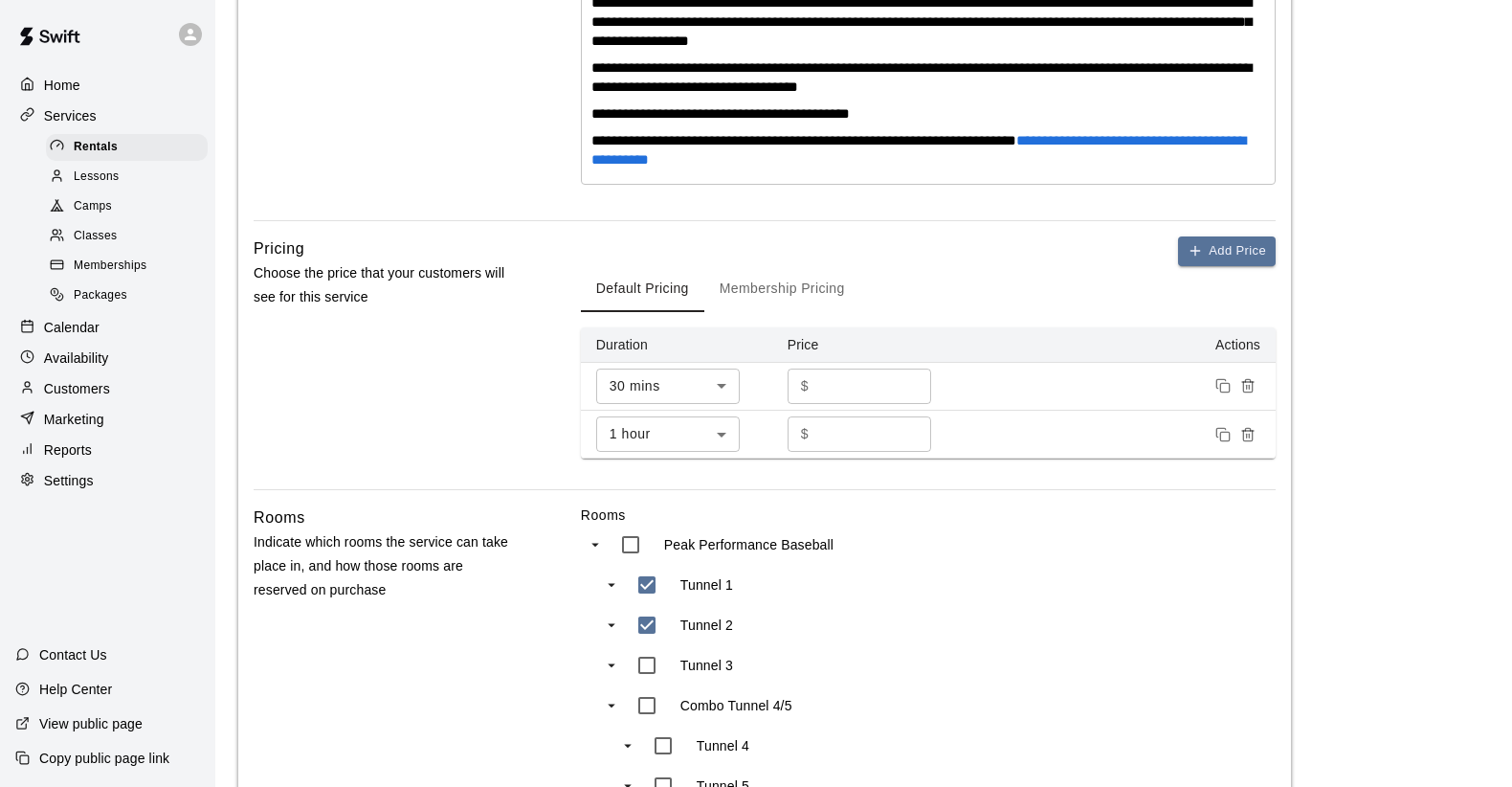 scroll, scrollTop: 523, scrollLeft: 0, axis: vertical 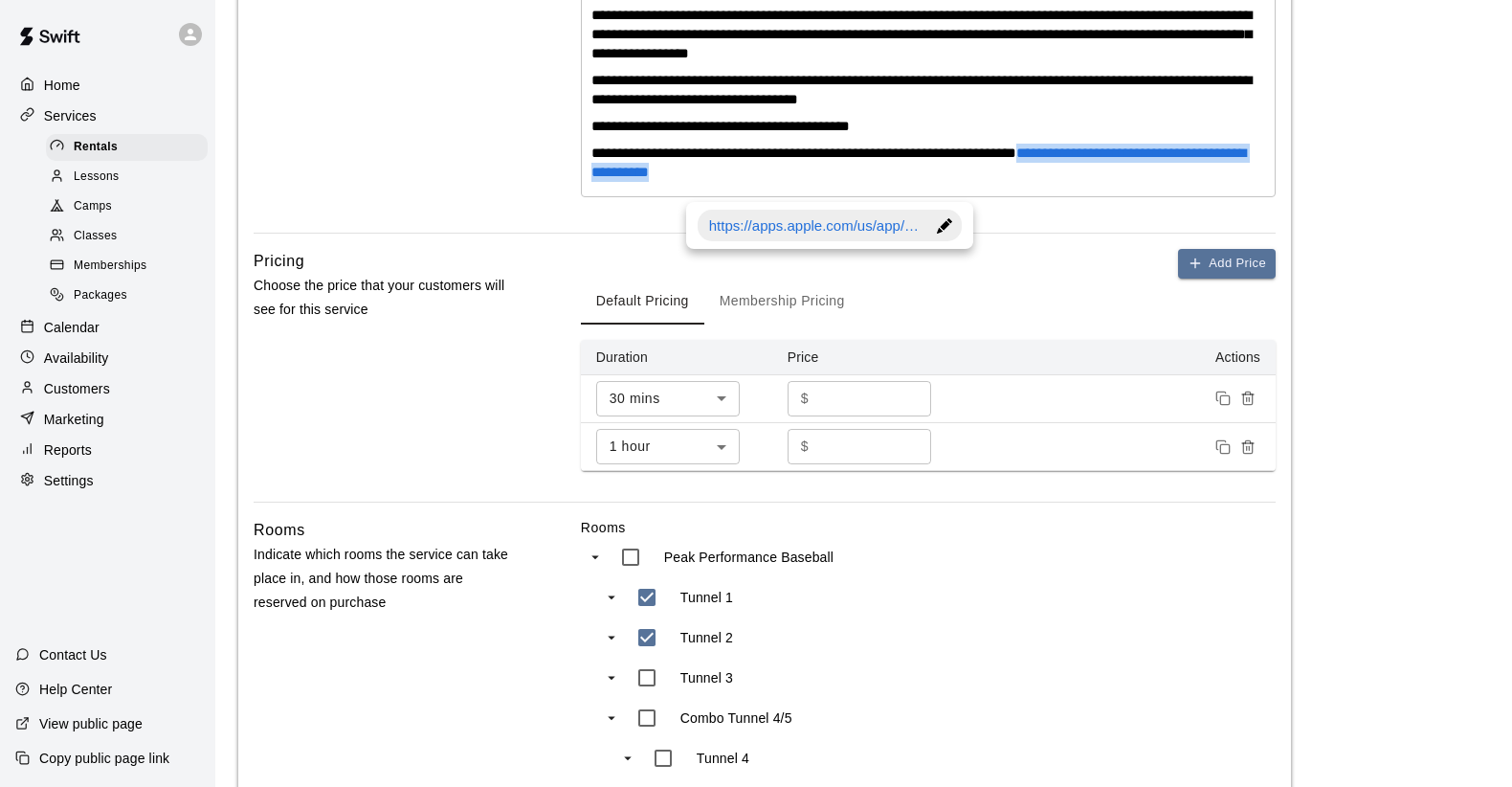 drag, startPoint x: 953, startPoint y: 193, endPoint x: 591, endPoint y: 191, distance: 362.00552 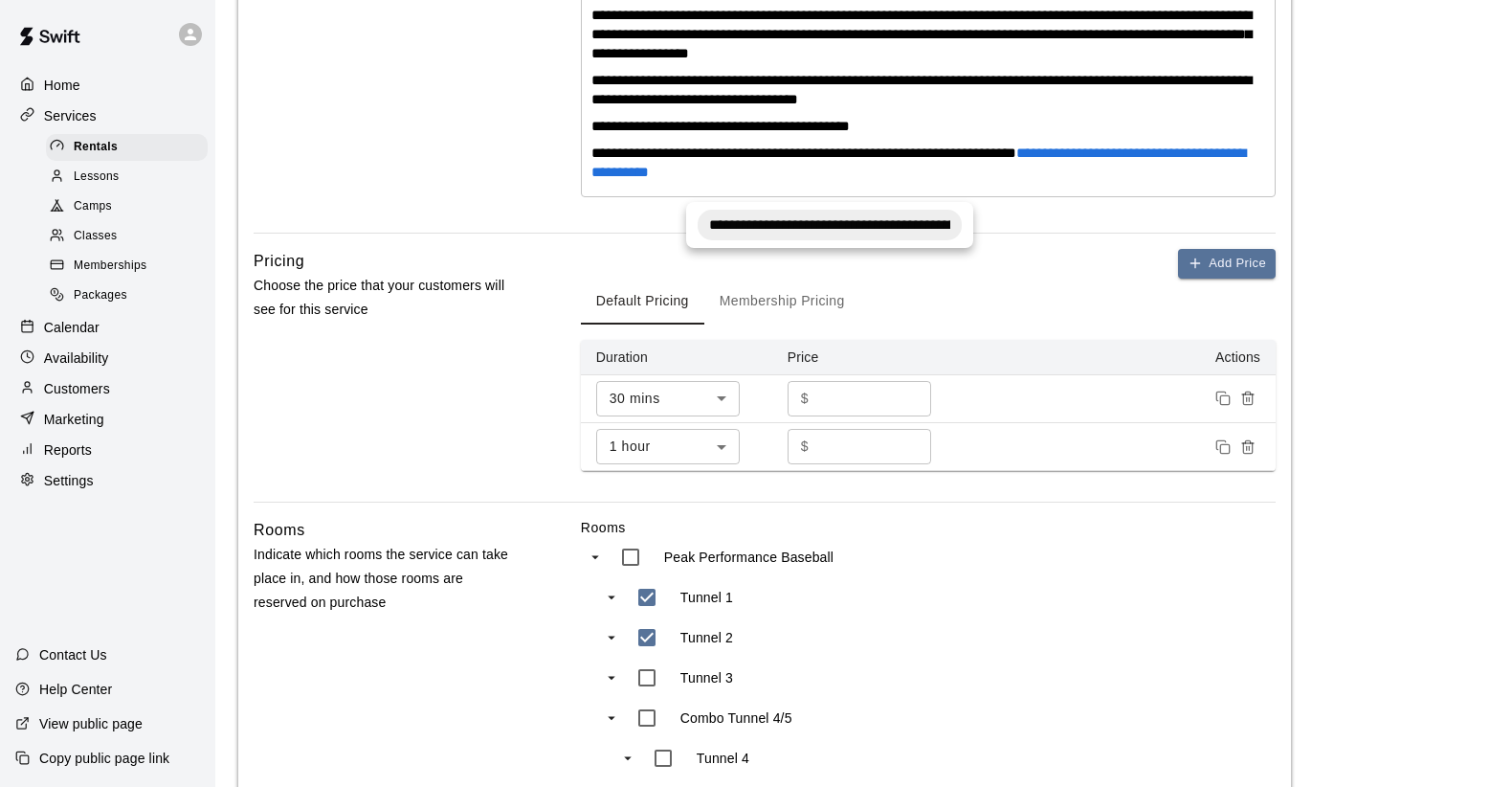 scroll, scrollTop: 0, scrollLeft: 107, axis: horizontal 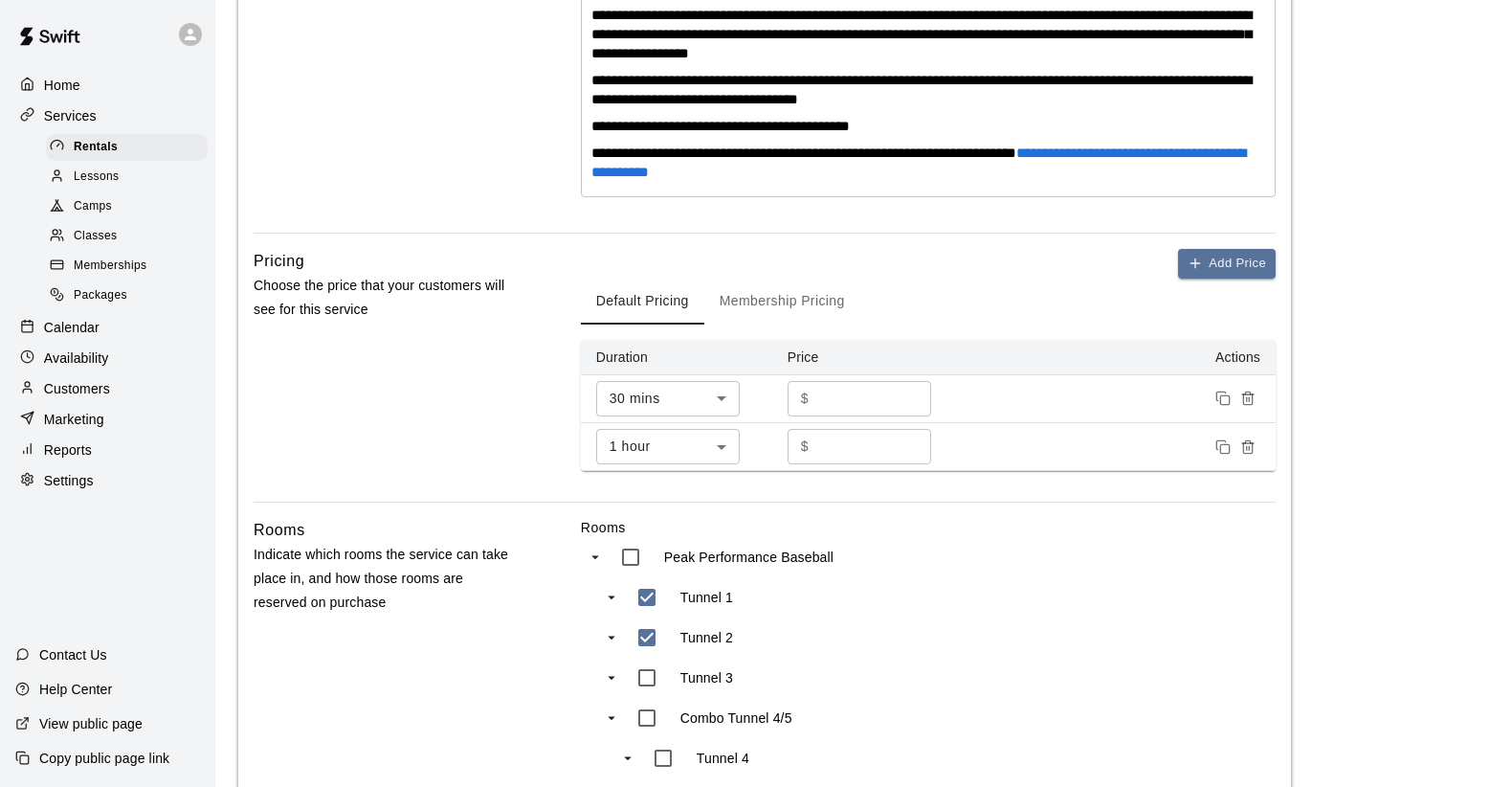 click on "**********" at bounding box center (928, 163) 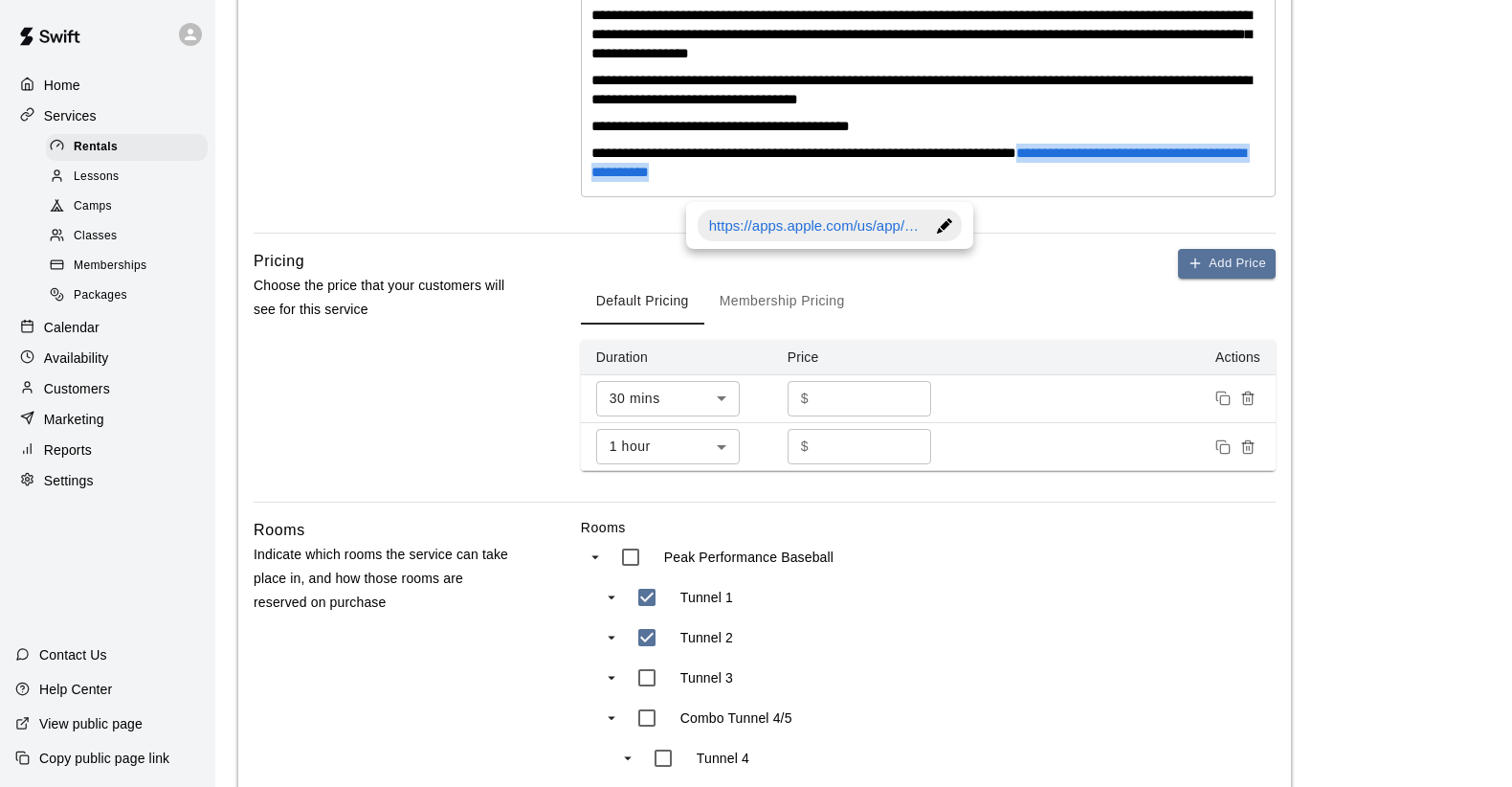 drag, startPoint x: 952, startPoint y: 192, endPoint x: 586, endPoint y: 194, distance: 366.00546 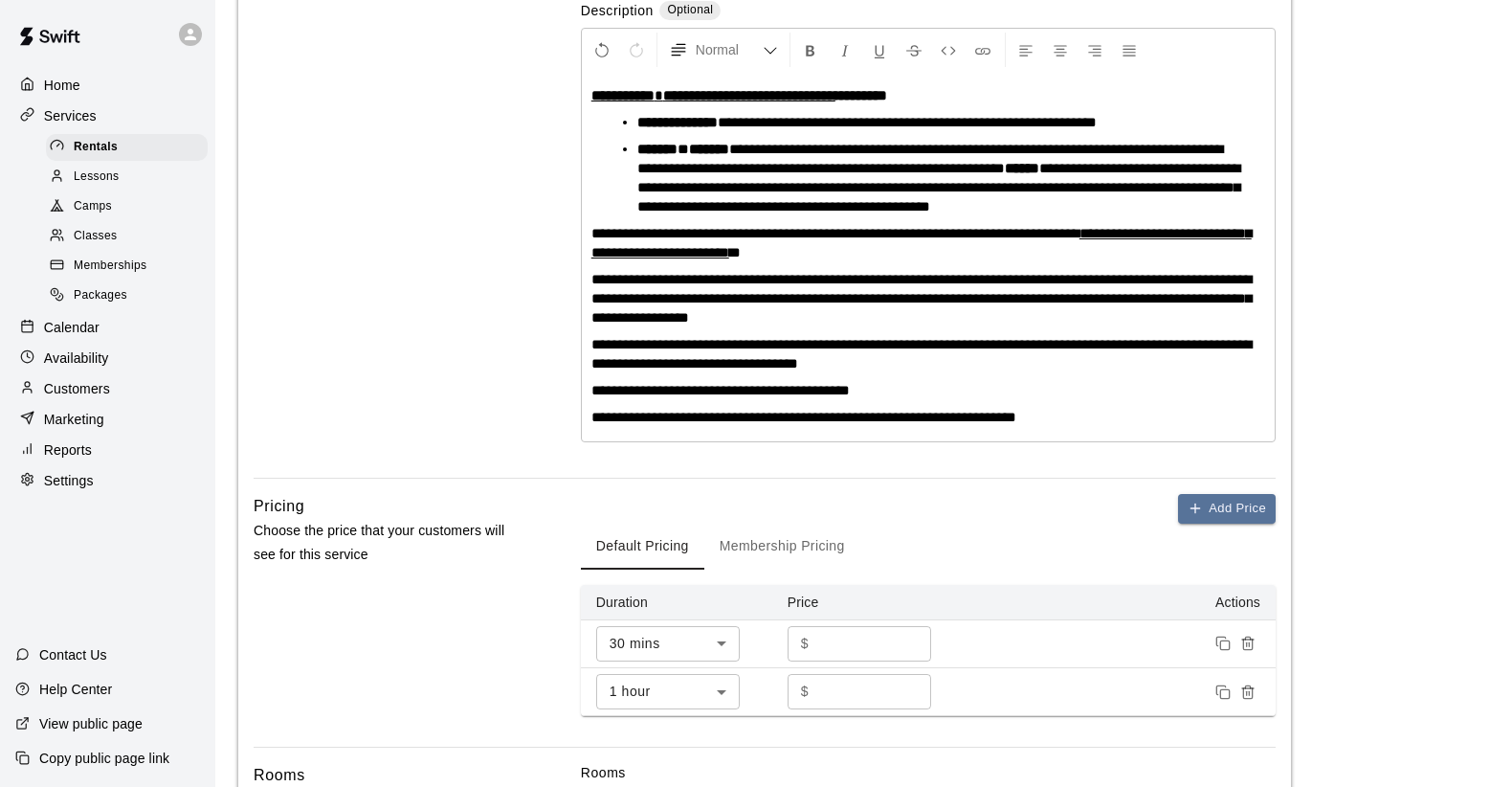 scroll, scrollTop: 452, scrollLeft: 0, axis: vertical 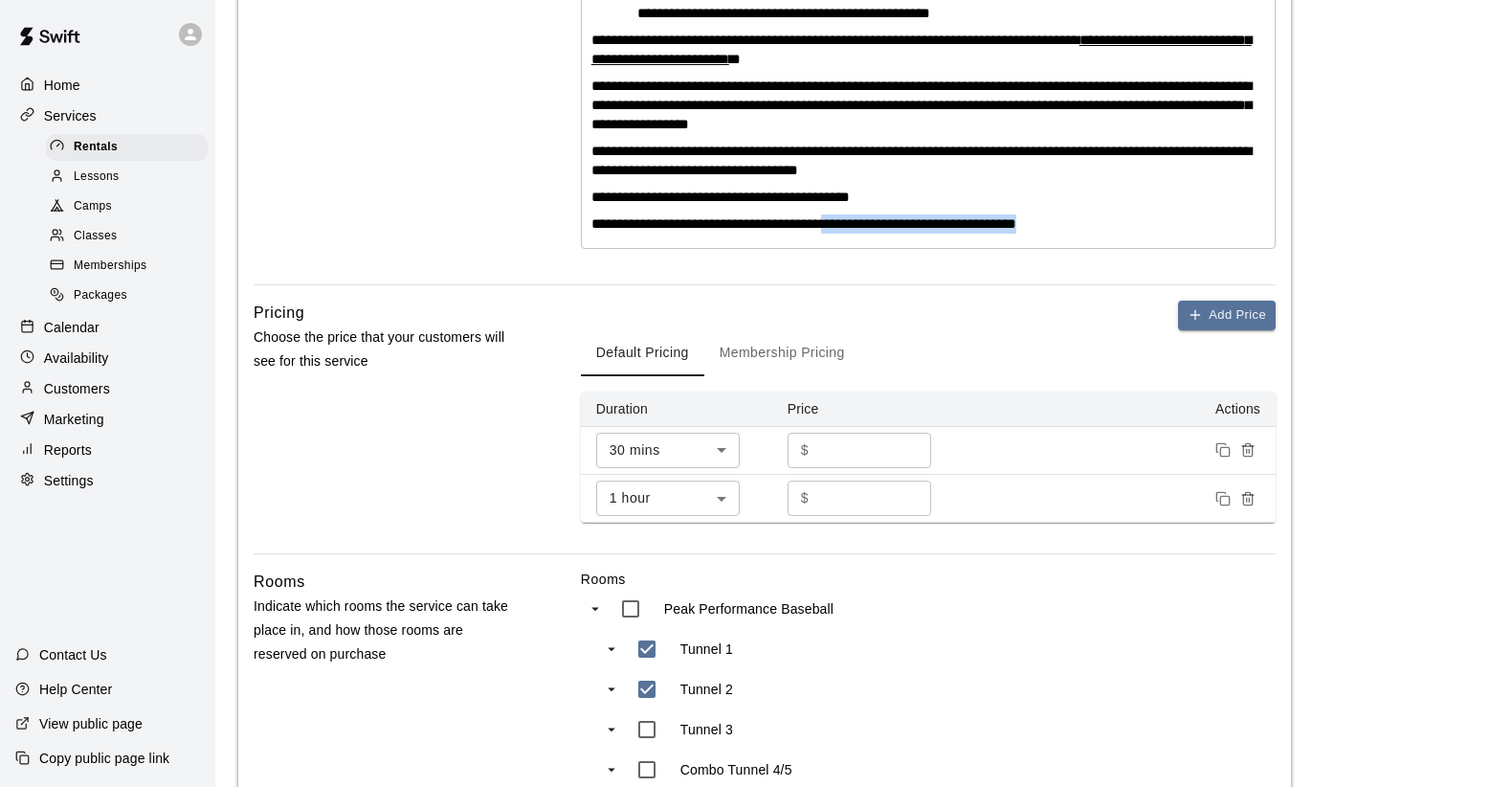 drag, startPoint x: 856, startPoint y: 244, endPoint x: 1079, endPoint y: 244, distance: 223 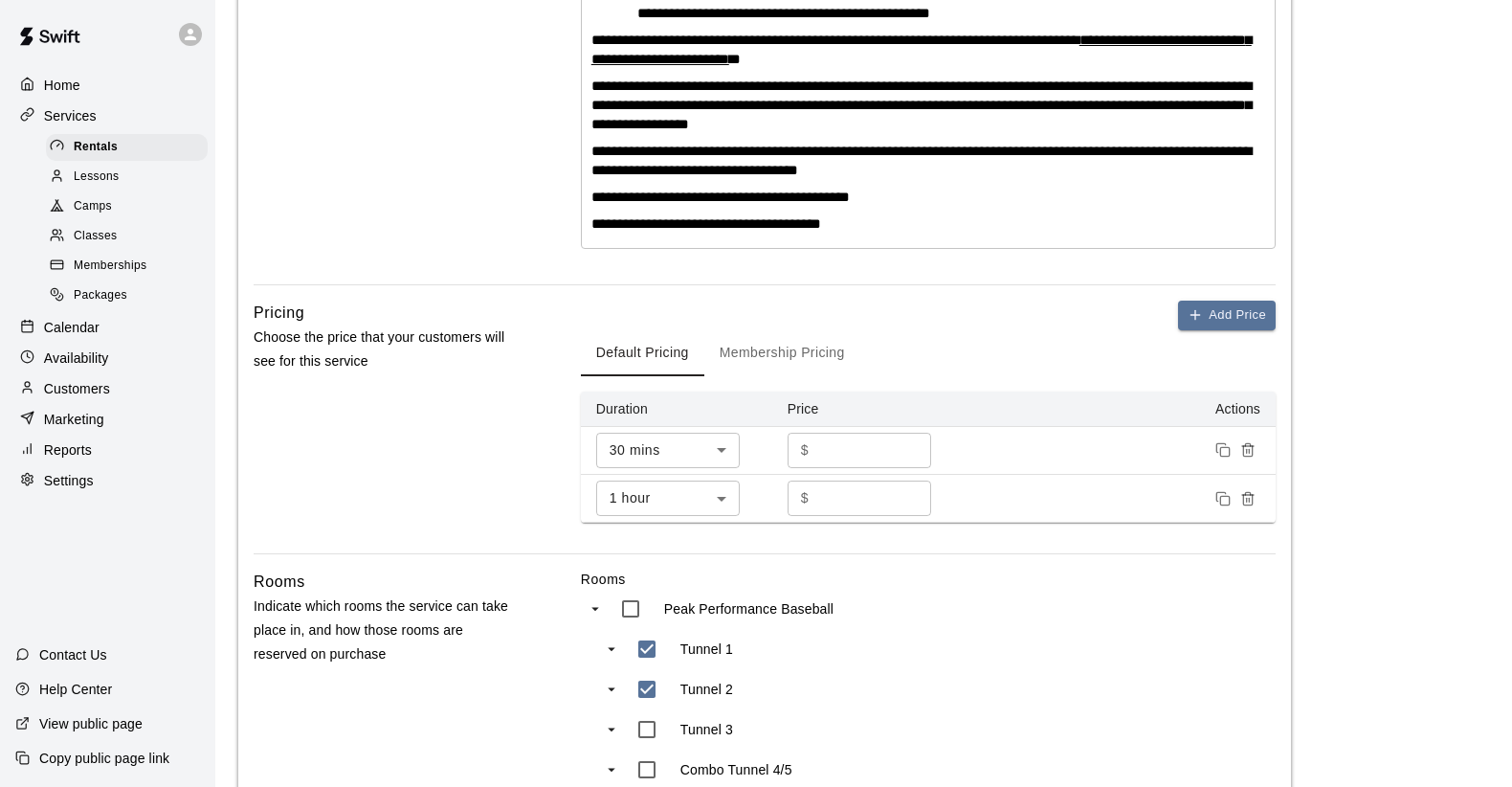 scroll, scrollTop: 1149, scrollLeft: 0, axis: vertical 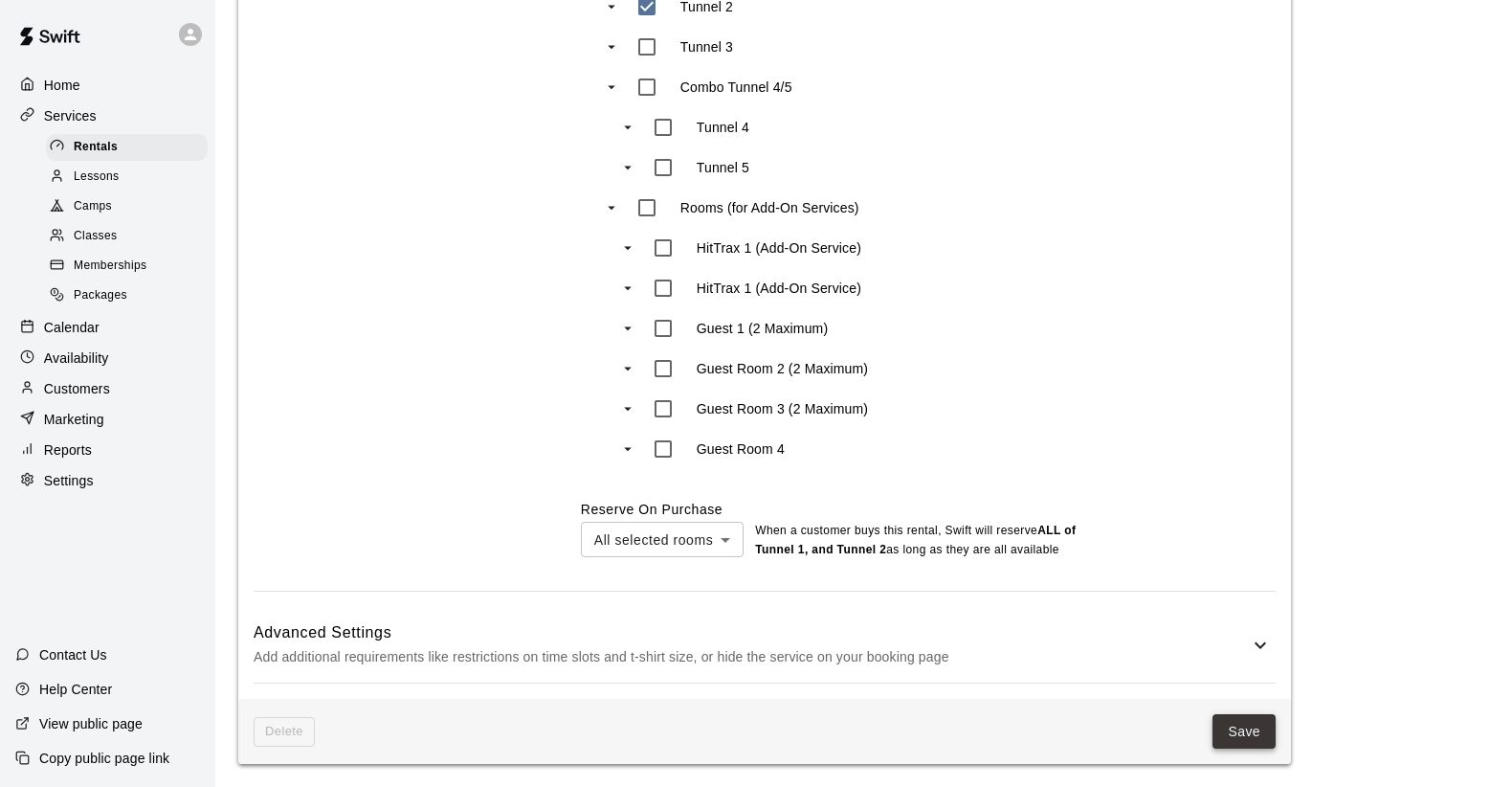 click on "Save" at bounding box center (1244, 731) 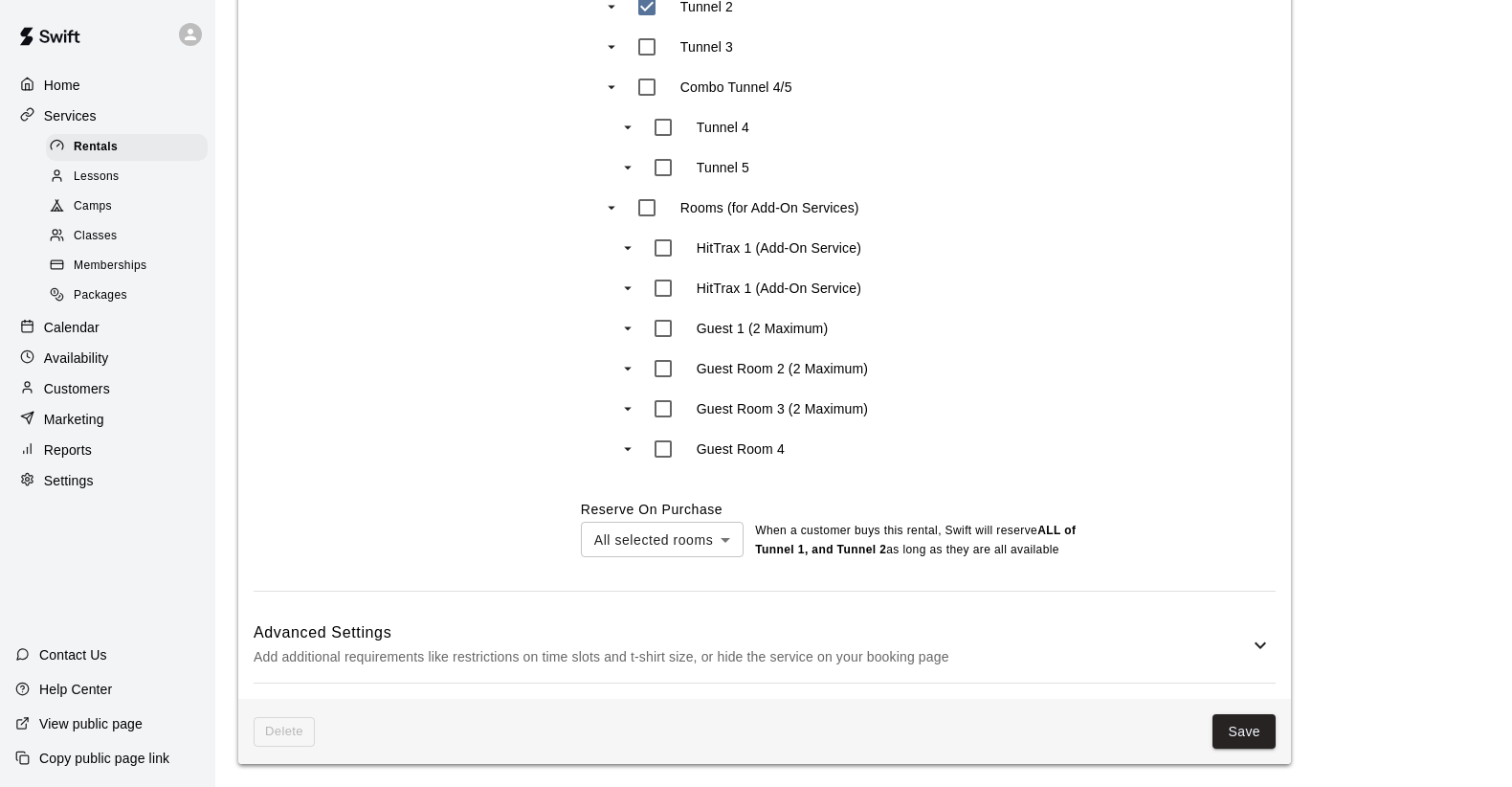 scroll, scrollTop: 0, scrollLeft: 0, axis: both 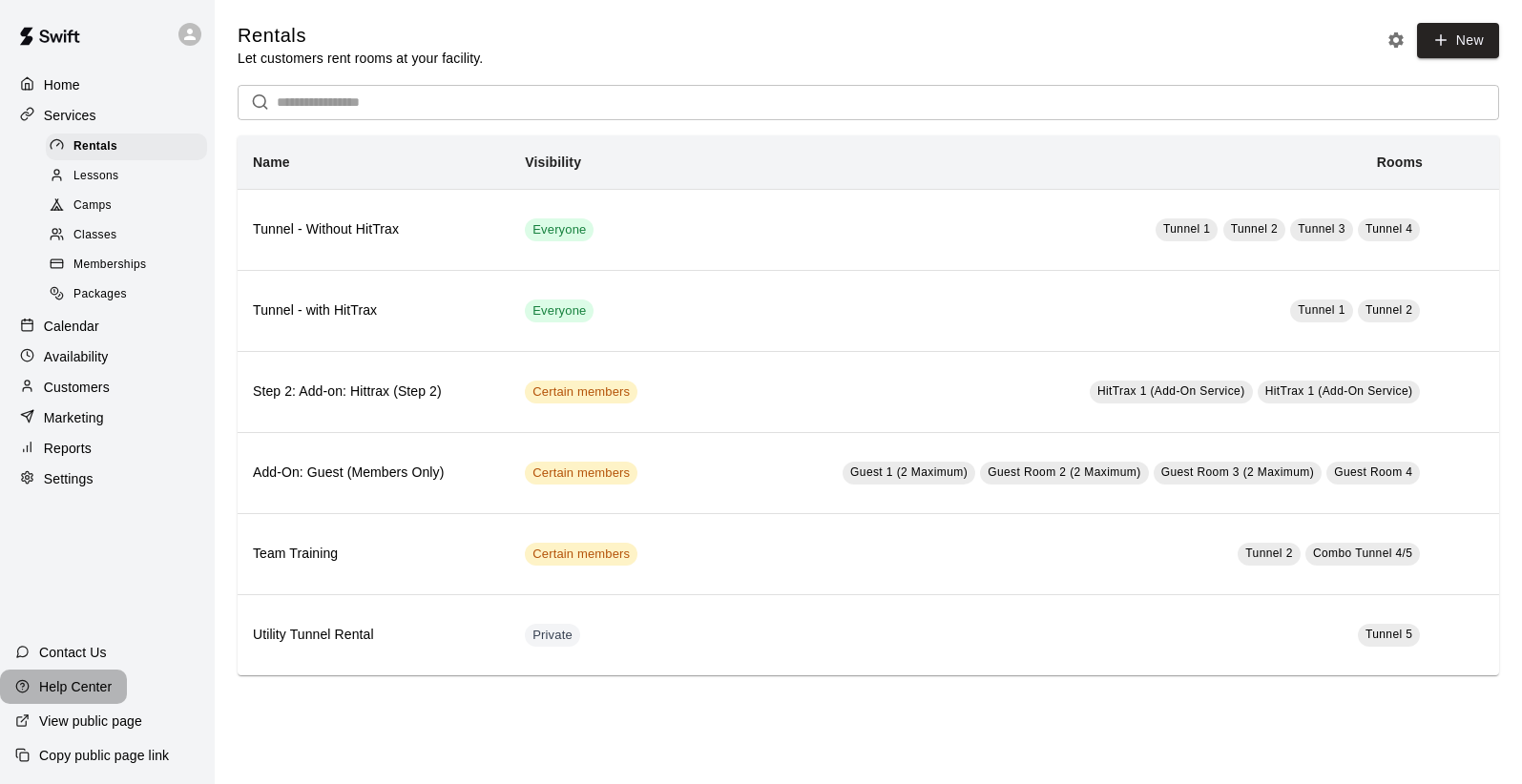 click on "Help Center" at bounding box center [75, 687] 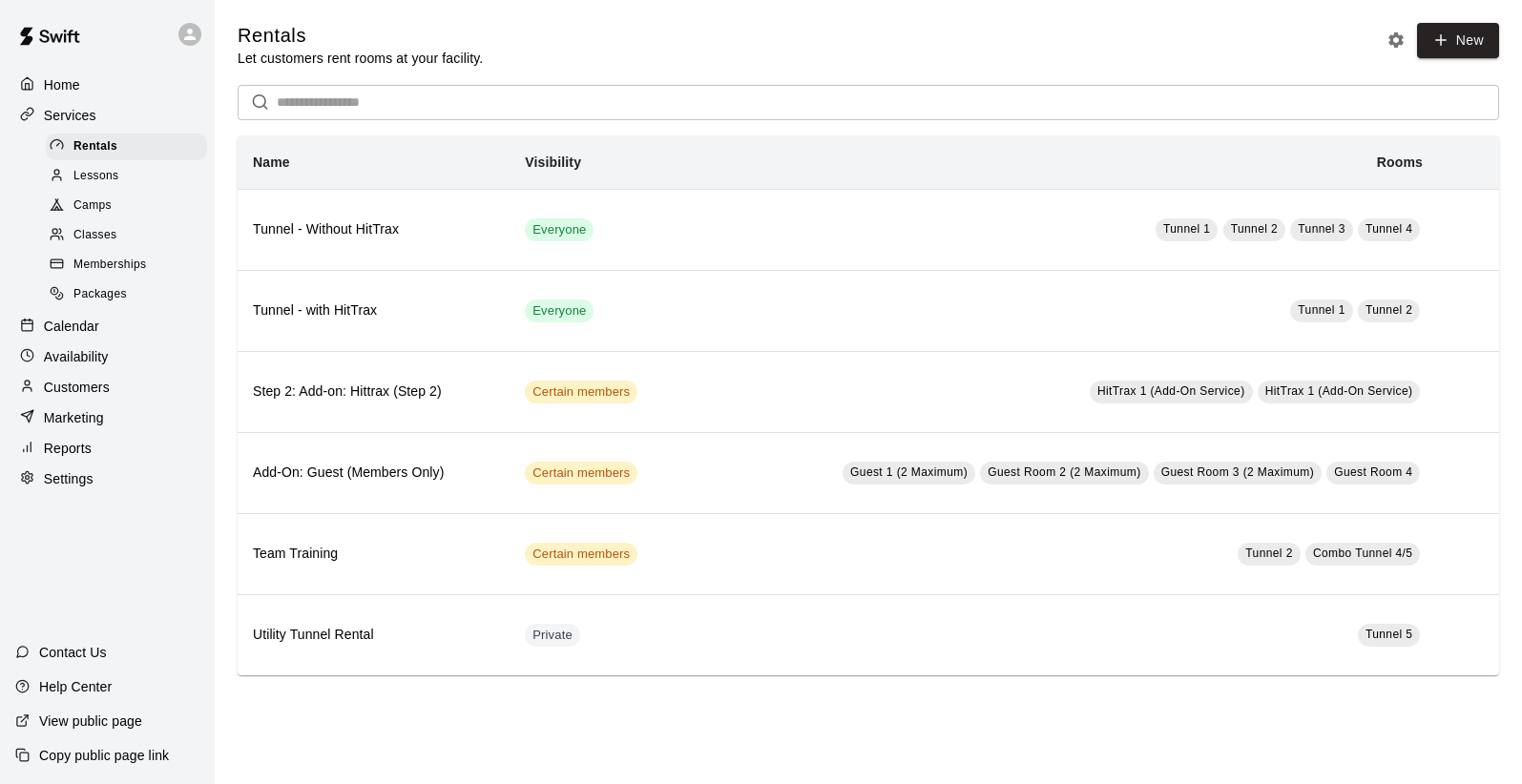 click on "Calendar" at bounding box center (72, 326) 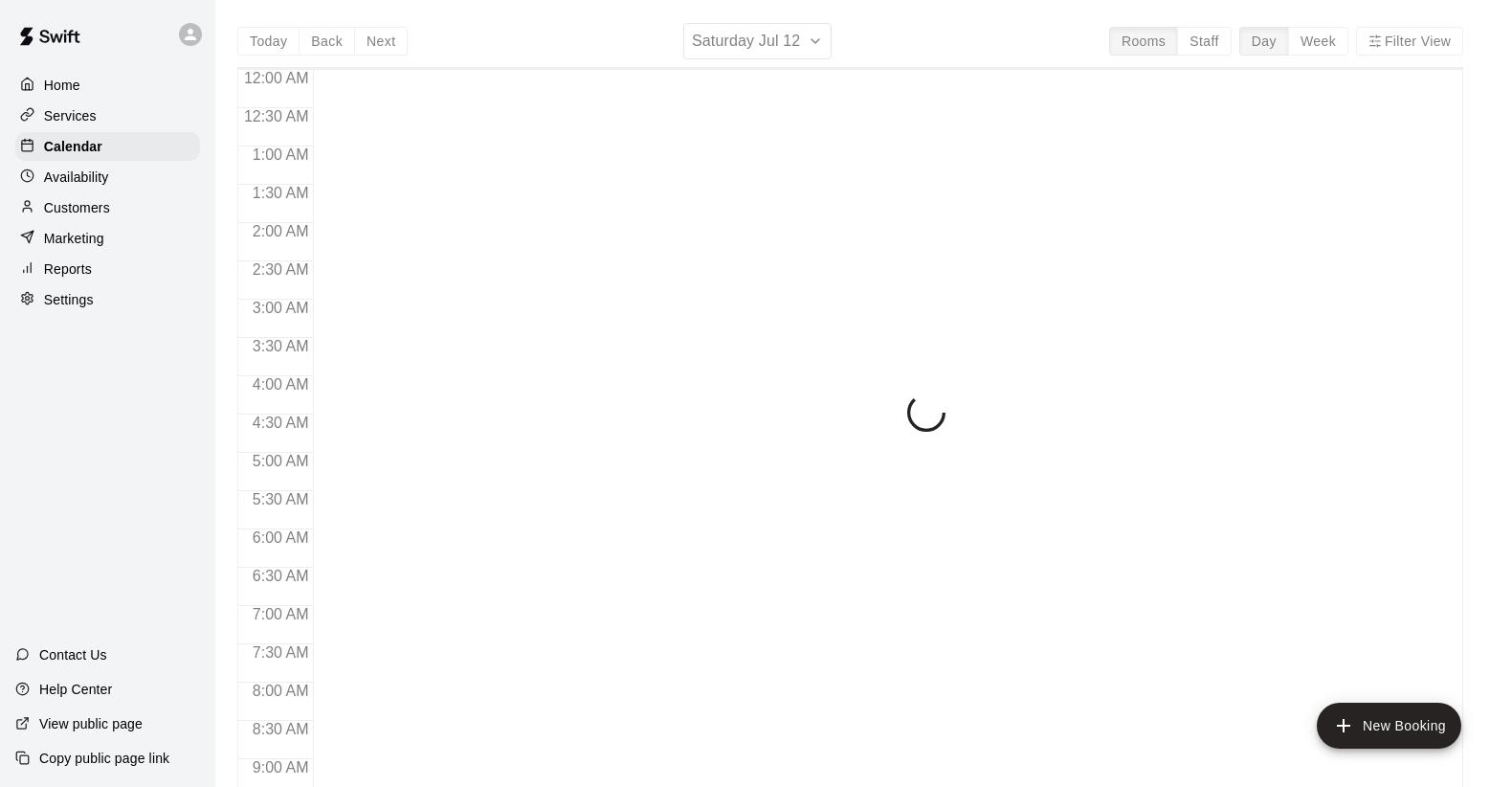 scroll, scrollTop: 1100, scrollLeft: 0, axis: vertical 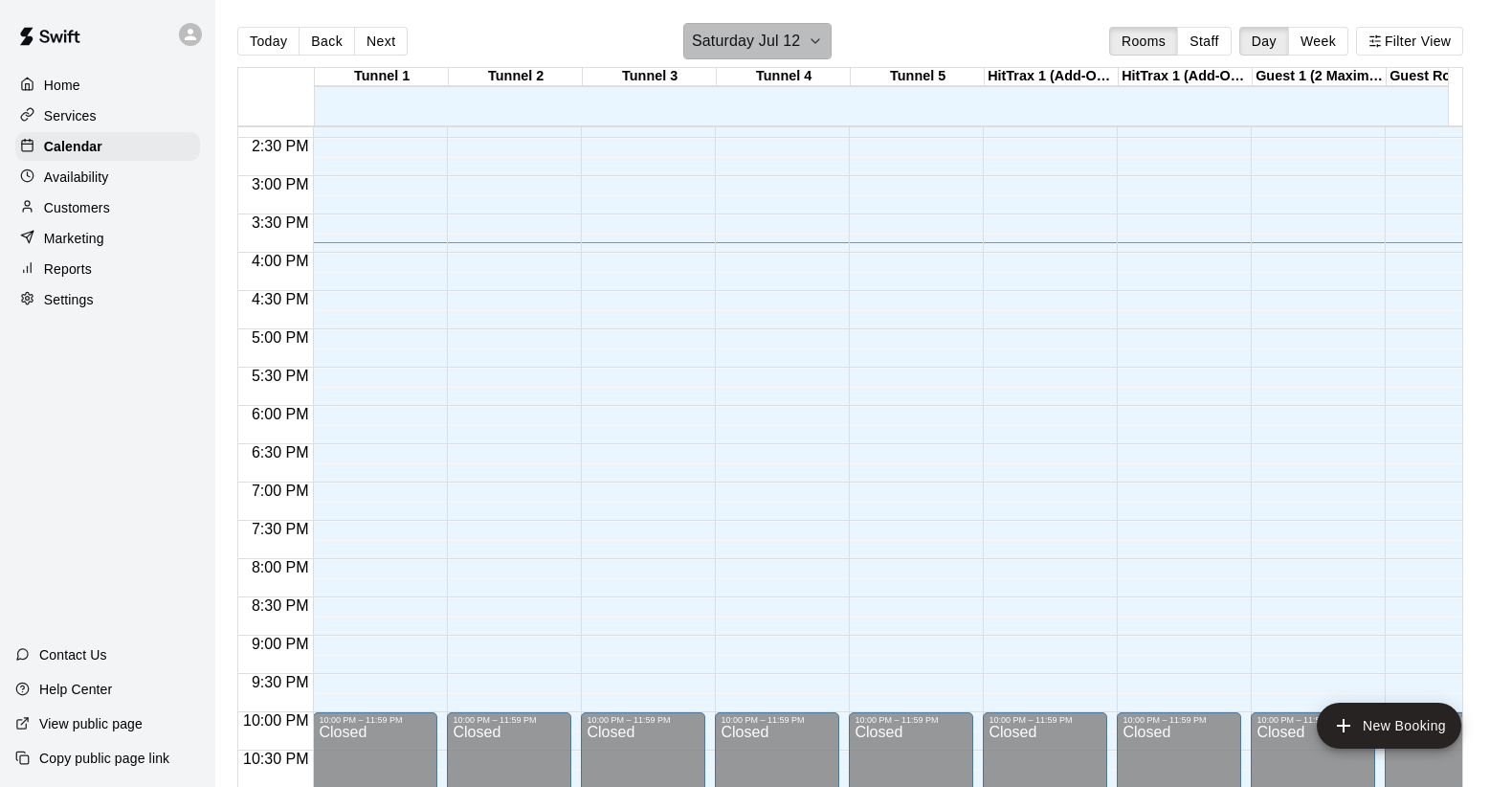 click 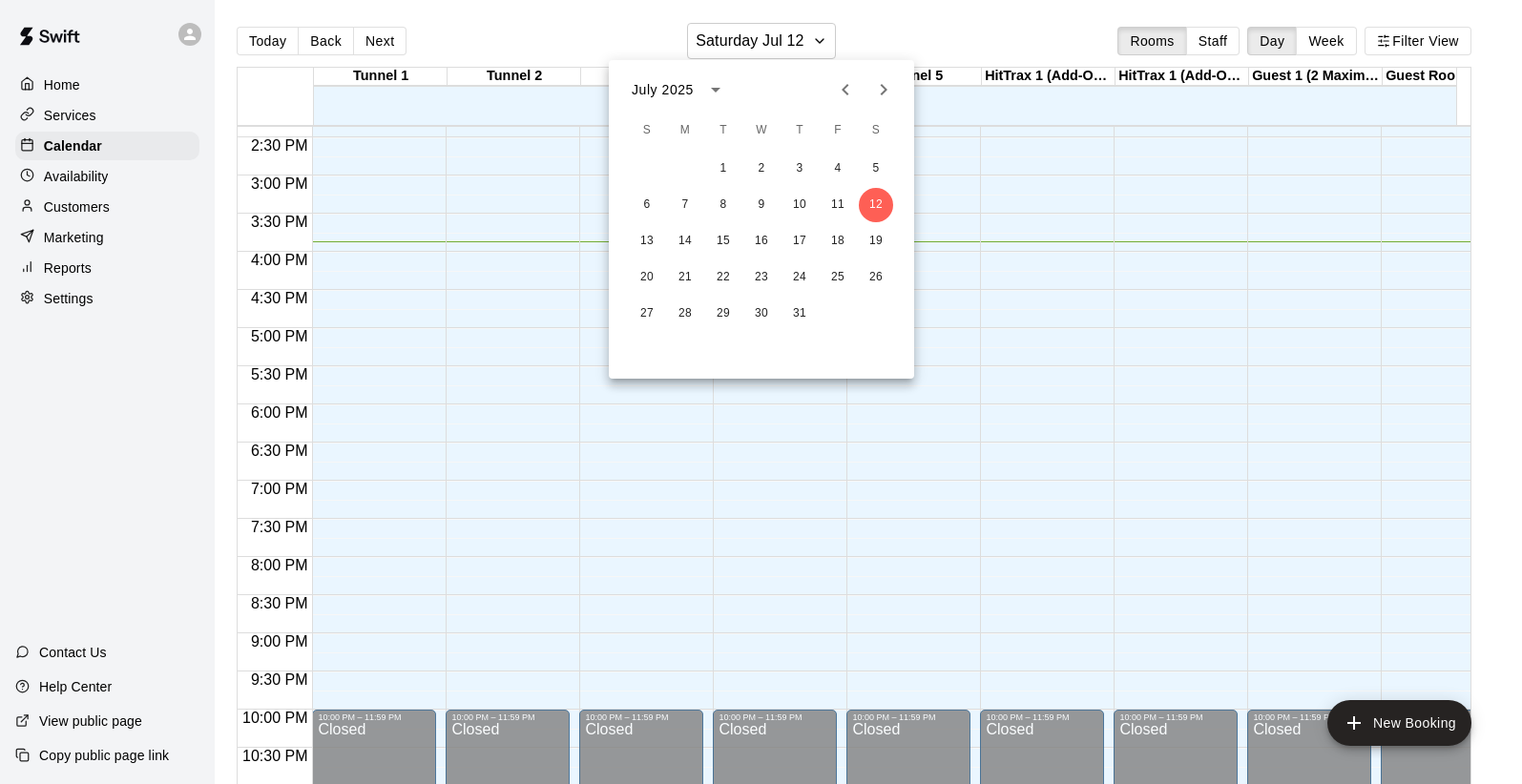 click at bounding box center [761, 392] 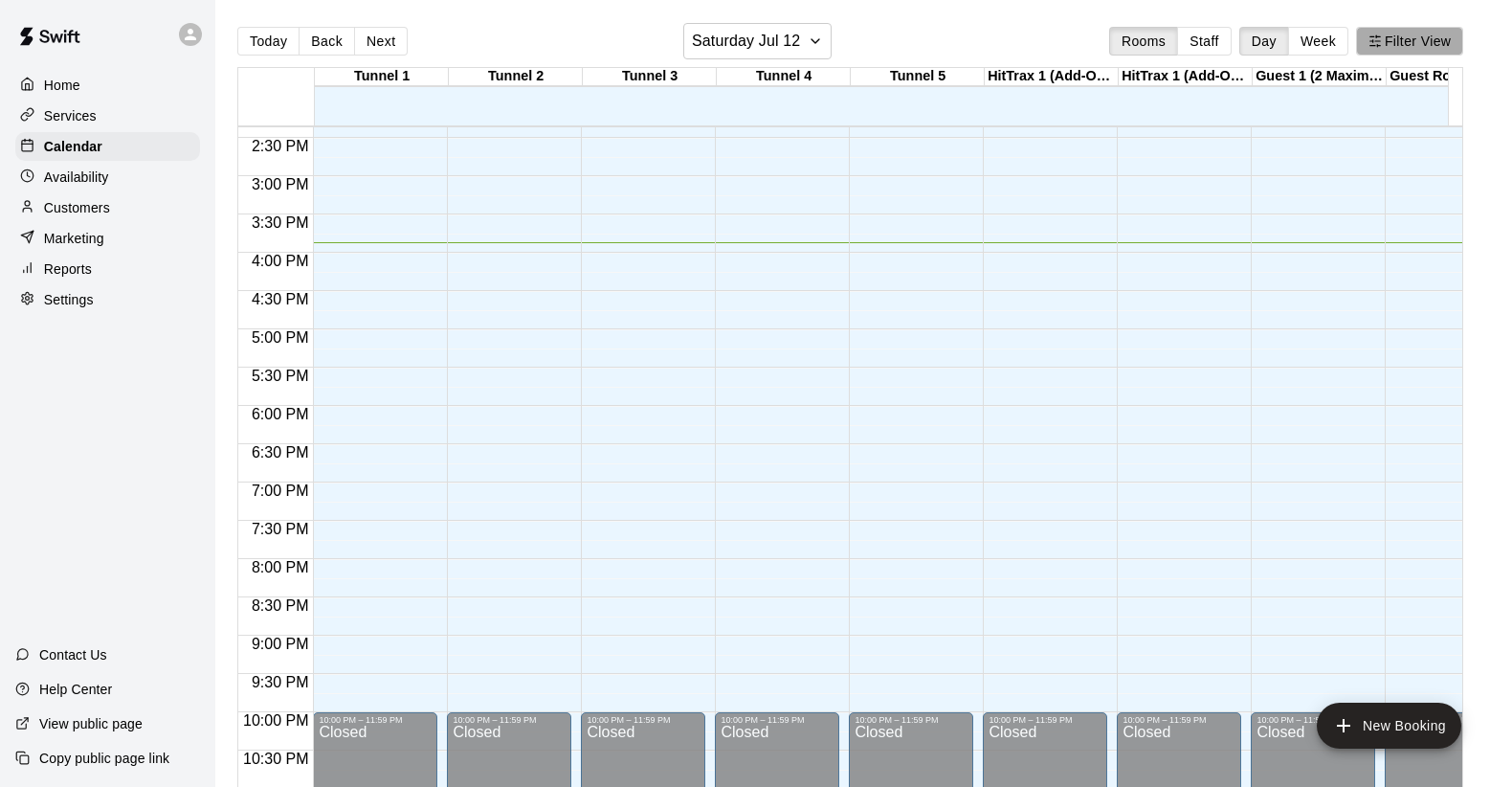 click on "Filter View" at bounding box center (1410, 41) 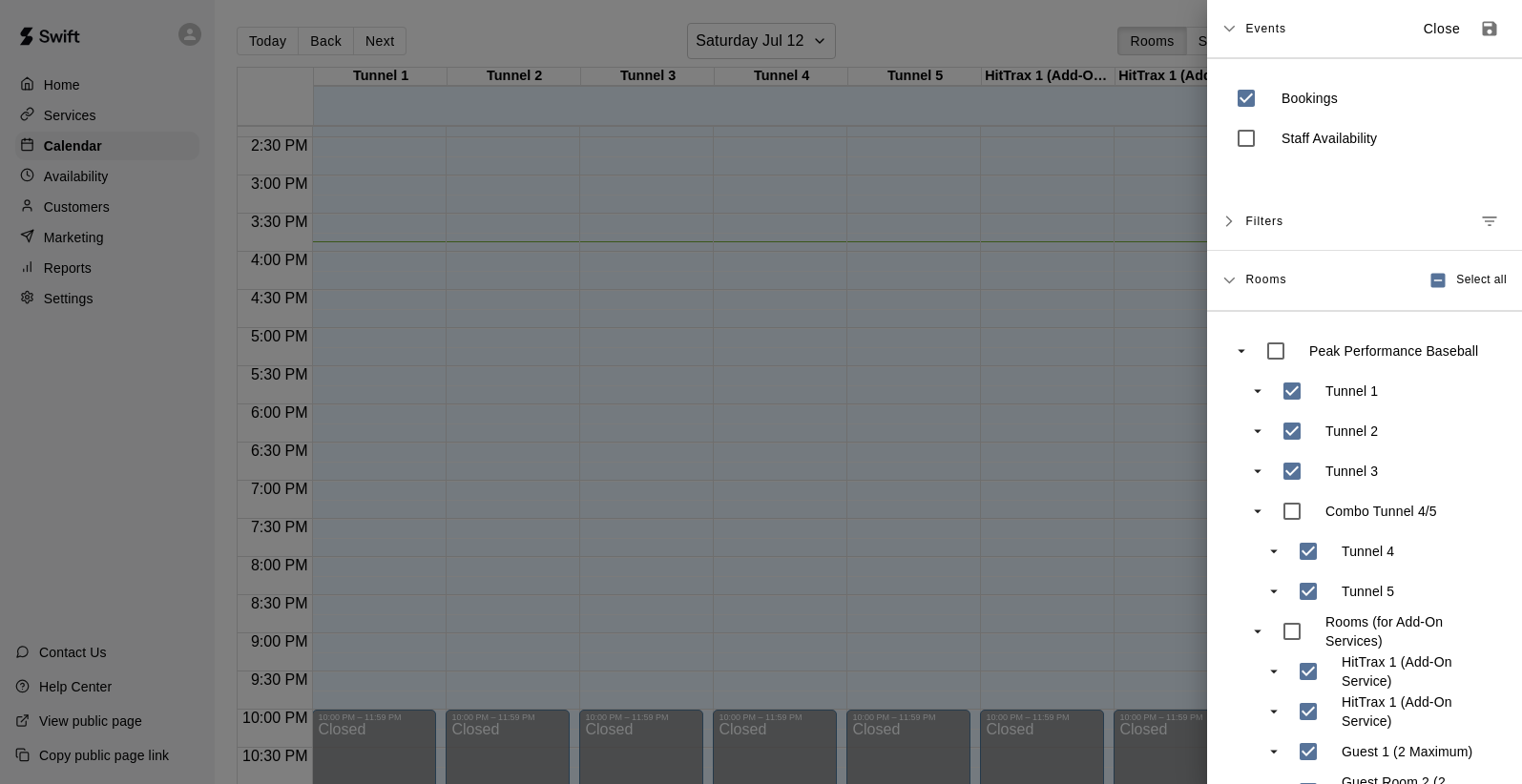 click at bounding box center [761, 392] 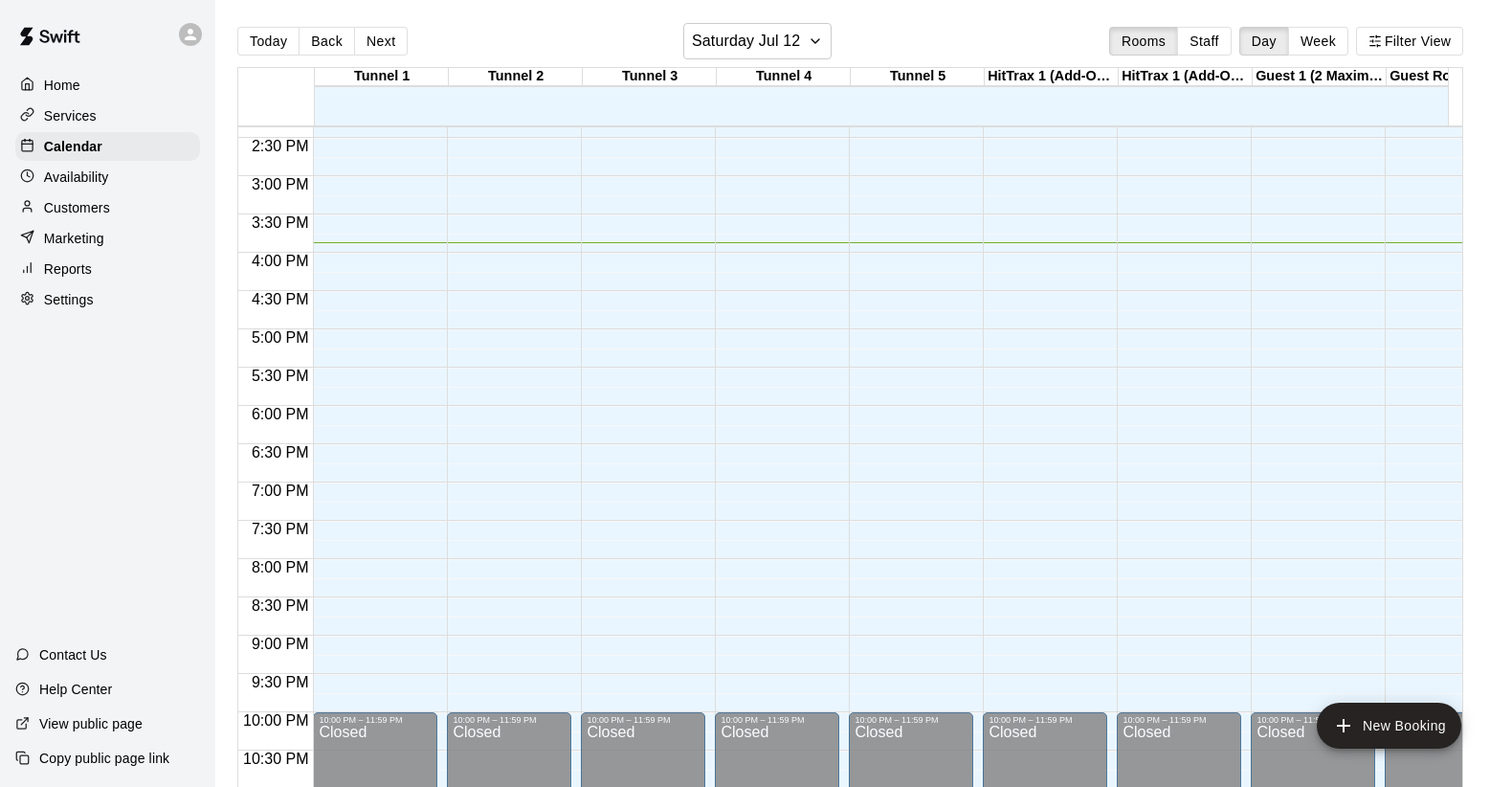 click on "12:00 AM – 9:00 AM Closed 10:00 PM – 11:59 PM Closed" at bounding box center (509, -54) 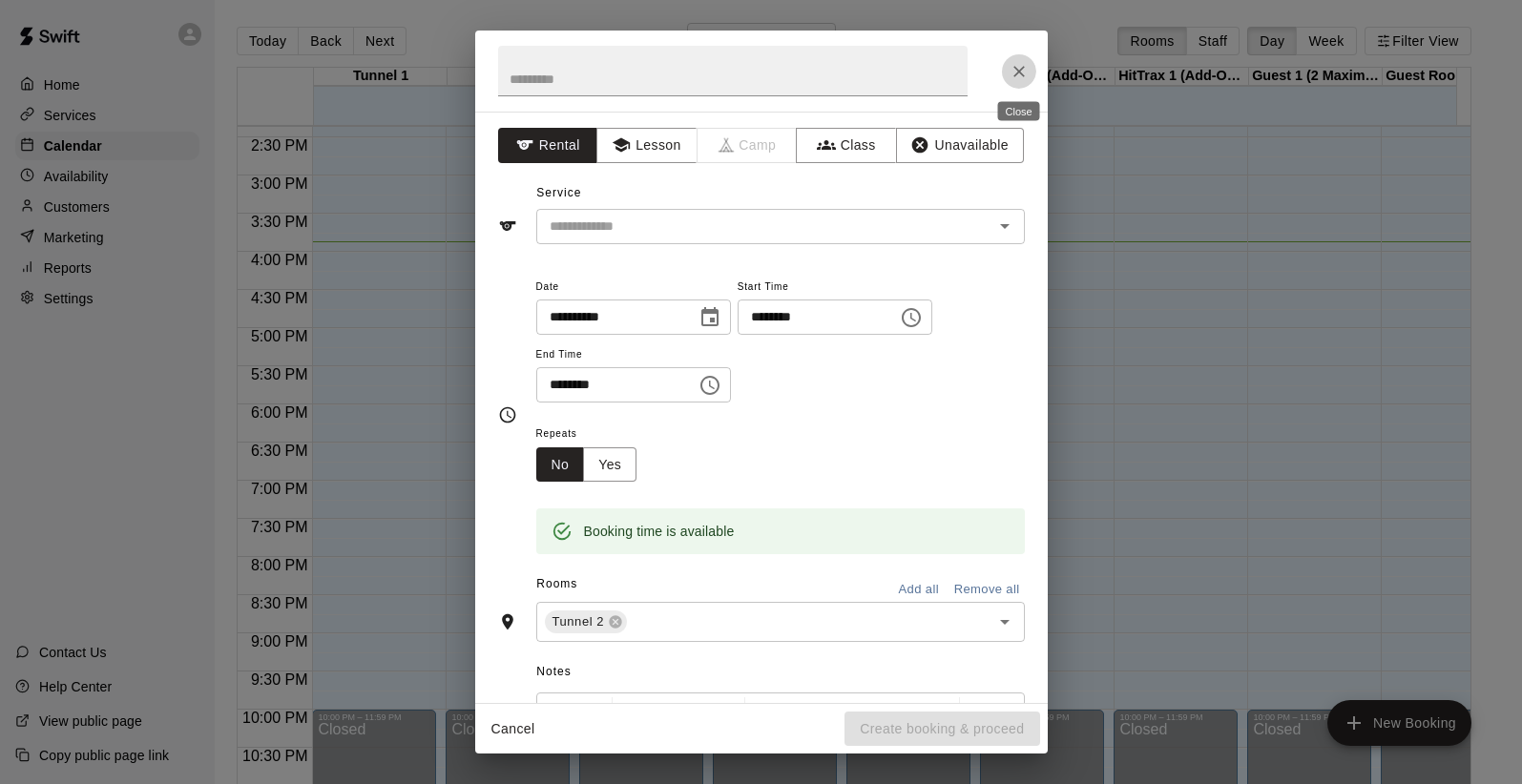 click 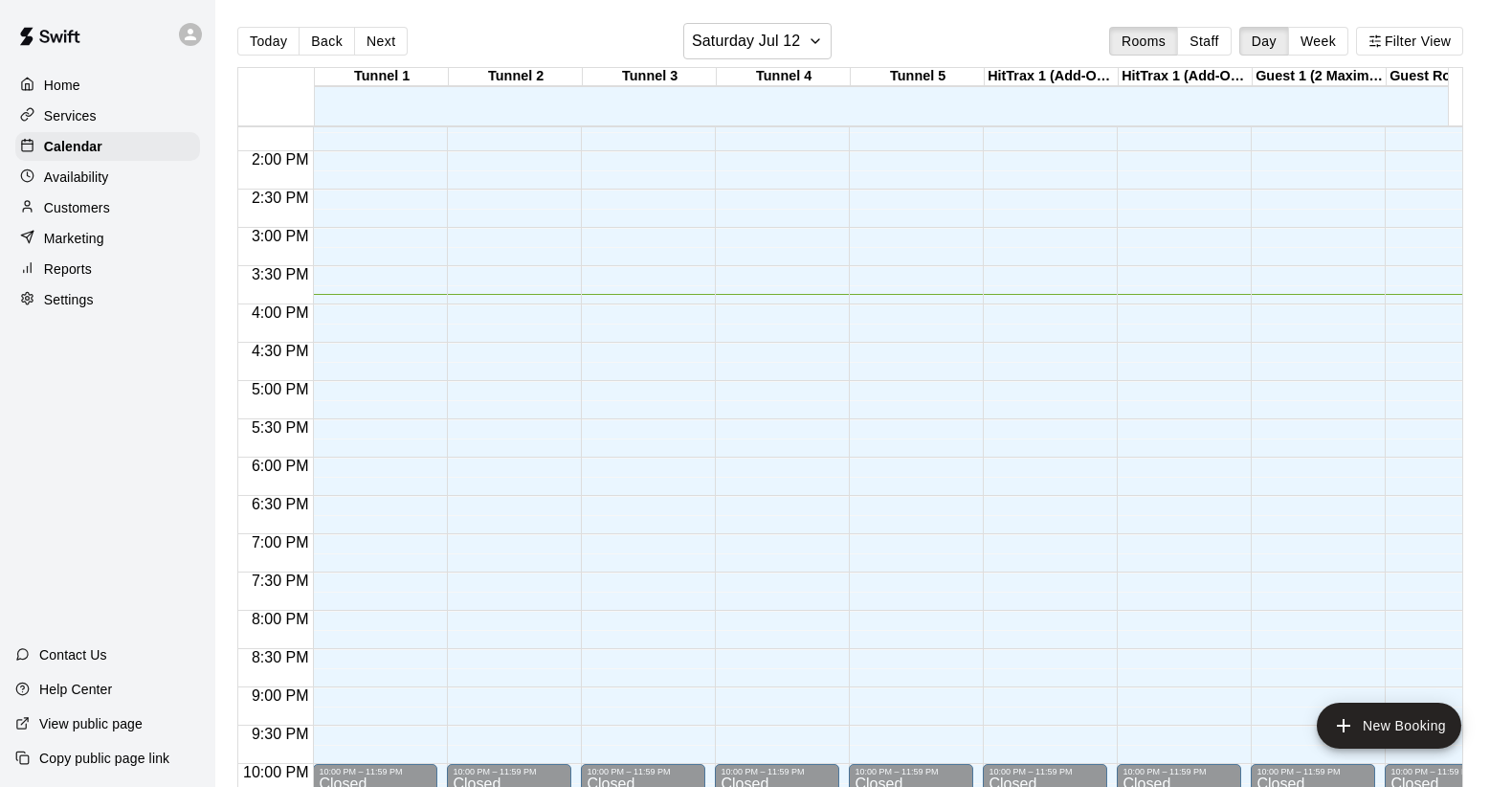 scroll, scrollTop: 1061, scrollLeft: 0, axis: vertical 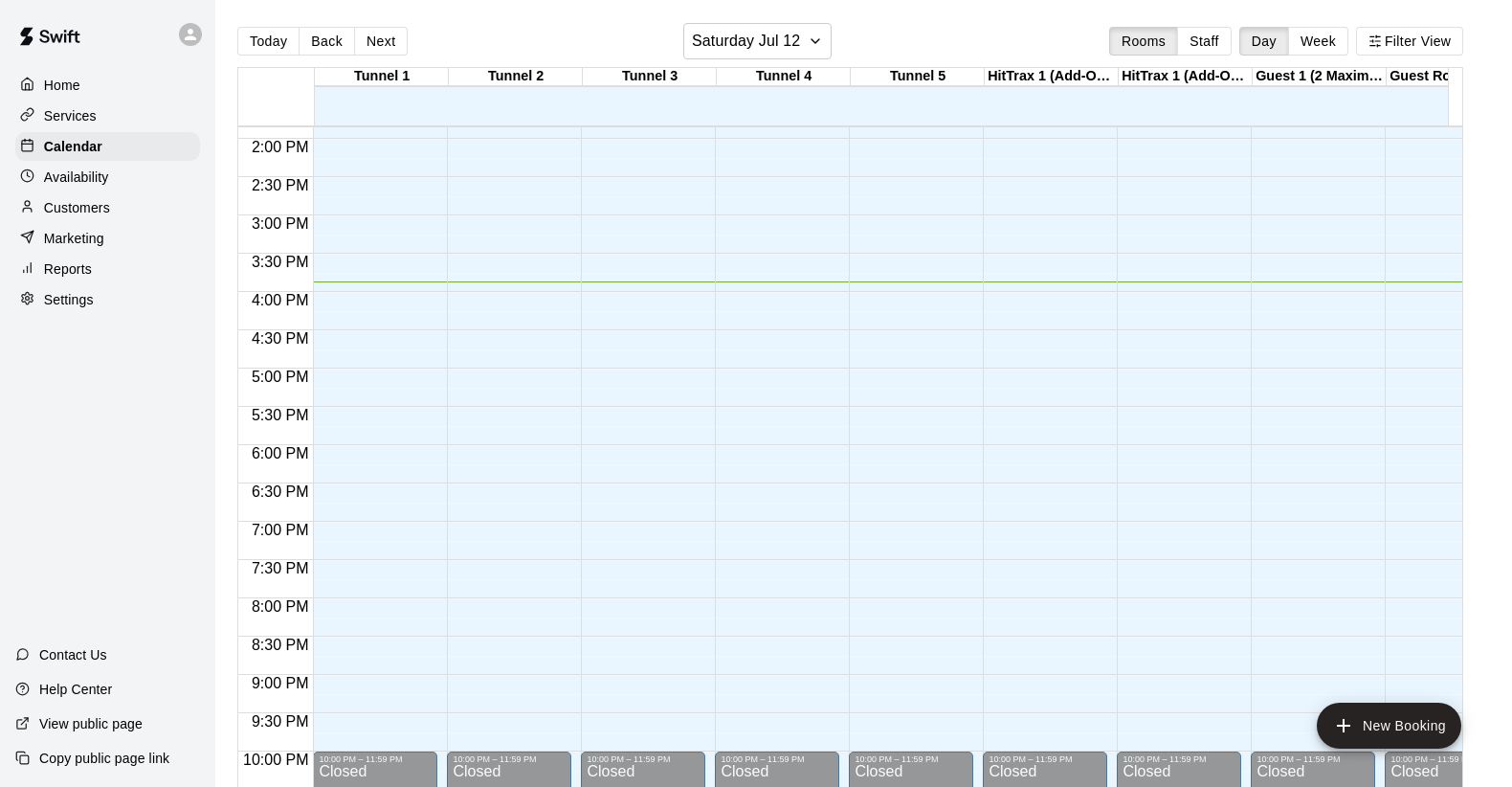 click on "12:00 AM – 9:00 AM Closed 10:00 PM – 11:59 PM Closed" at bounding box center [375, -14] 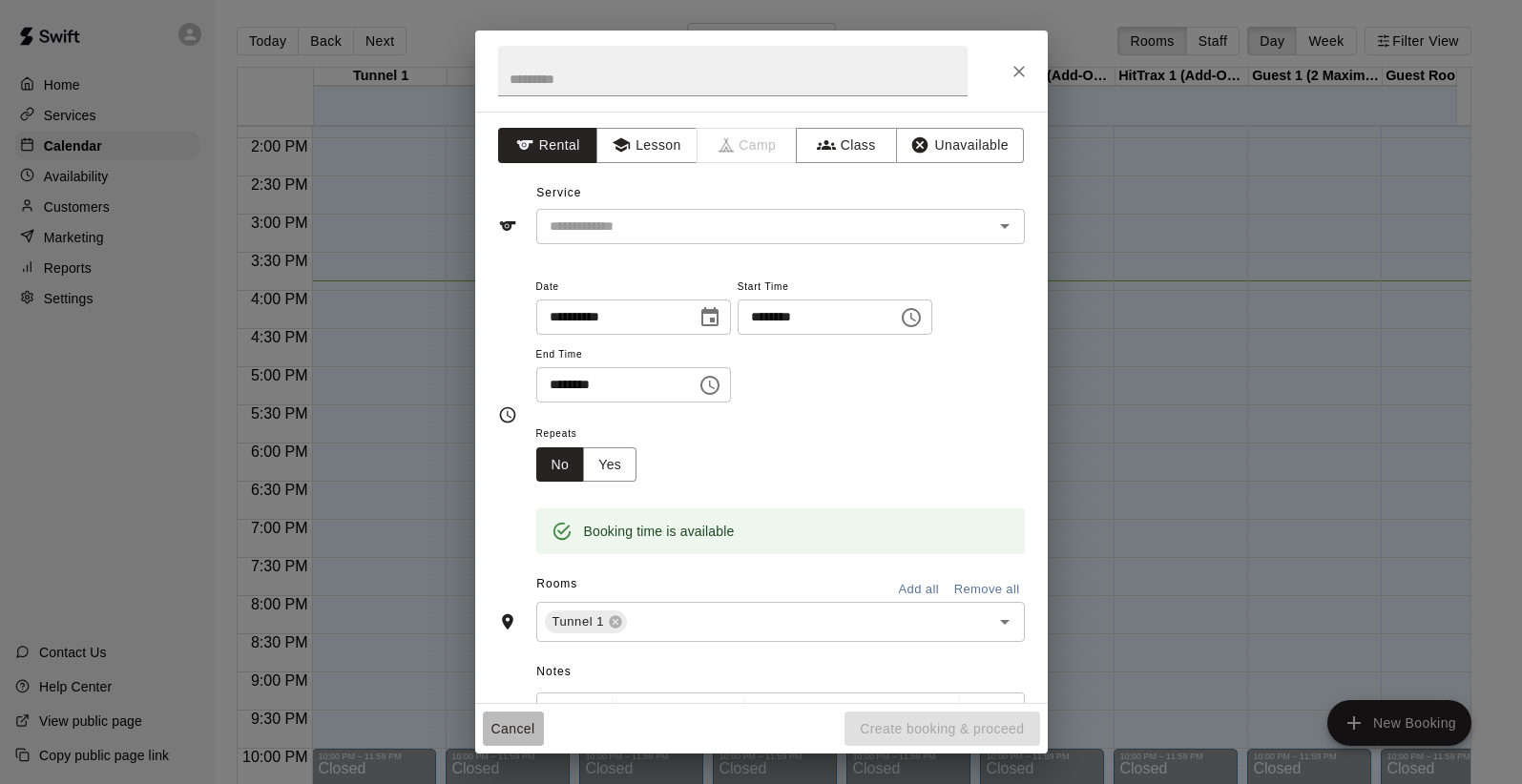 click on "Cancel" at bounding box center (513, 729) 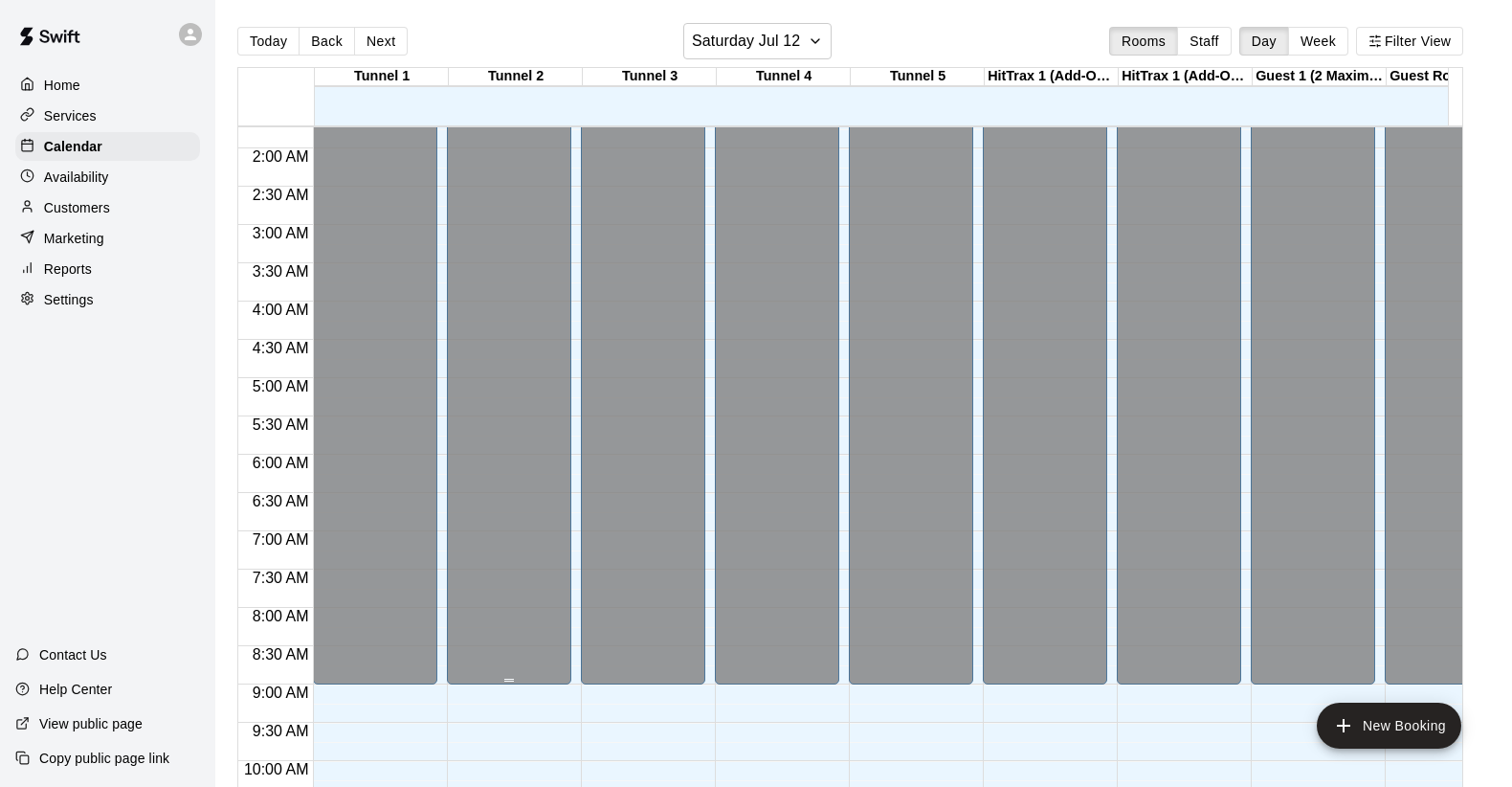 scroll, scrollTop: 0, scrollLeft: 0, axis: both 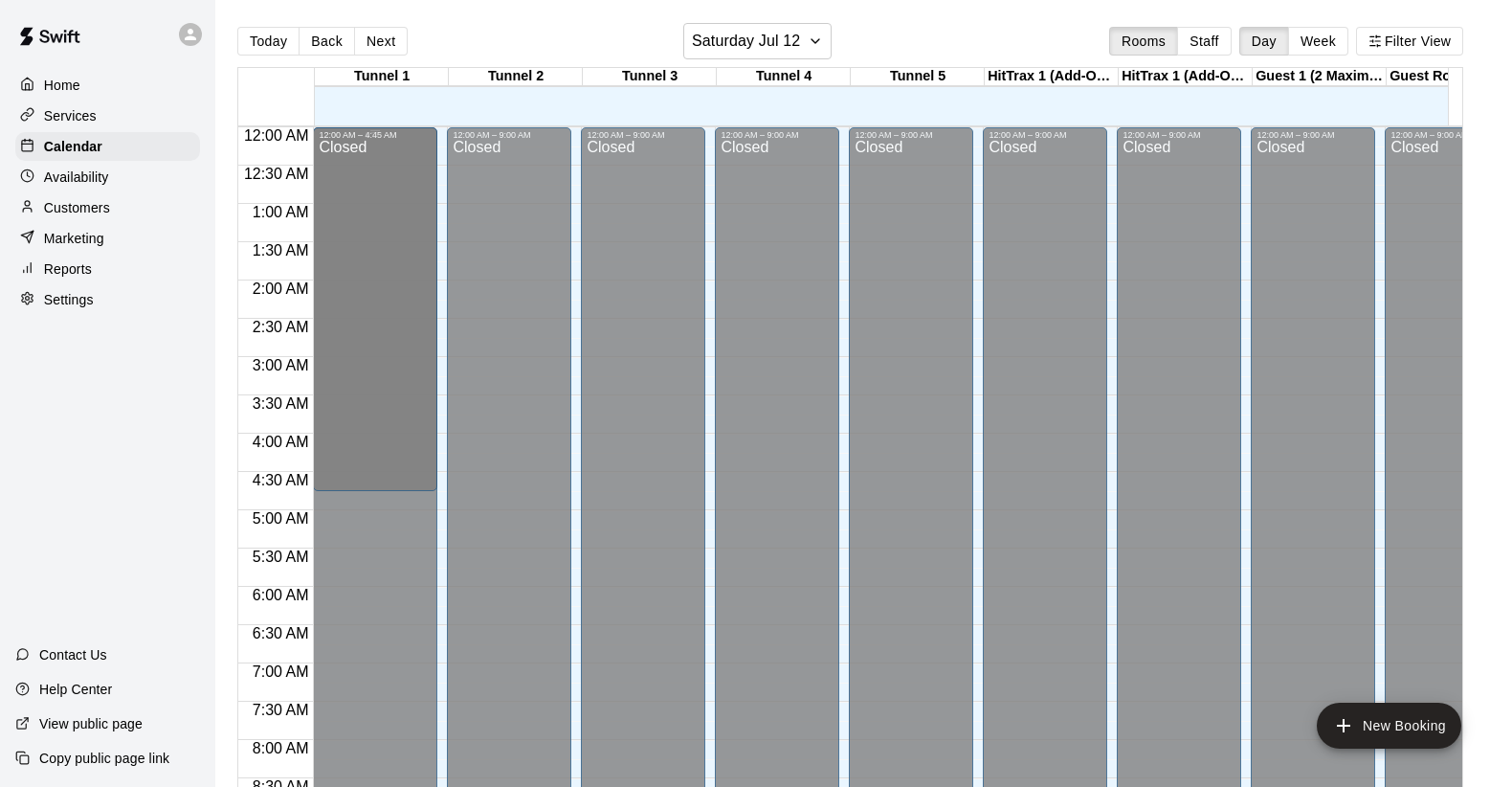drag, startPoint x: 375, startPoint y: 333, endPoint x: 366, endPoint y: 496, distance: 163.24828 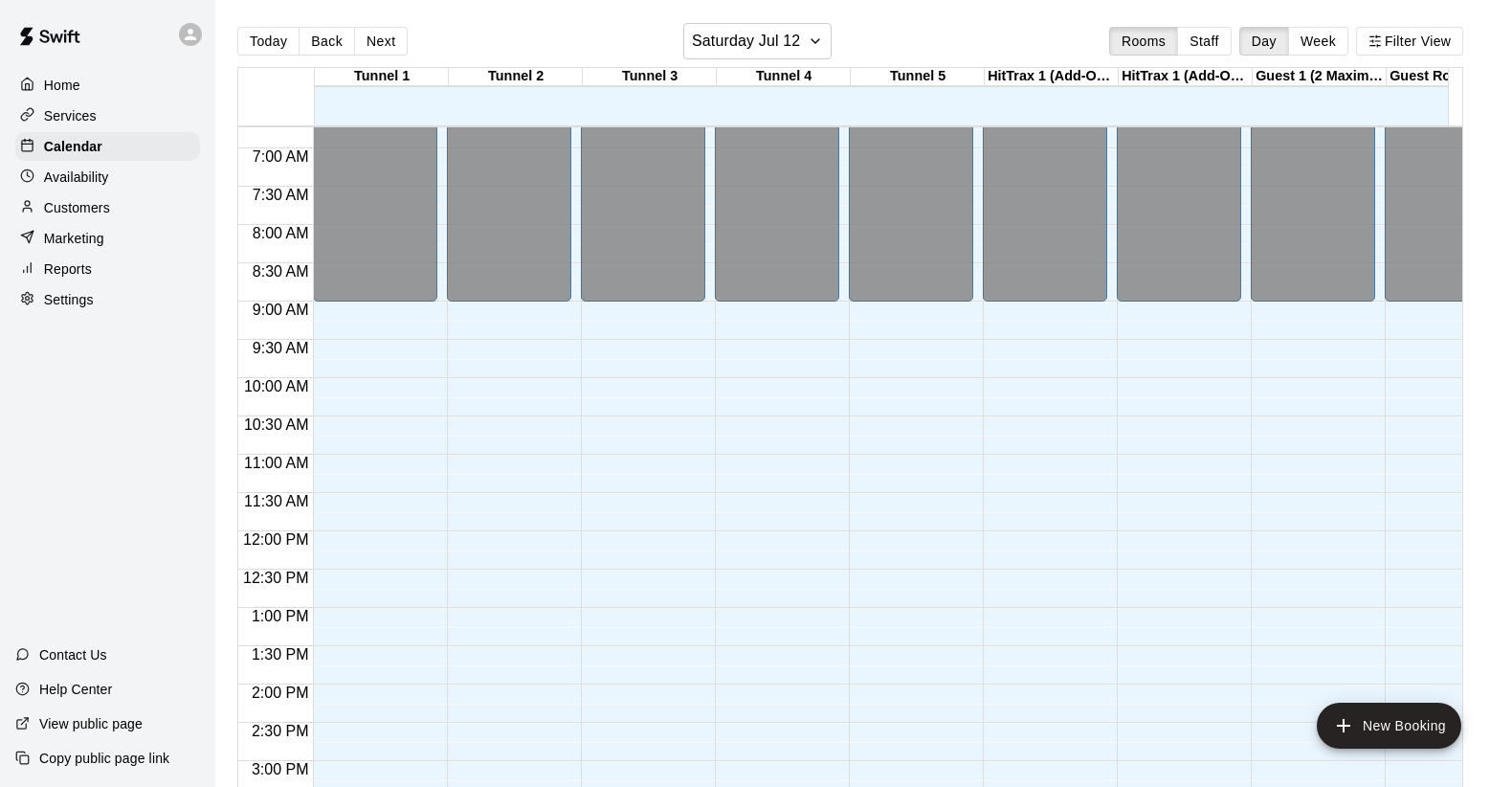 scroll, scrollTop: 614, scrollLeft: 0, axis: vertical 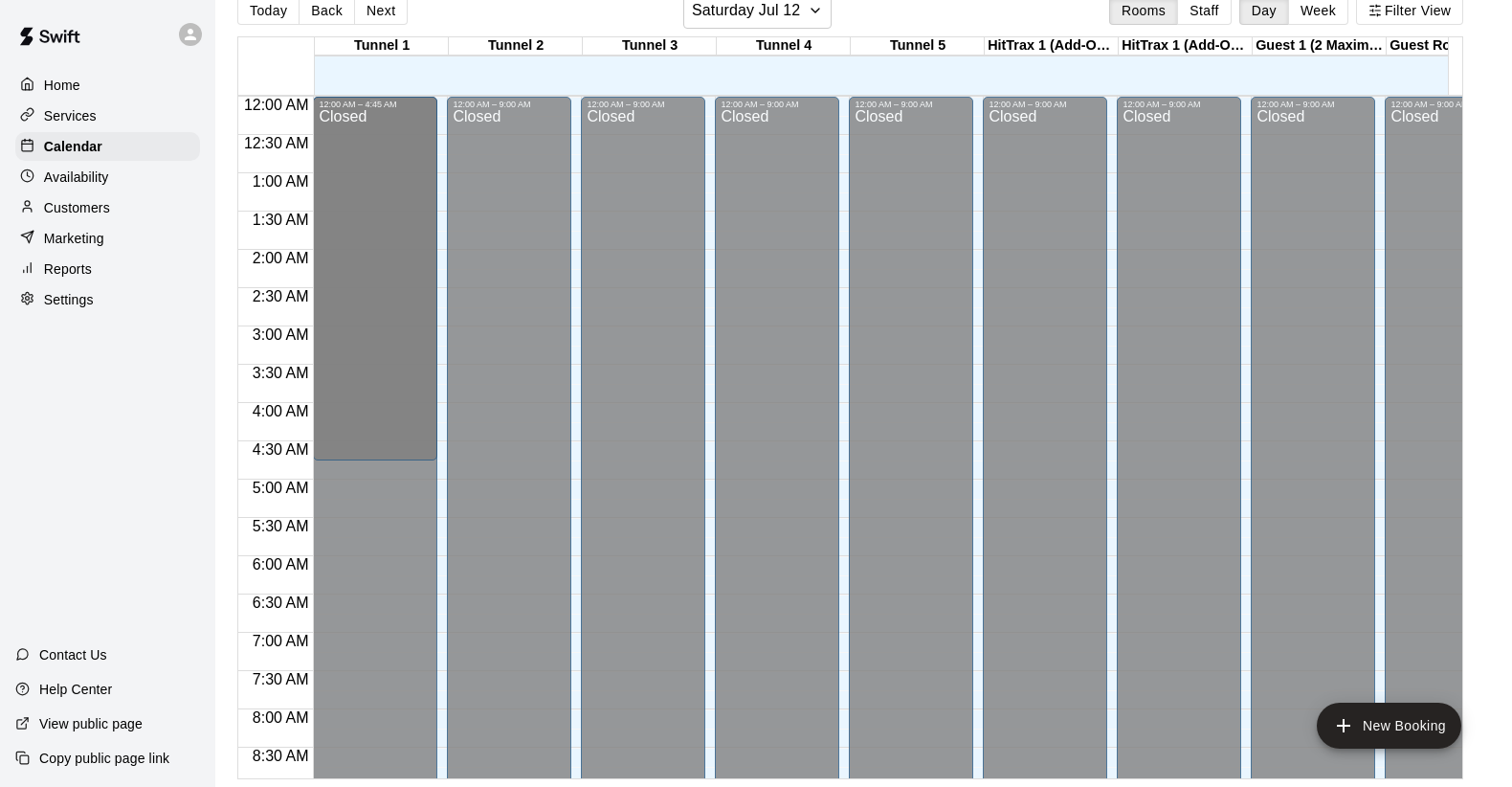drag, startPoint x: 374, startPoint y: 198, endPoint x: 385, endPoint y: 466, distance: 268.22565 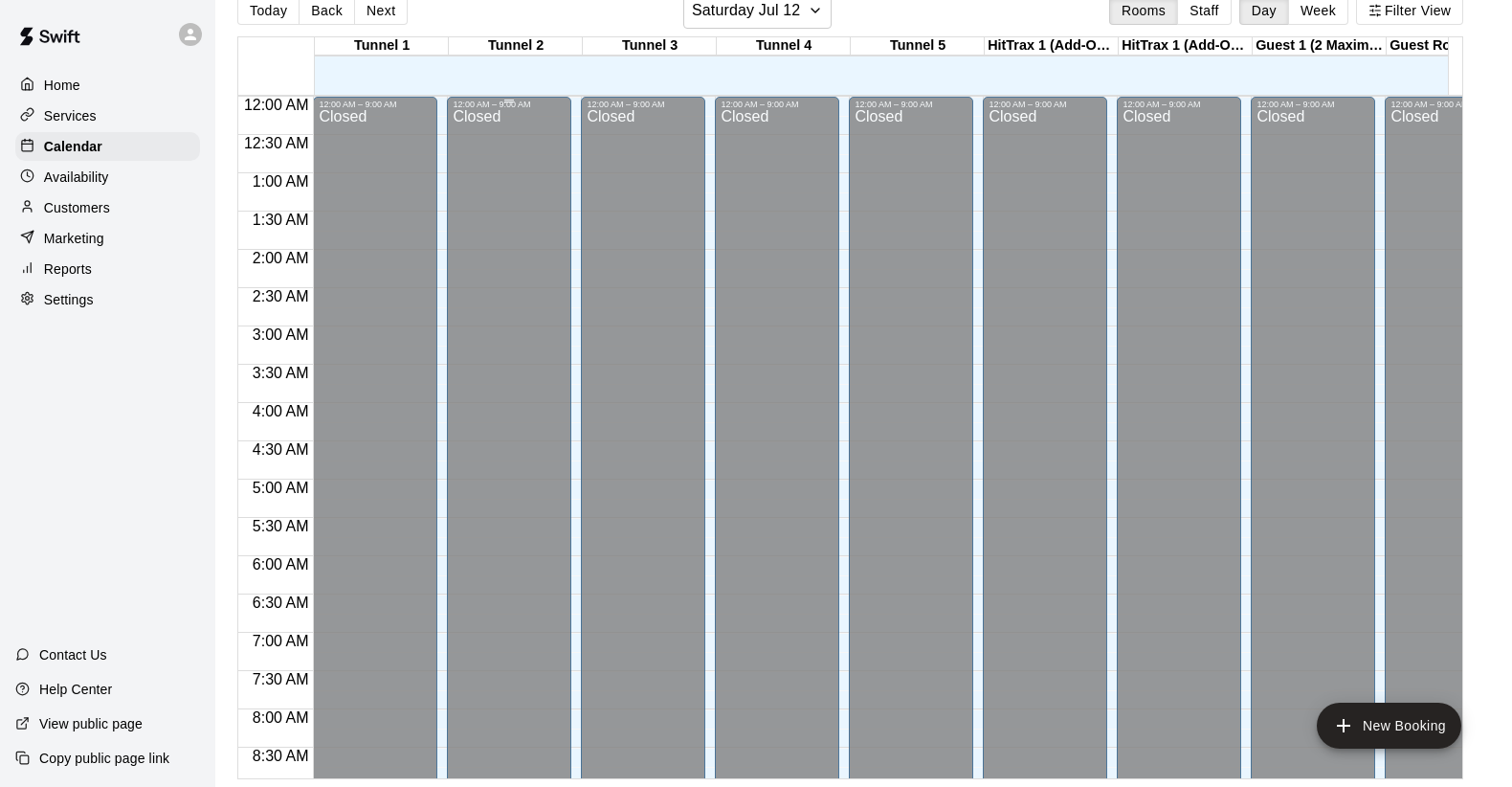 click on "Closed" at bounding box center (509, 451) 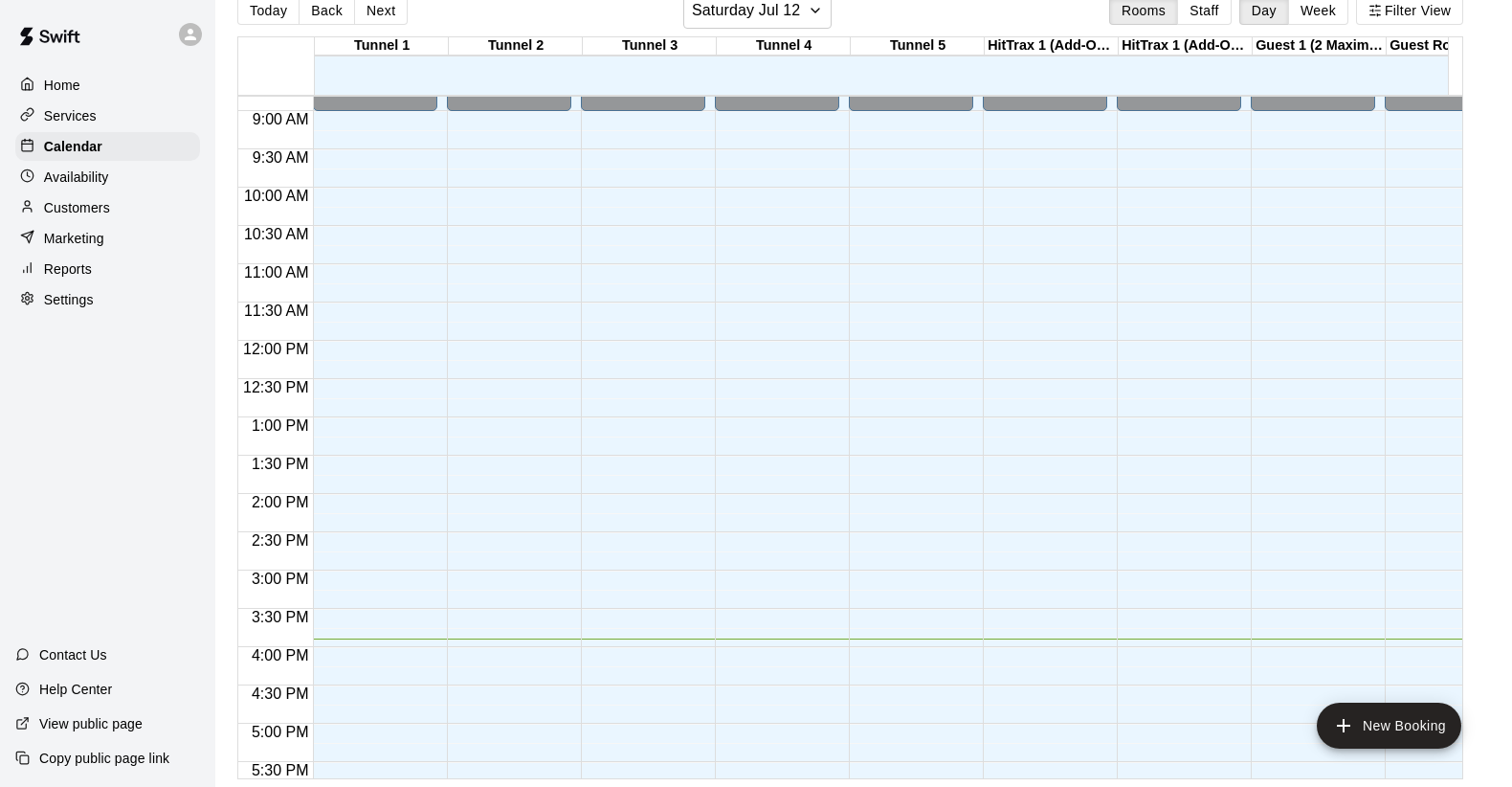 scroll, scrollTop: 663, scrollLeft: 0, axis: vertical 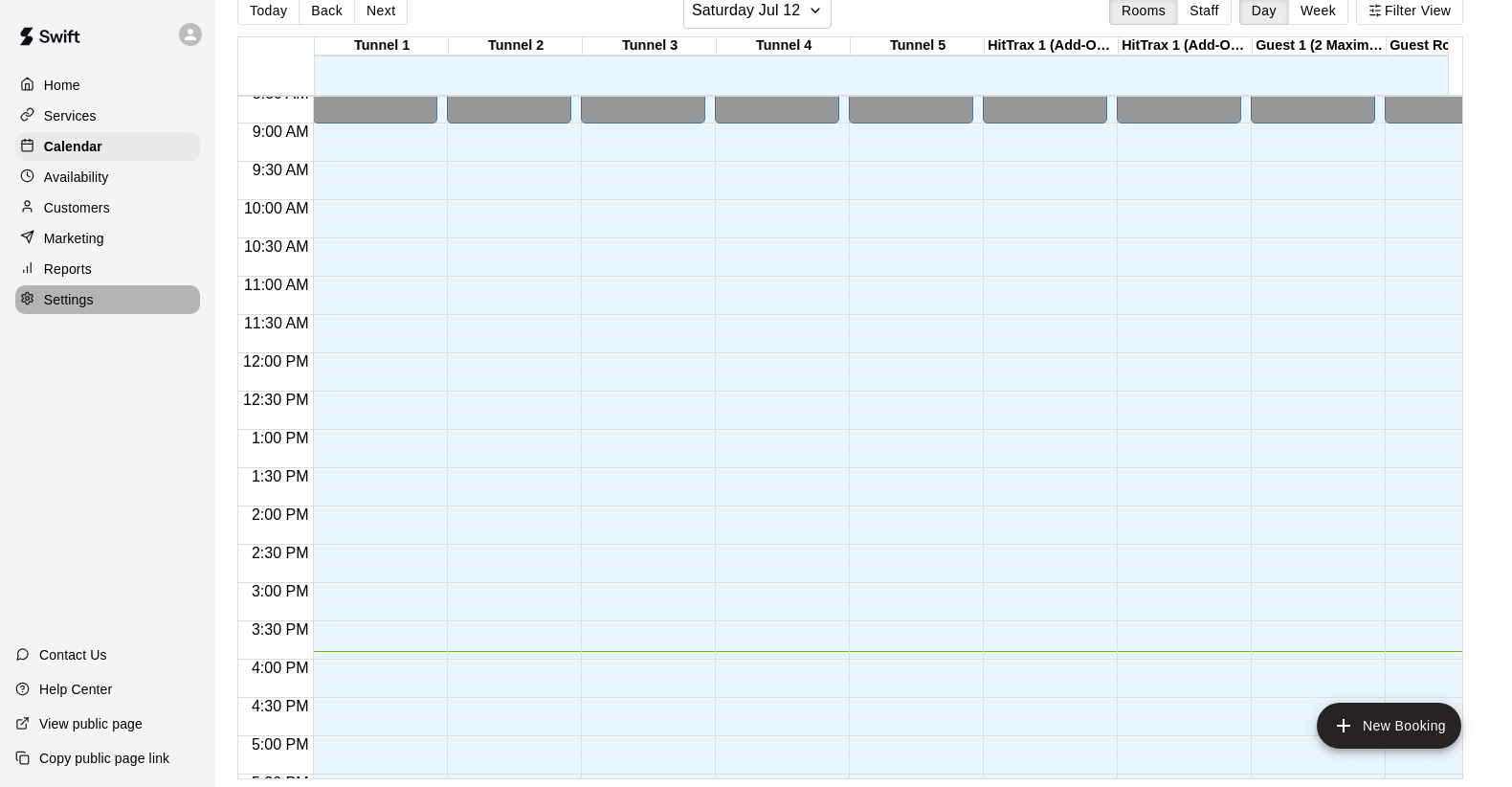 click on "Settings" at bounding box center (69, 300) 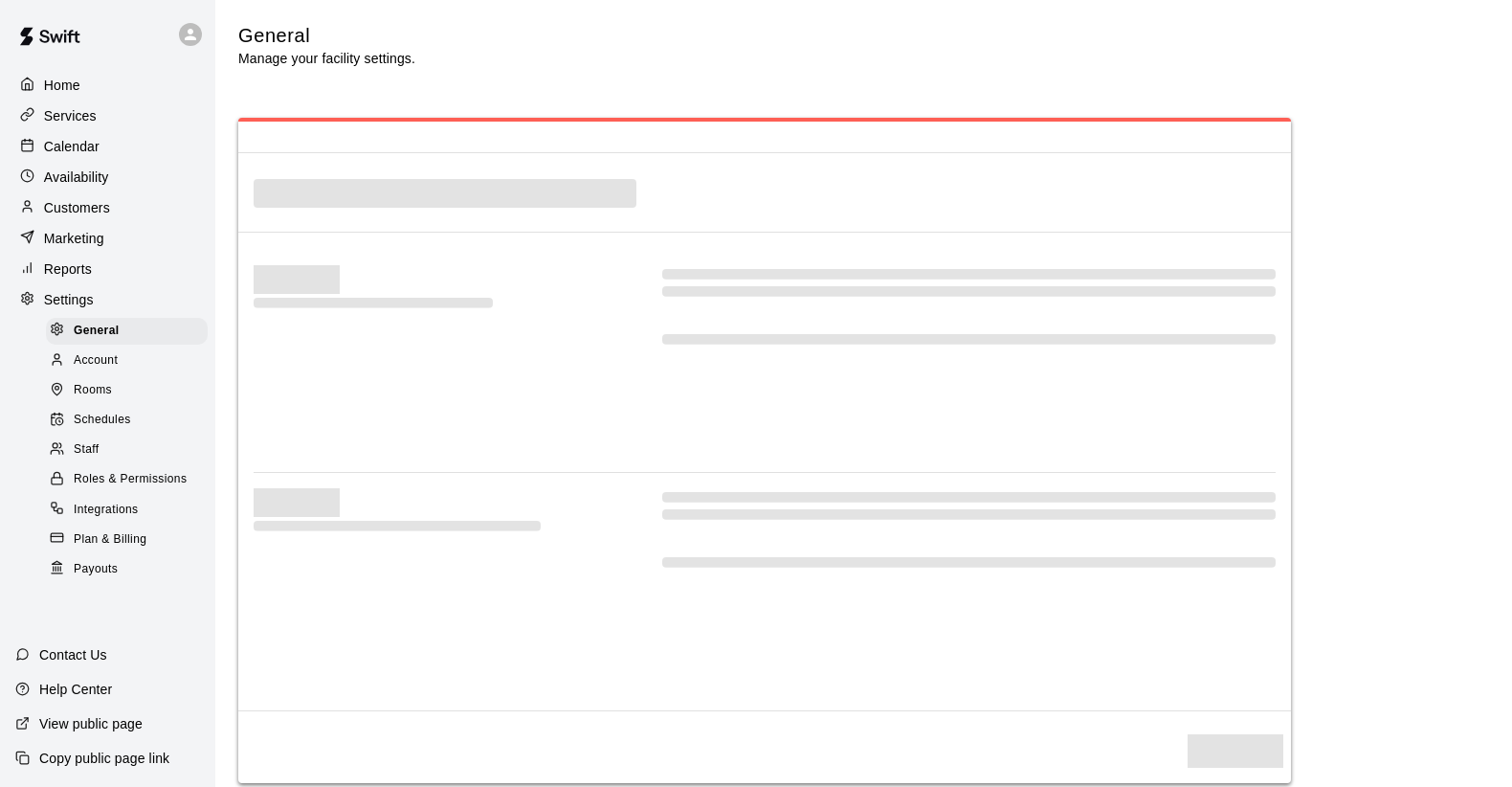 select on "**" 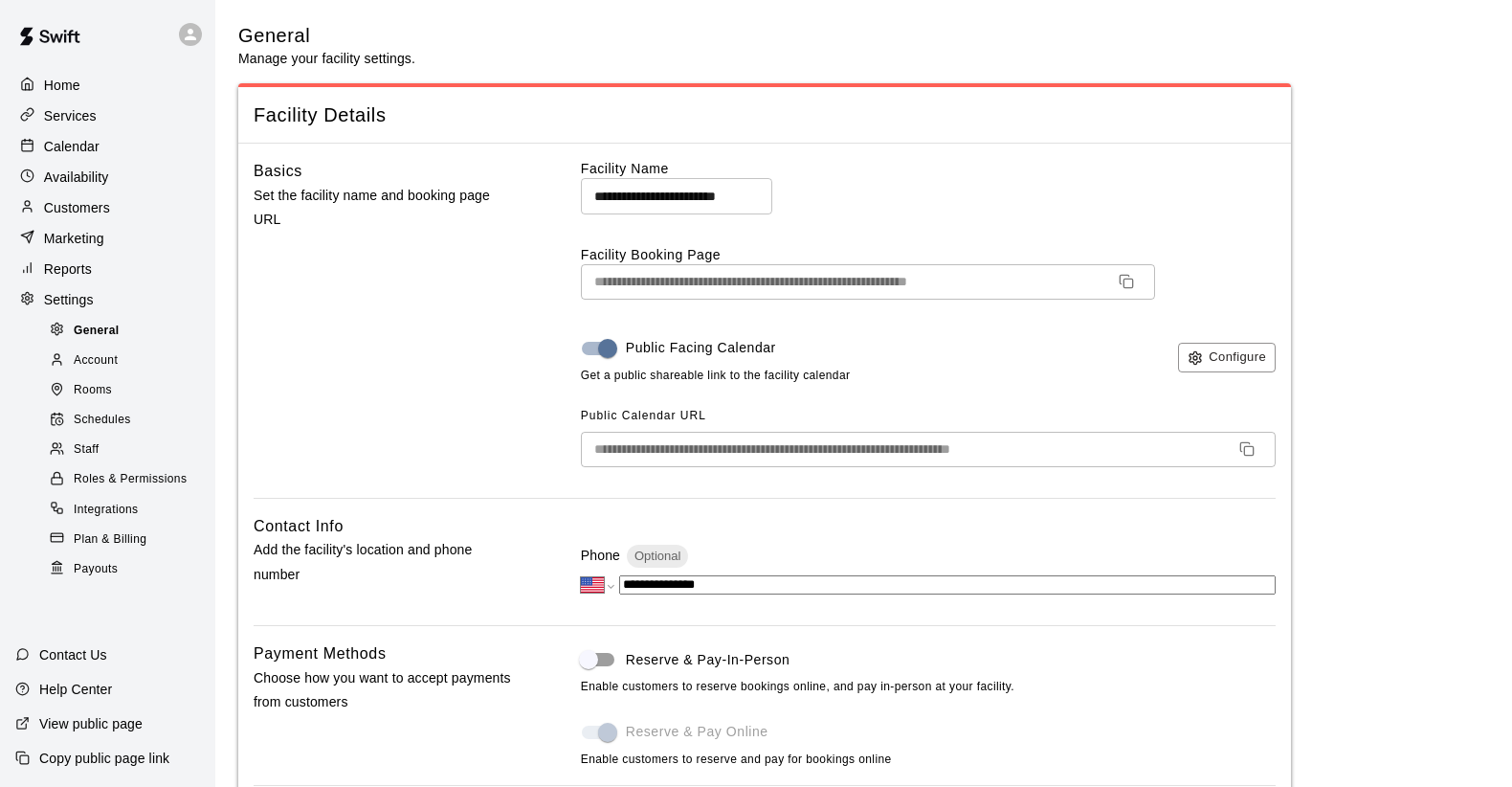 scroll, scrollTop: 3385, scrollLeft: 0, axis: vertical 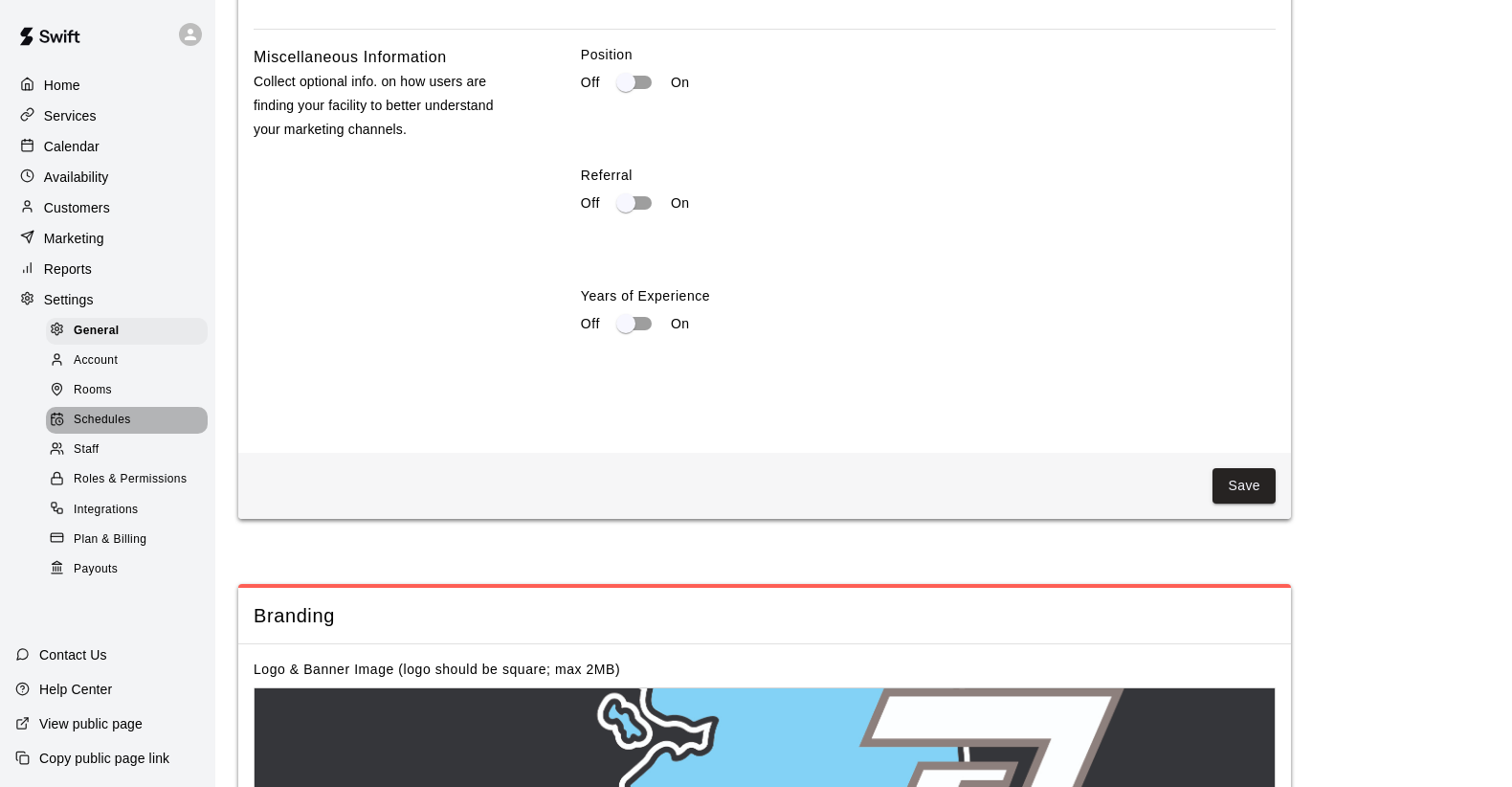 click on "Schedules" at bounding box center (126, 420) 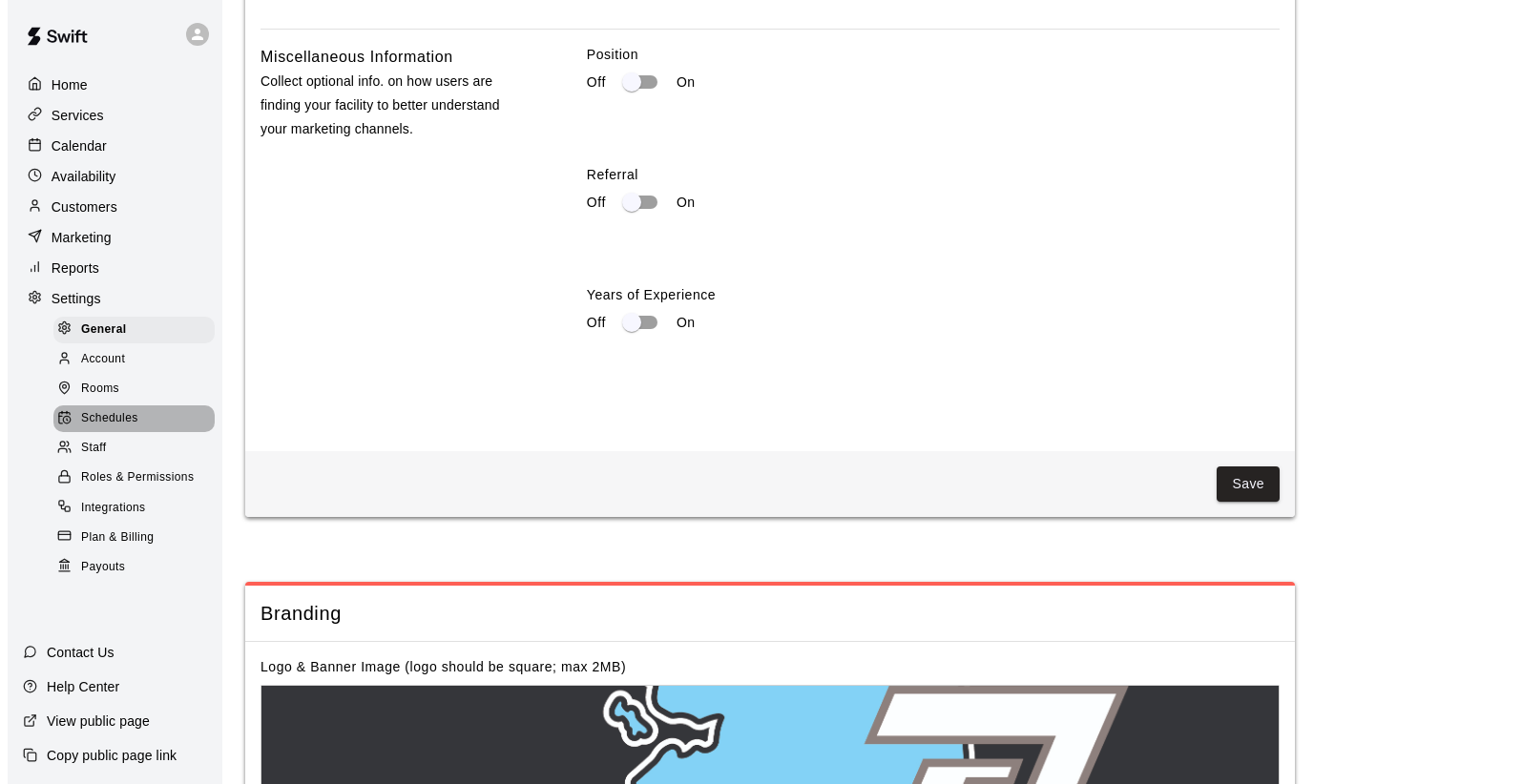 scroll, scrollTop: 0, scrollLeft: 0, axis: both 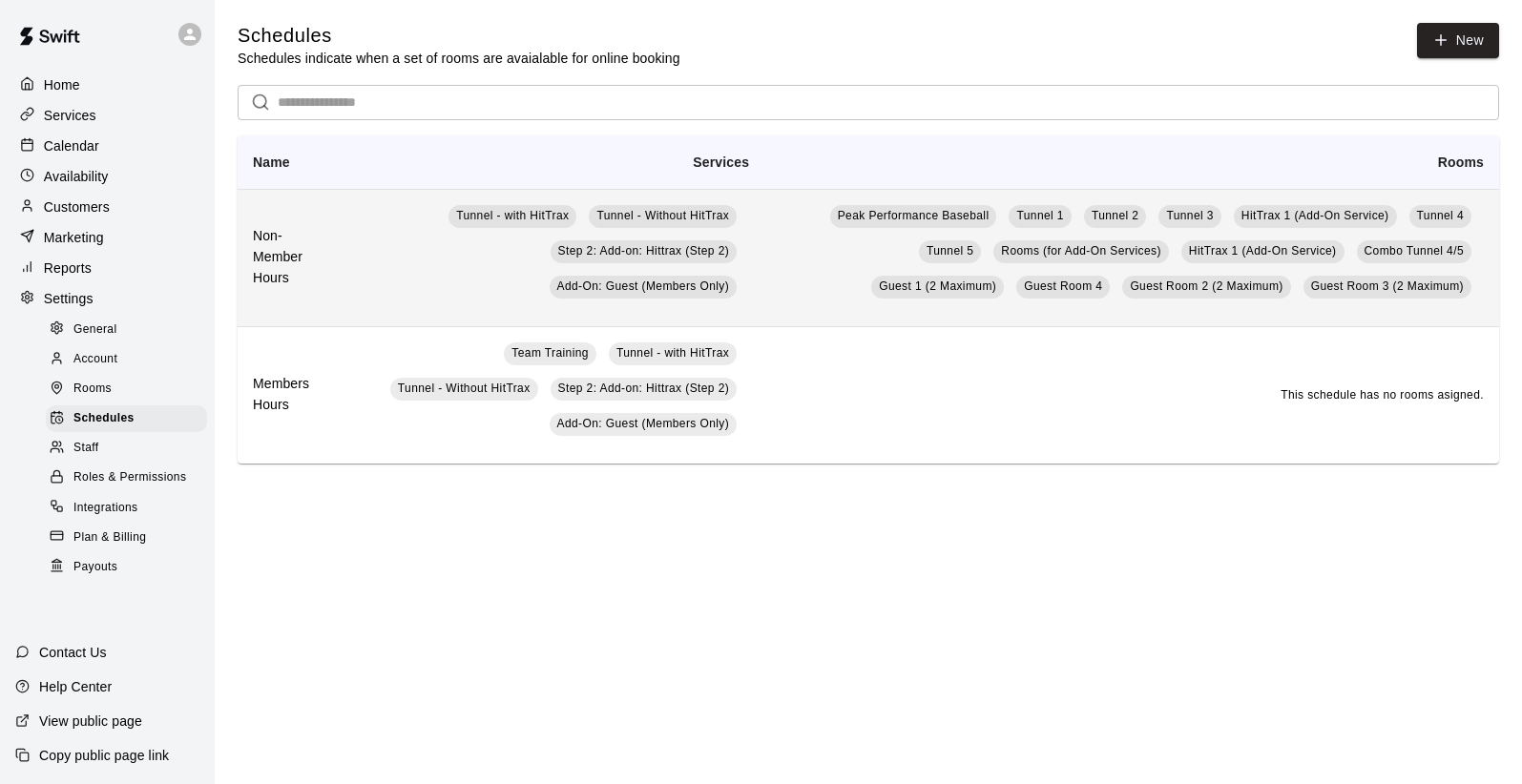 click on "Peak Performance Baseball Tunnel 1 Tunnel 2 Tunnel 3 HitTrax 1 (Add-On Service)  Tunnel 4 Tunnel 5 Rooms (for Add-On Services) HitTrax 1 (Add-On Service) Combo Tunnel 4/5 Guest 1 (2 Maximum) Guest Room 4 Guest Room 2 (2 Maximum) Guest Room 3 (2 Maximum)" at bounding box center (1132, 258) 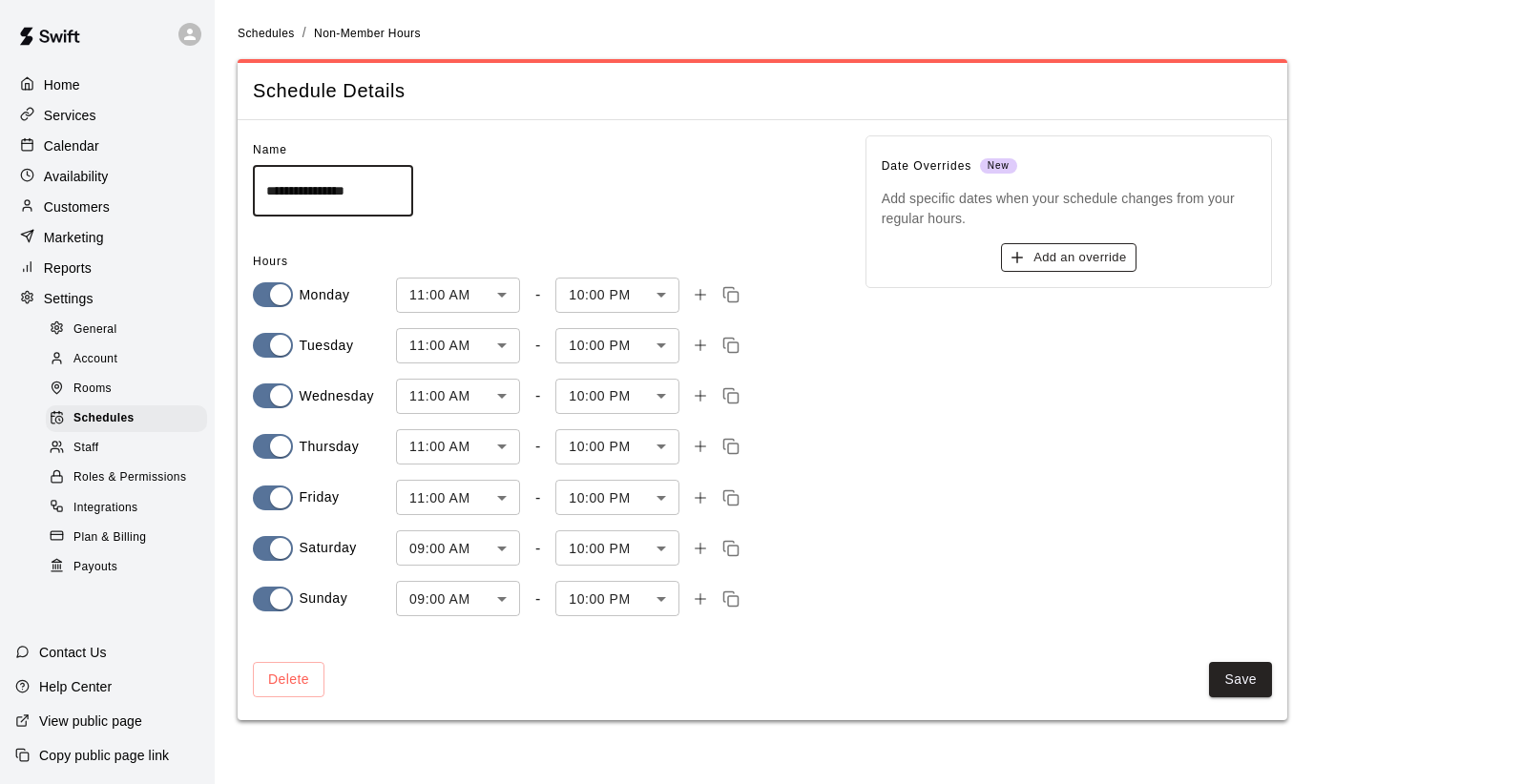 click 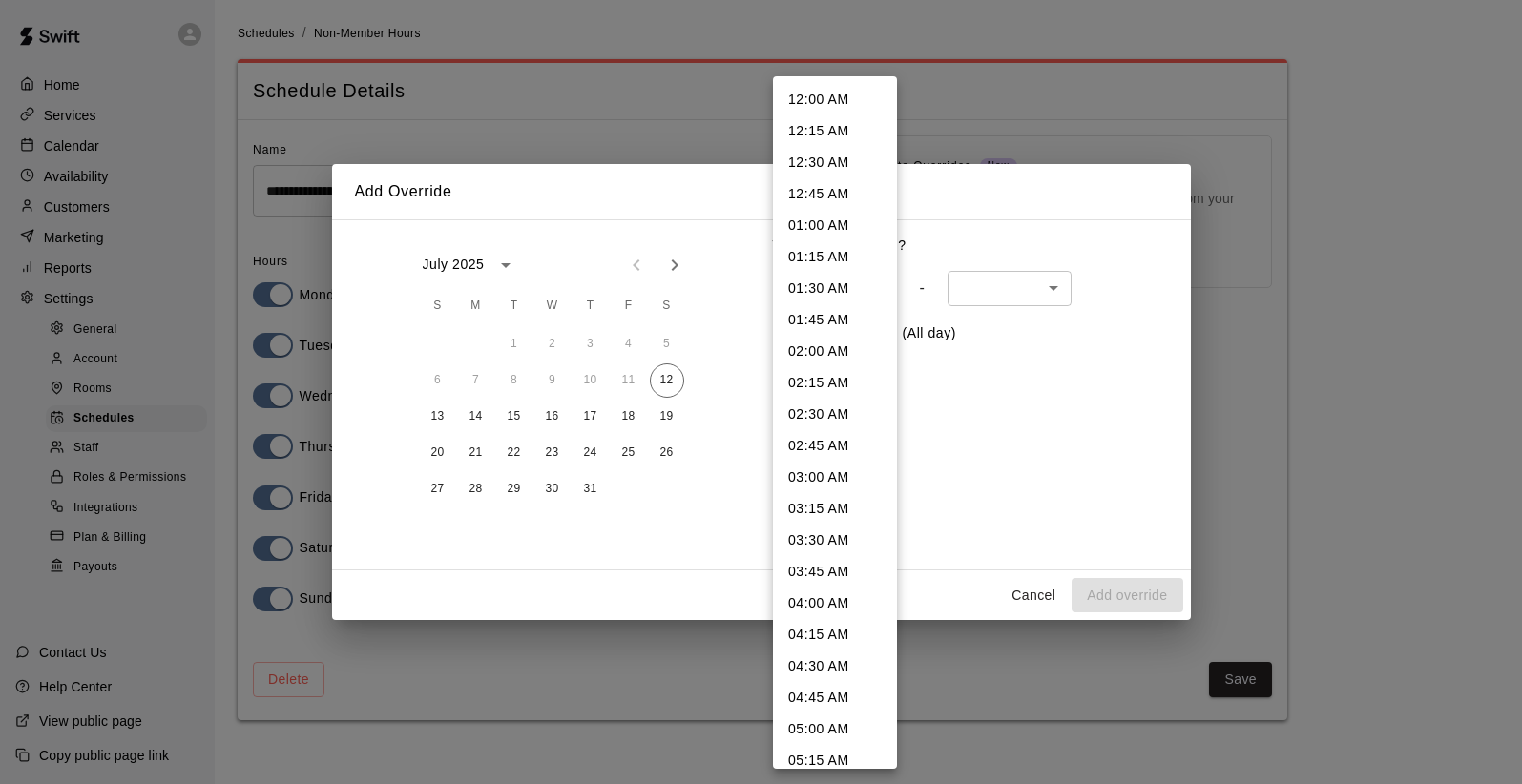 click on "**********" at bounding box center [761, 371] 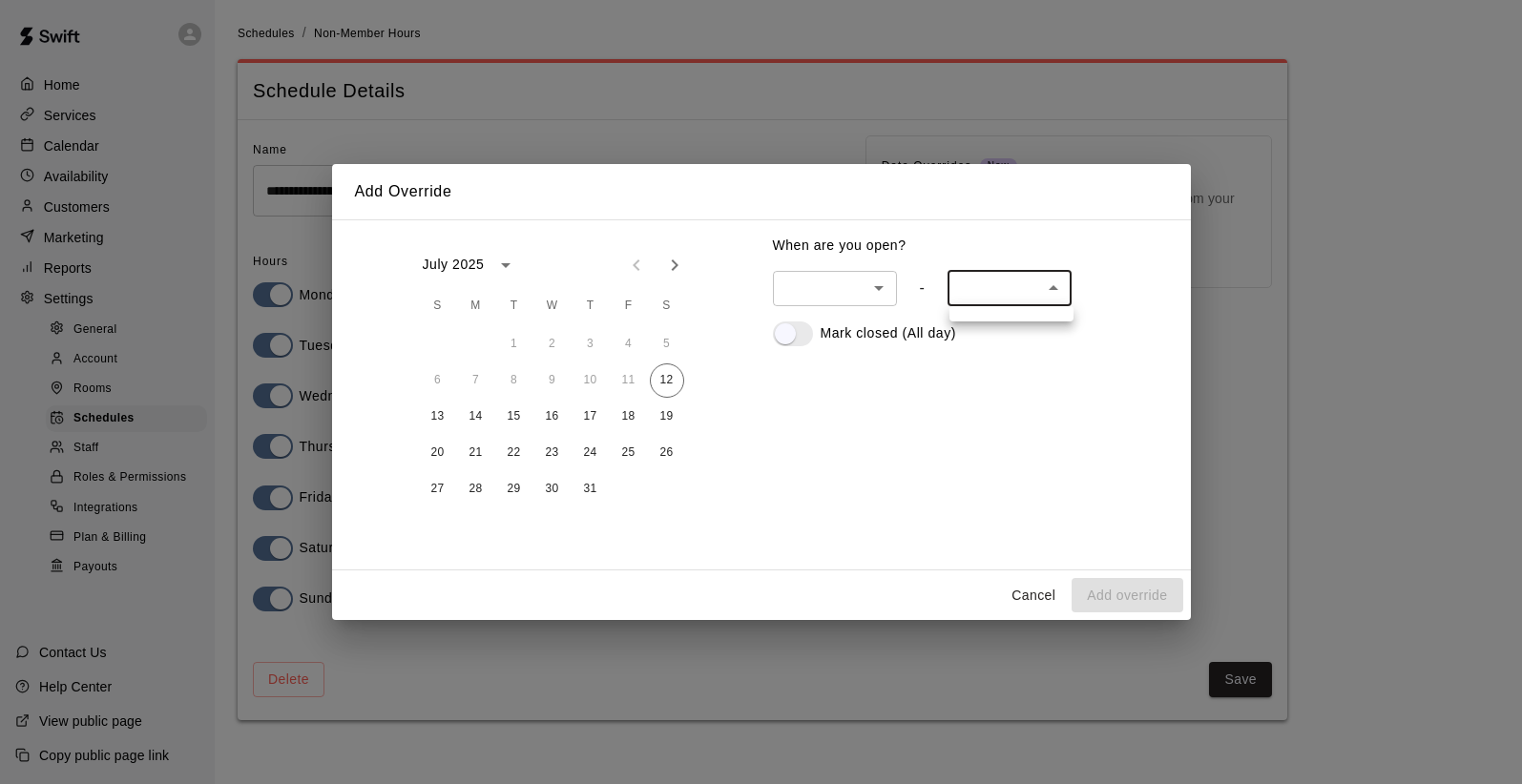 click on "**********" at bounding box center (761, 371) 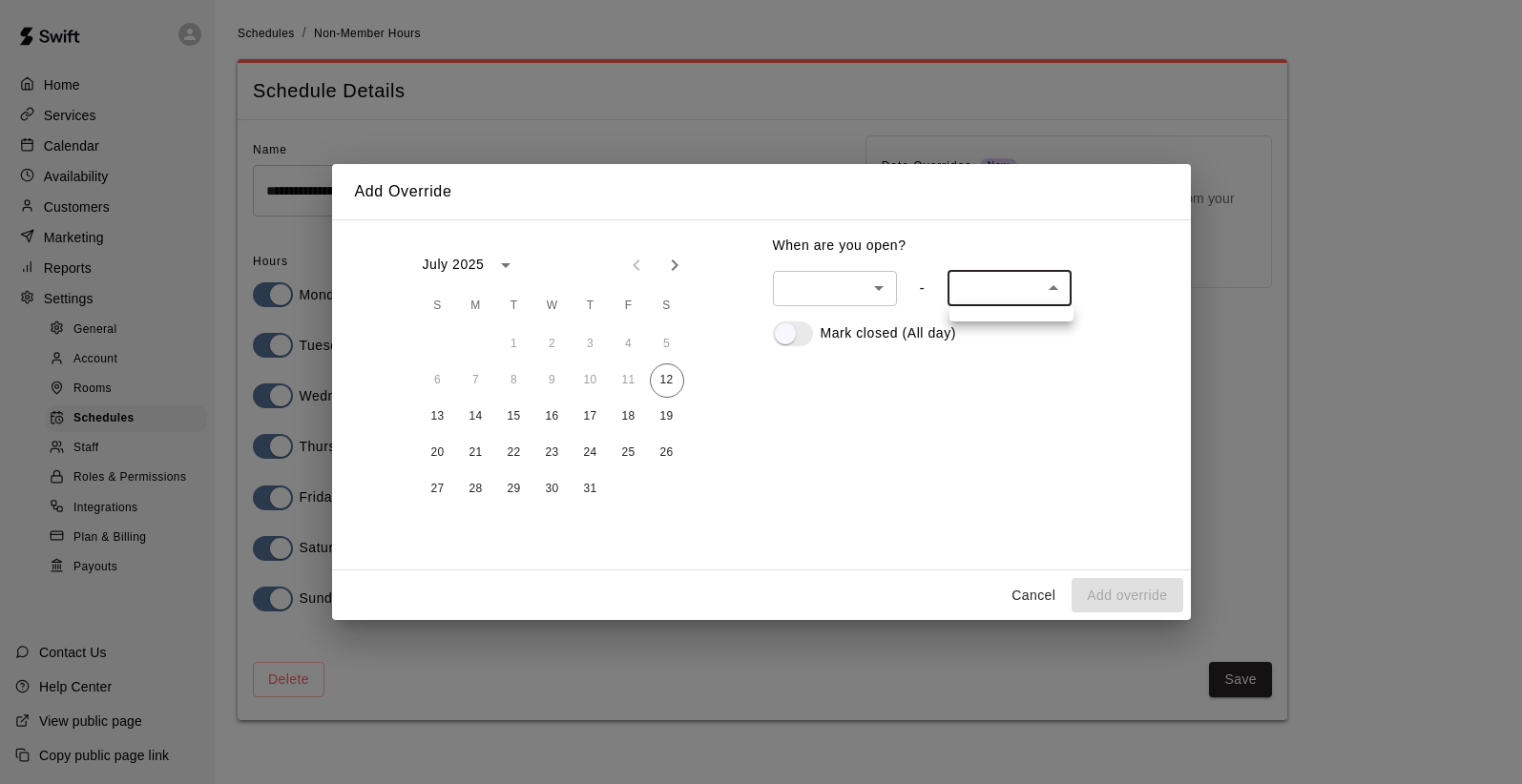 click at bounding box center (761, 392) 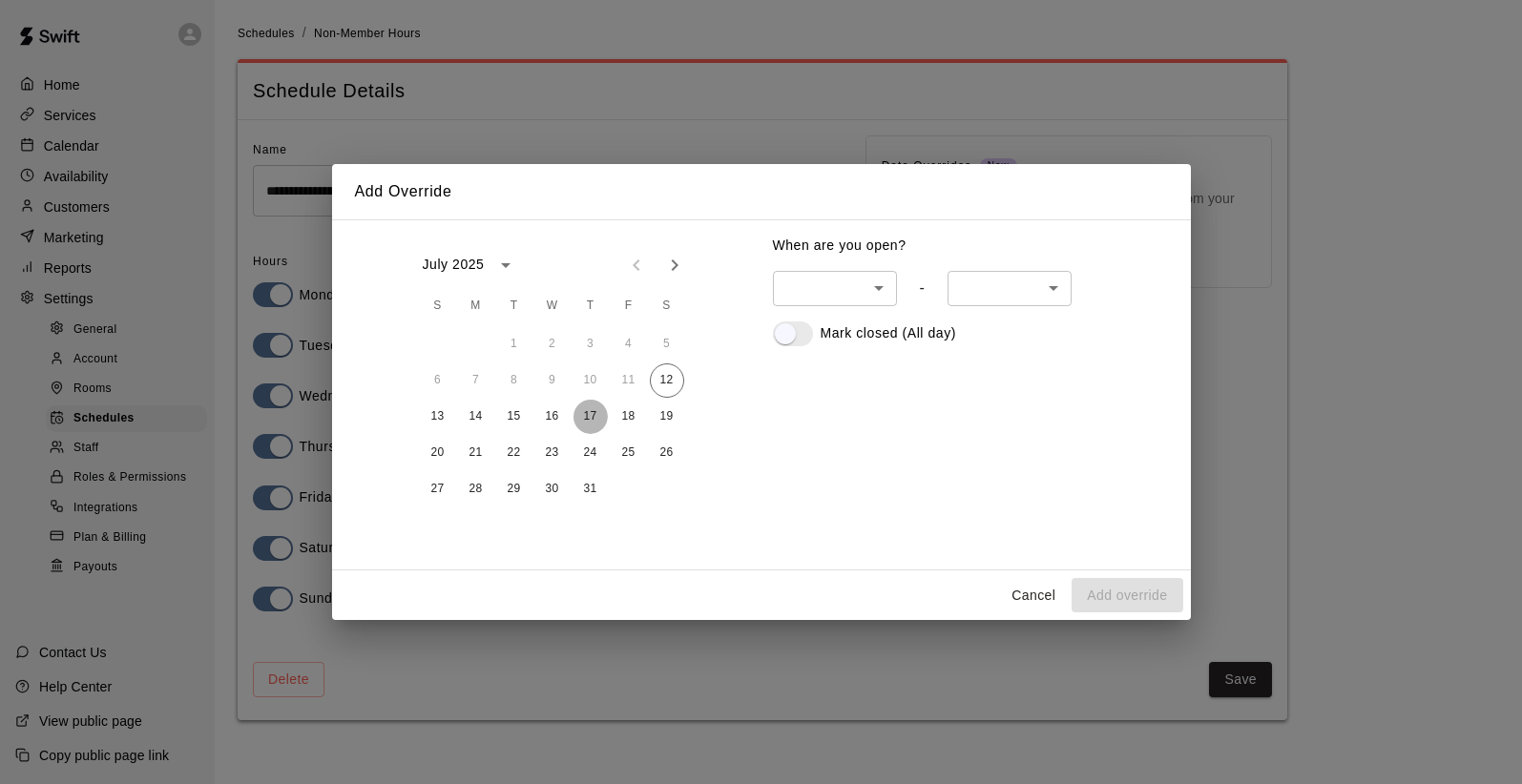 click on "17" at bounding box center (591, 417) 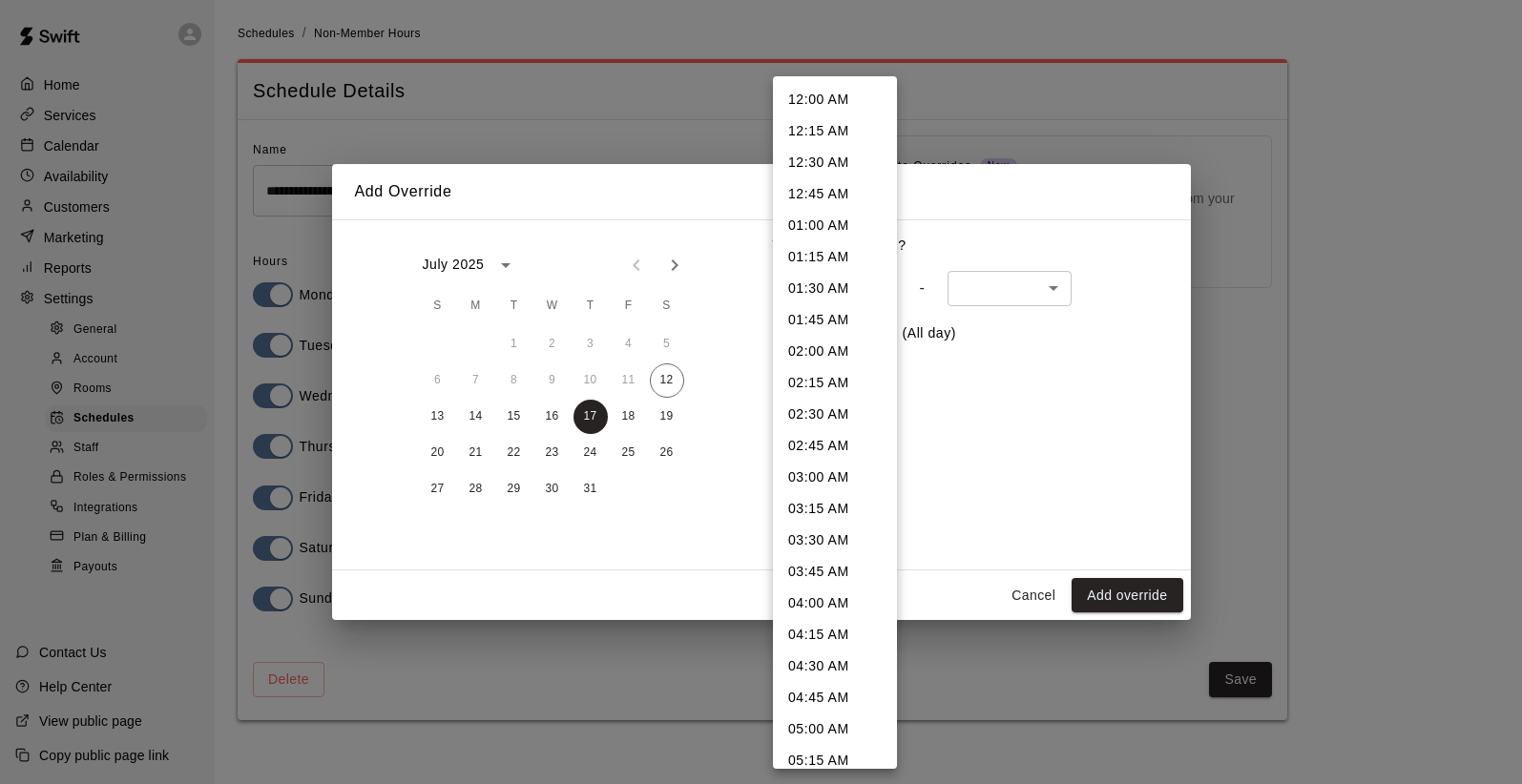 click on "**********" at bounding box center [761, 371] 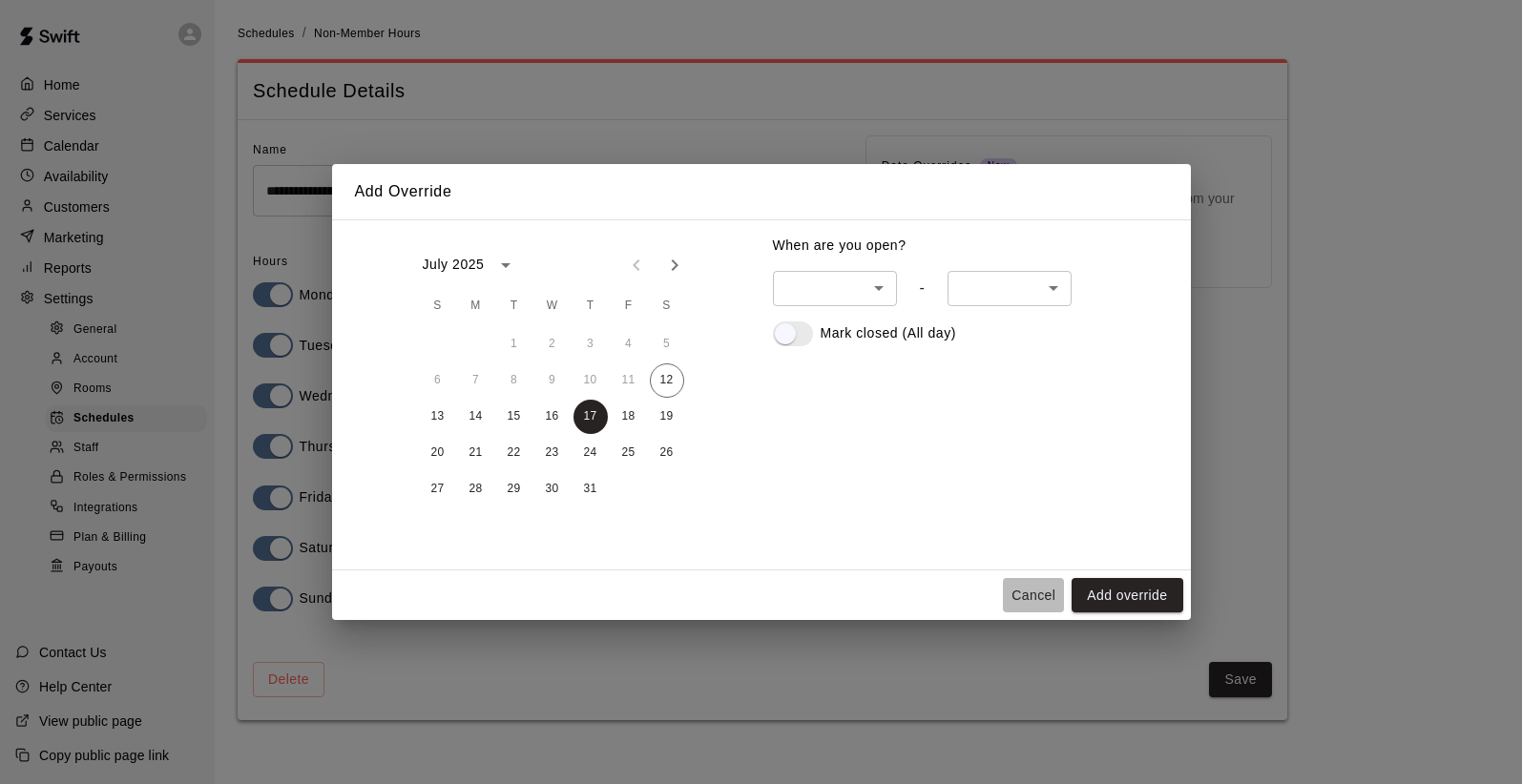 click on "Cancel" at bounding box center [1033, 595] 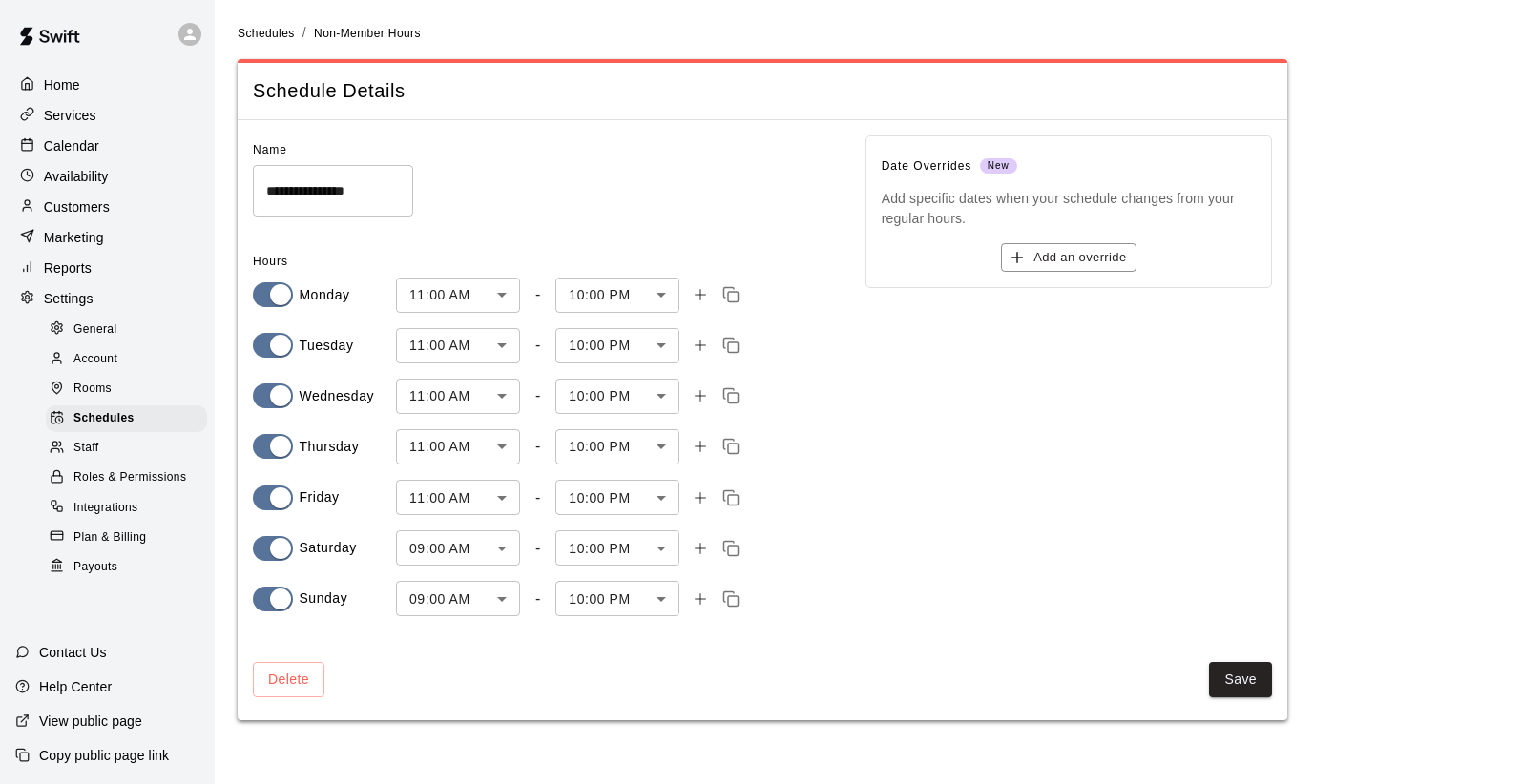 click on "Date Overrides   New Add specific dates when your schedule changes from your regular hours. Add an override" at bounding box center (1053, 368) 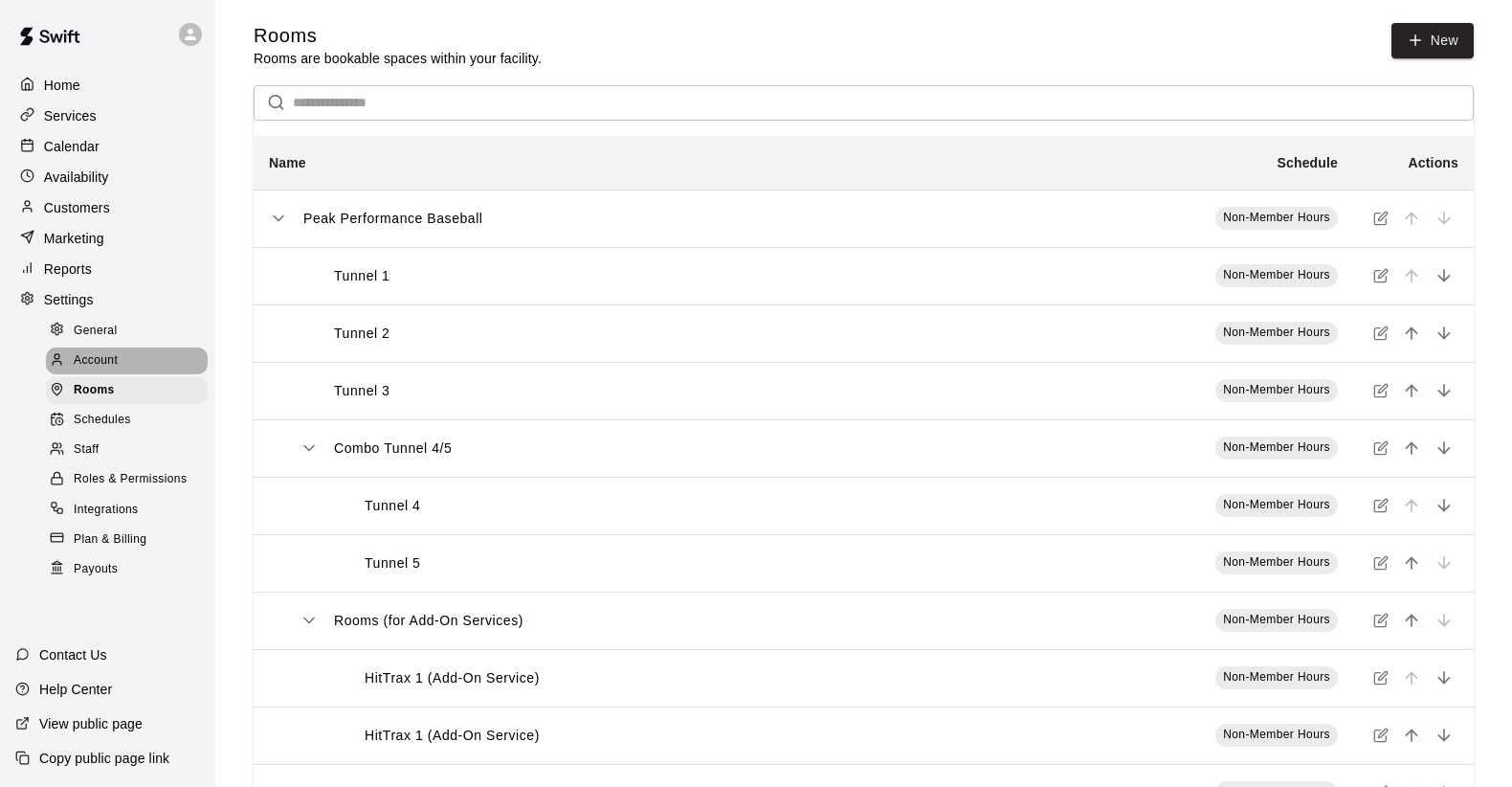 click on "Account" at bounding box center [96, 361] 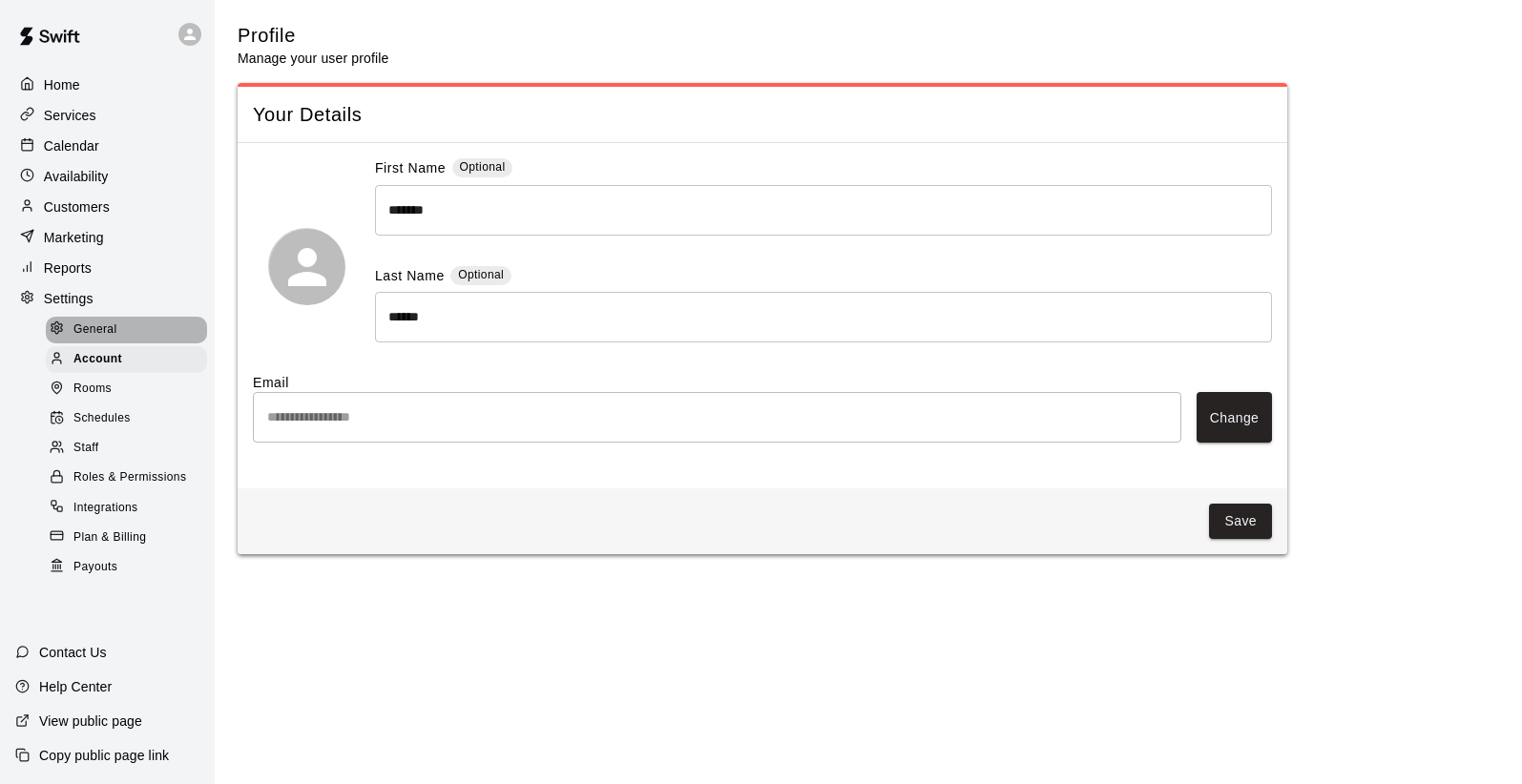 click on "General" at bounding box center (95, 330) 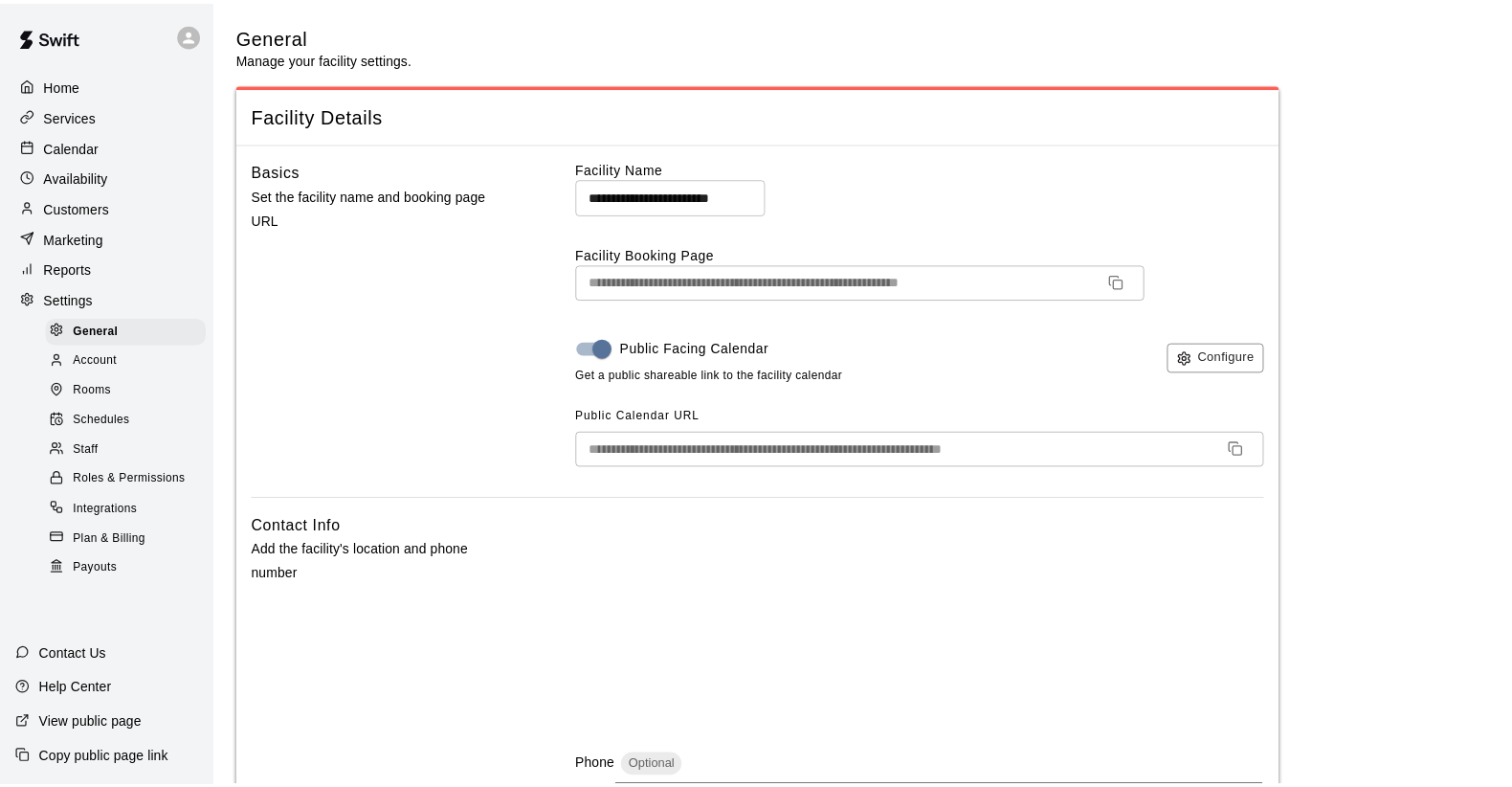 scroll, scrollTop: 3535, scrollLeft: 0, axis: vertical 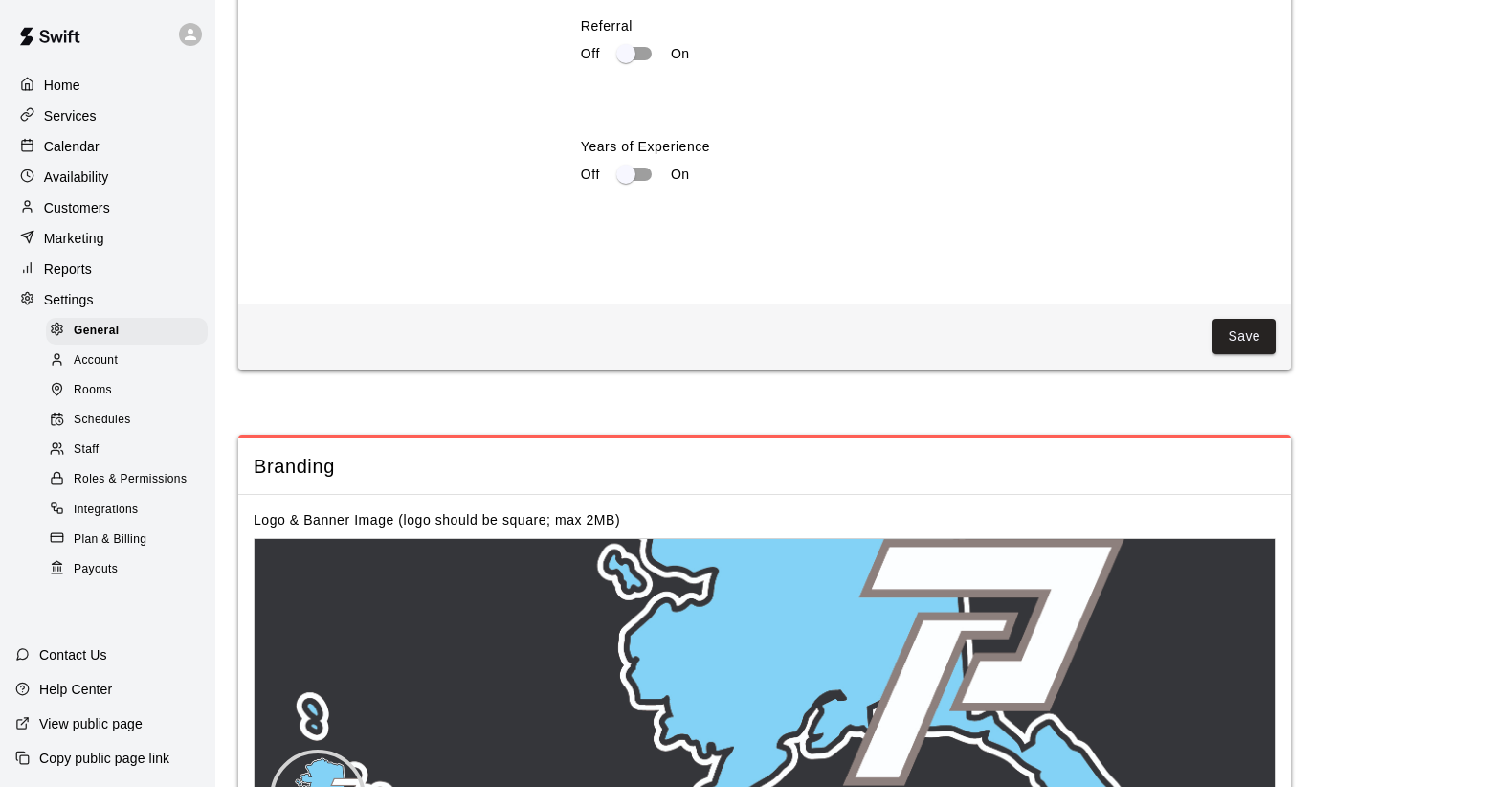 click on "Schedules" at bounding box center [102, 420] 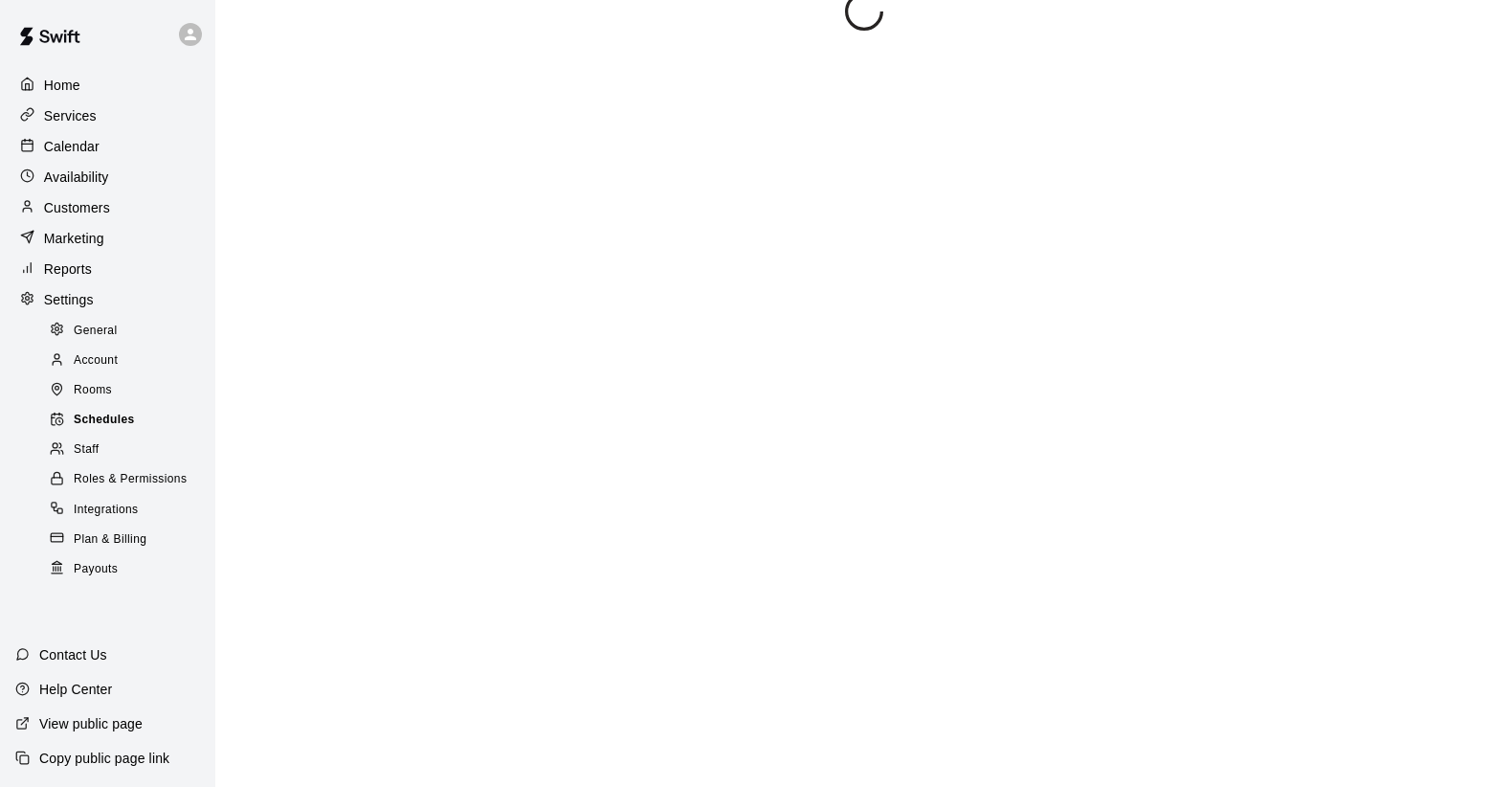 scroll, scrollTop: 0, scrollLeft: 0, axis: both 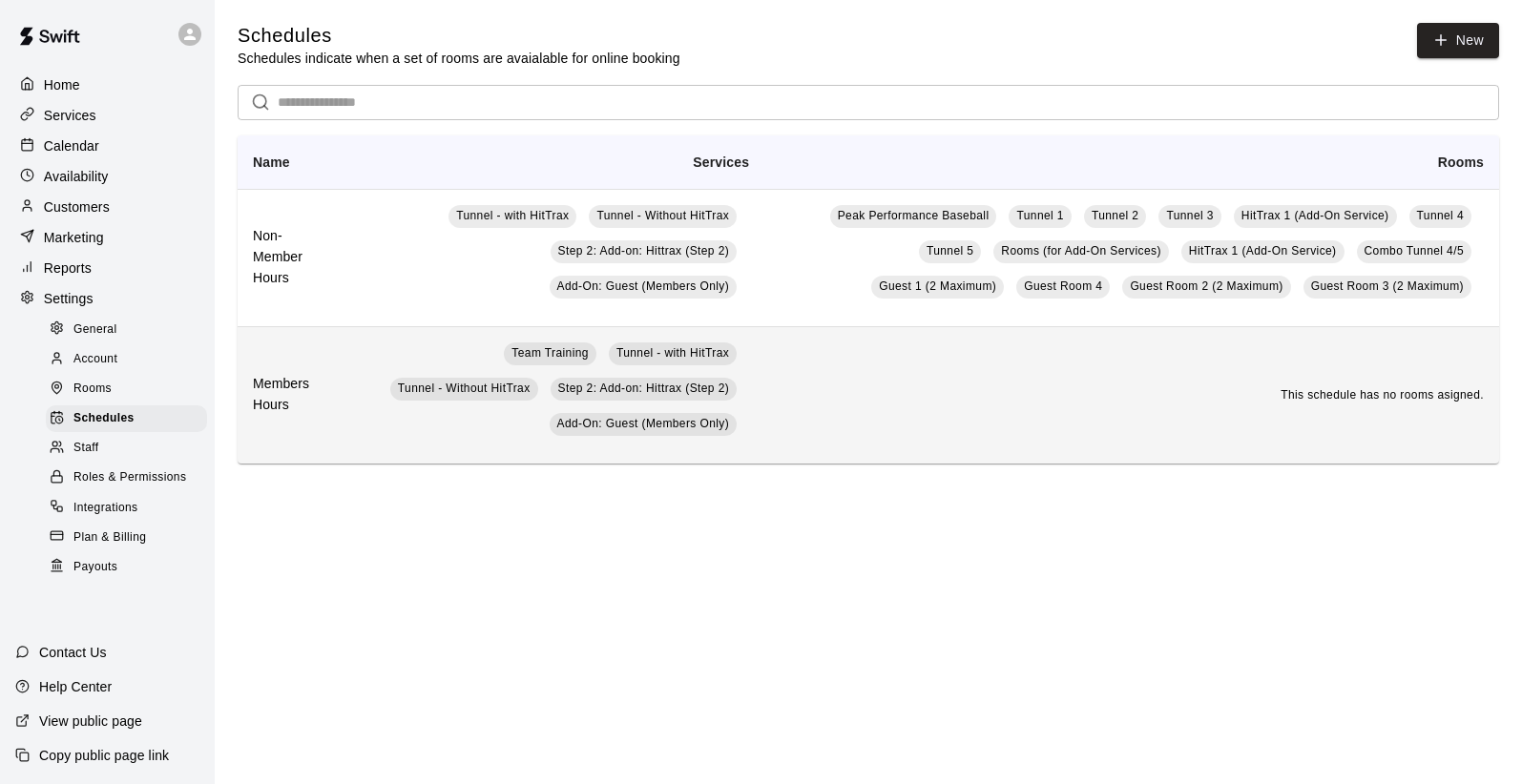 click on "This schedule has no rooms asigned." at bounding box center (1132, 395) 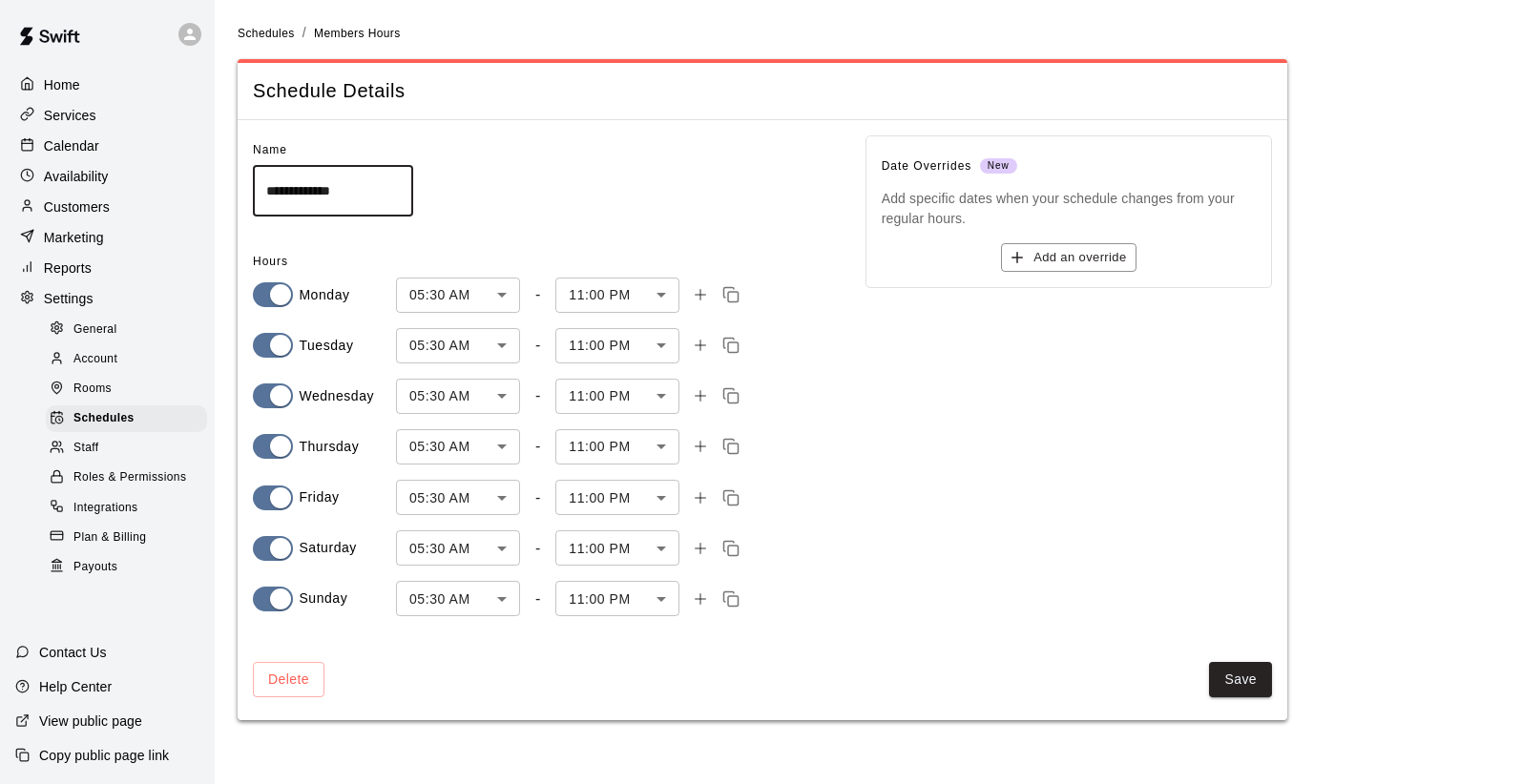 click on "**********" at bounding box center [544, 175] 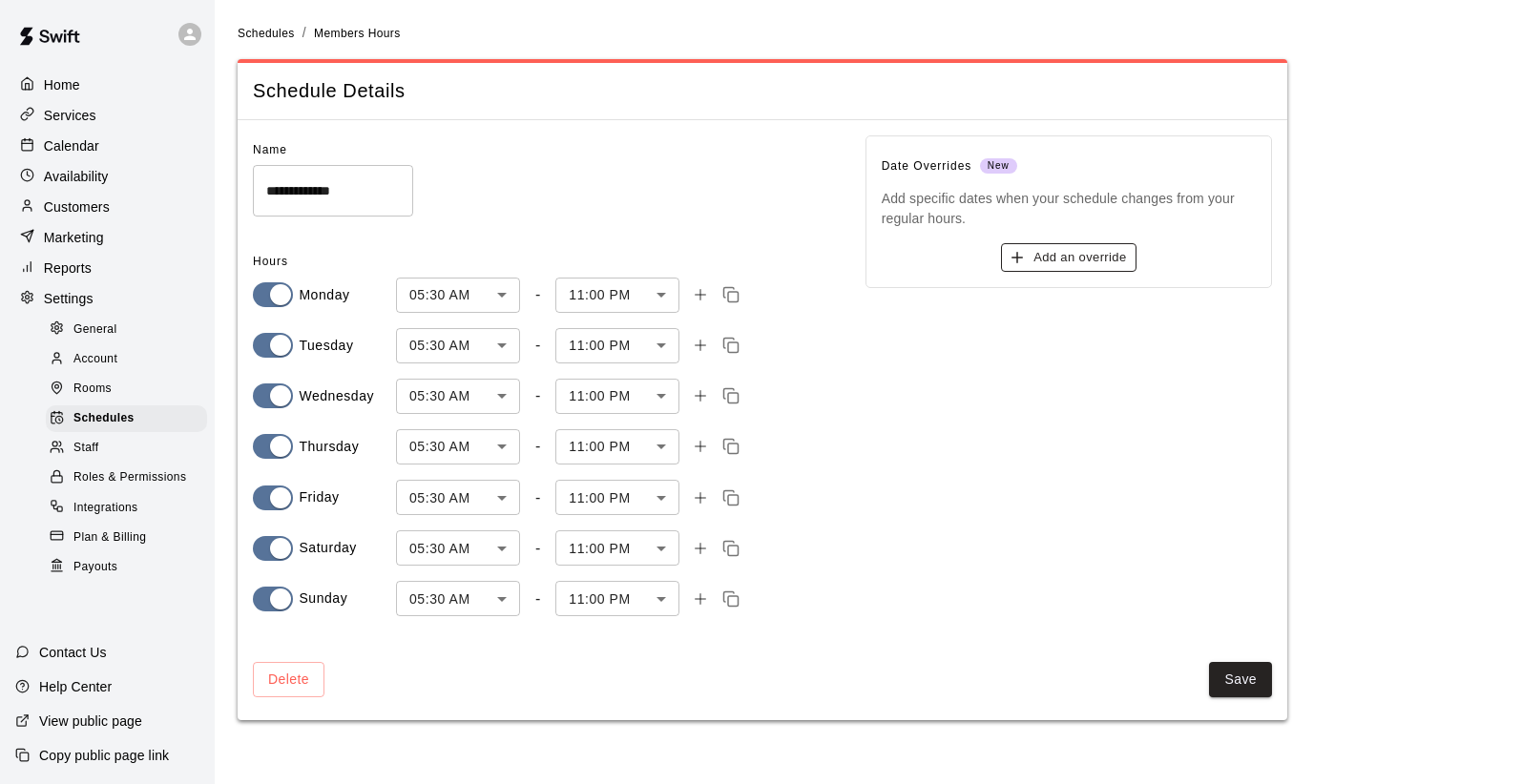 click on "Add an override" at bounding box center (1068, 258) 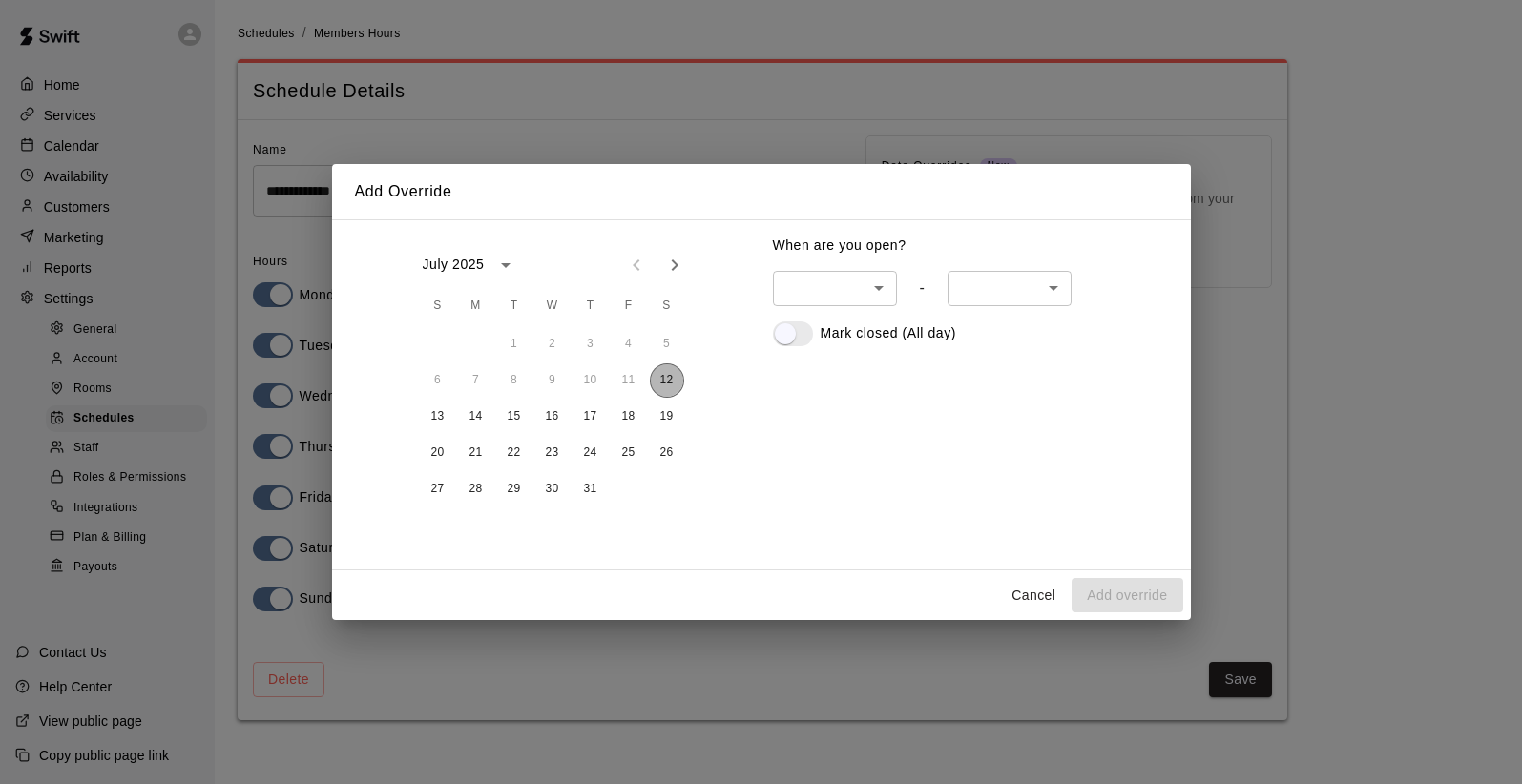 click on "12" at bounding box center [667, 381] 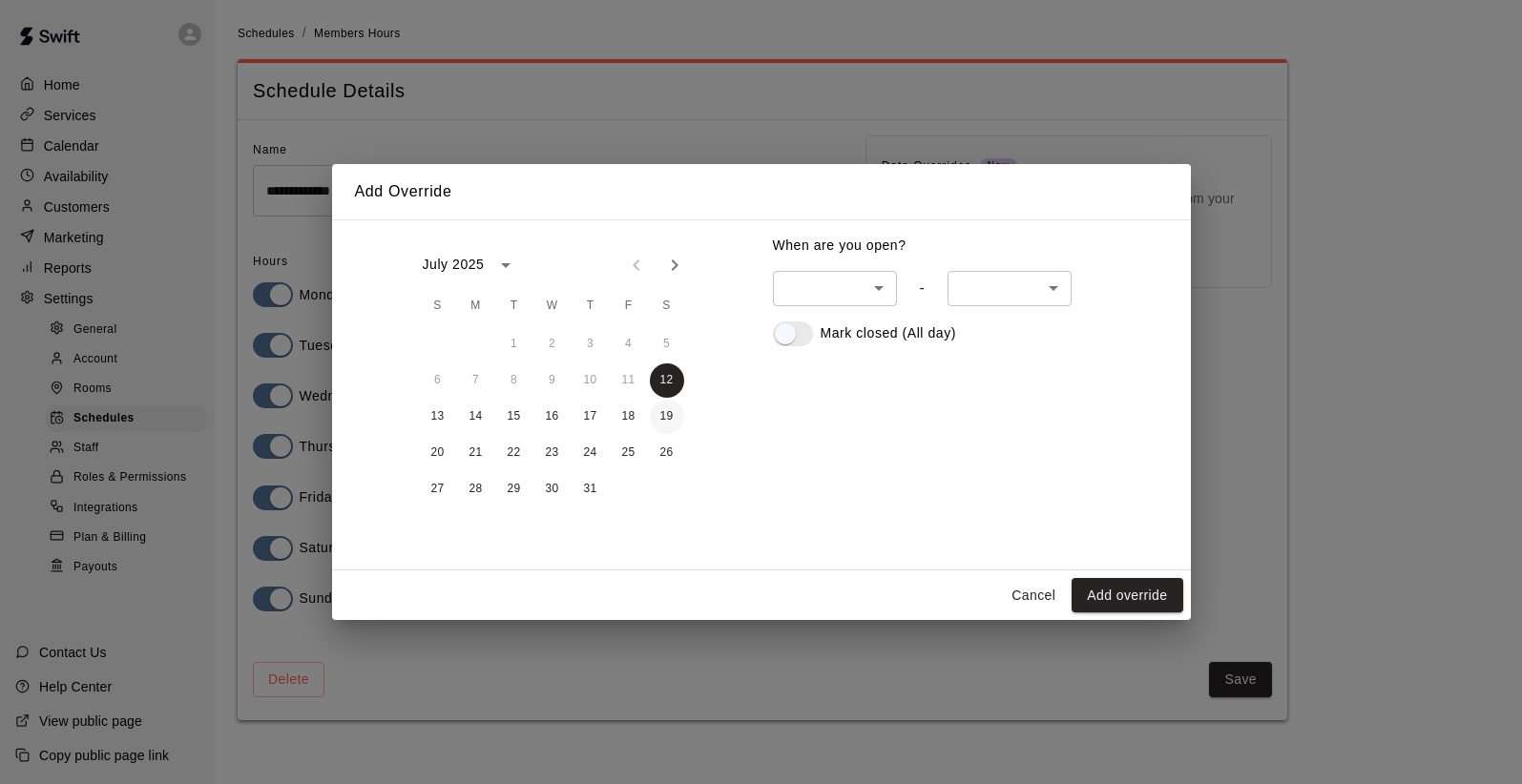 click on "19" at bounding box center (667, 417) 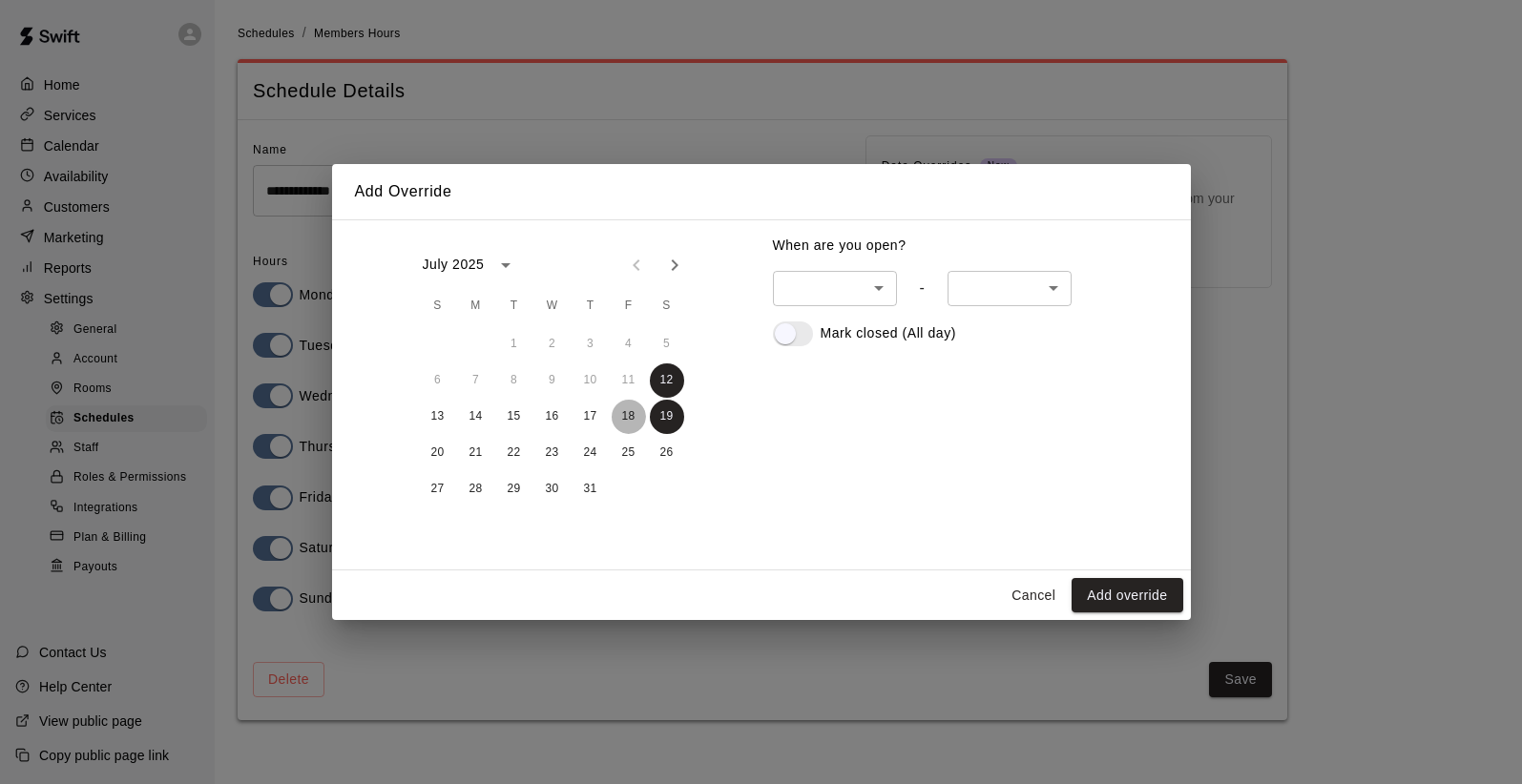 click on "18" at bounding box center (629, 417) 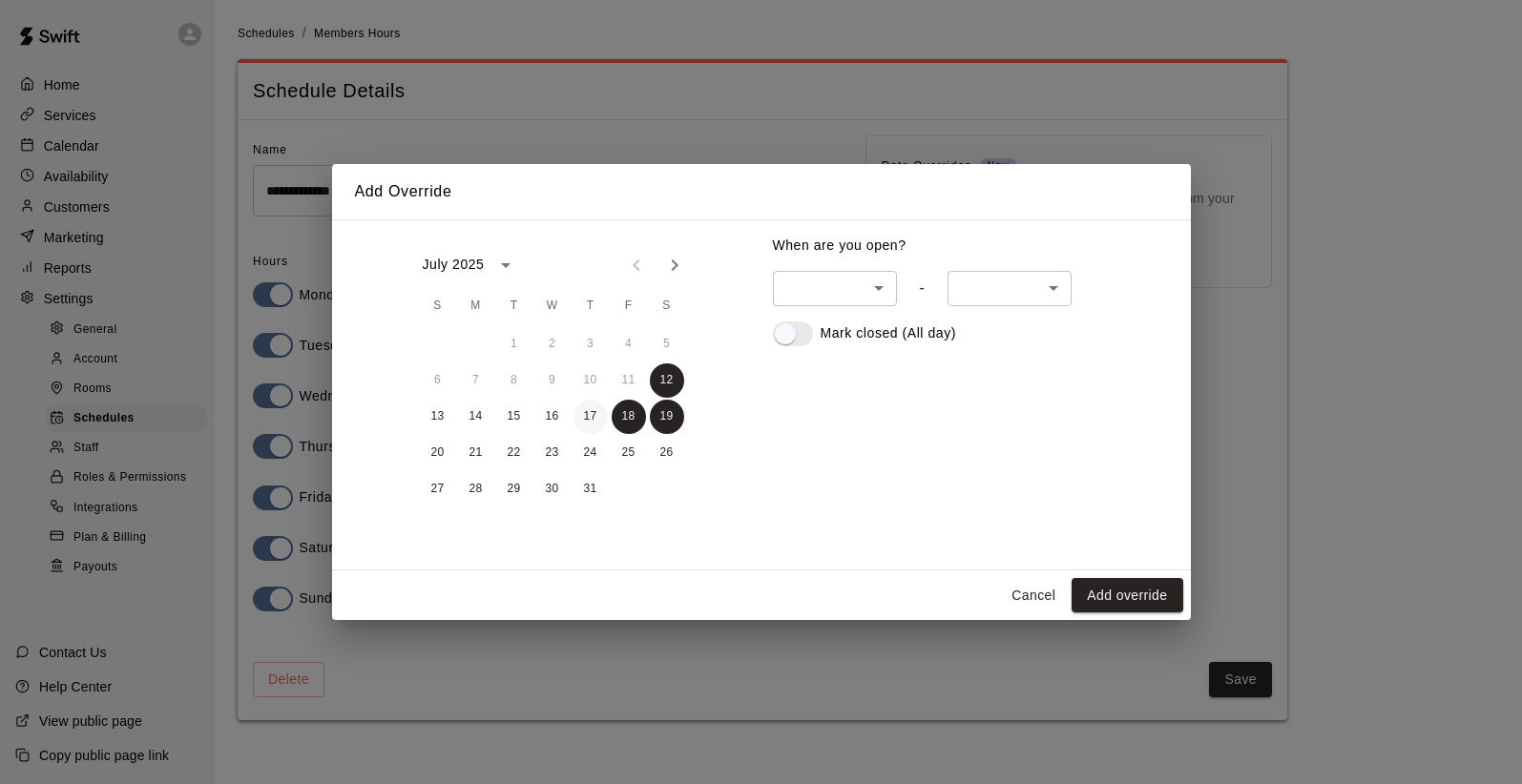 click on "17" at bounding box center (591, 417) 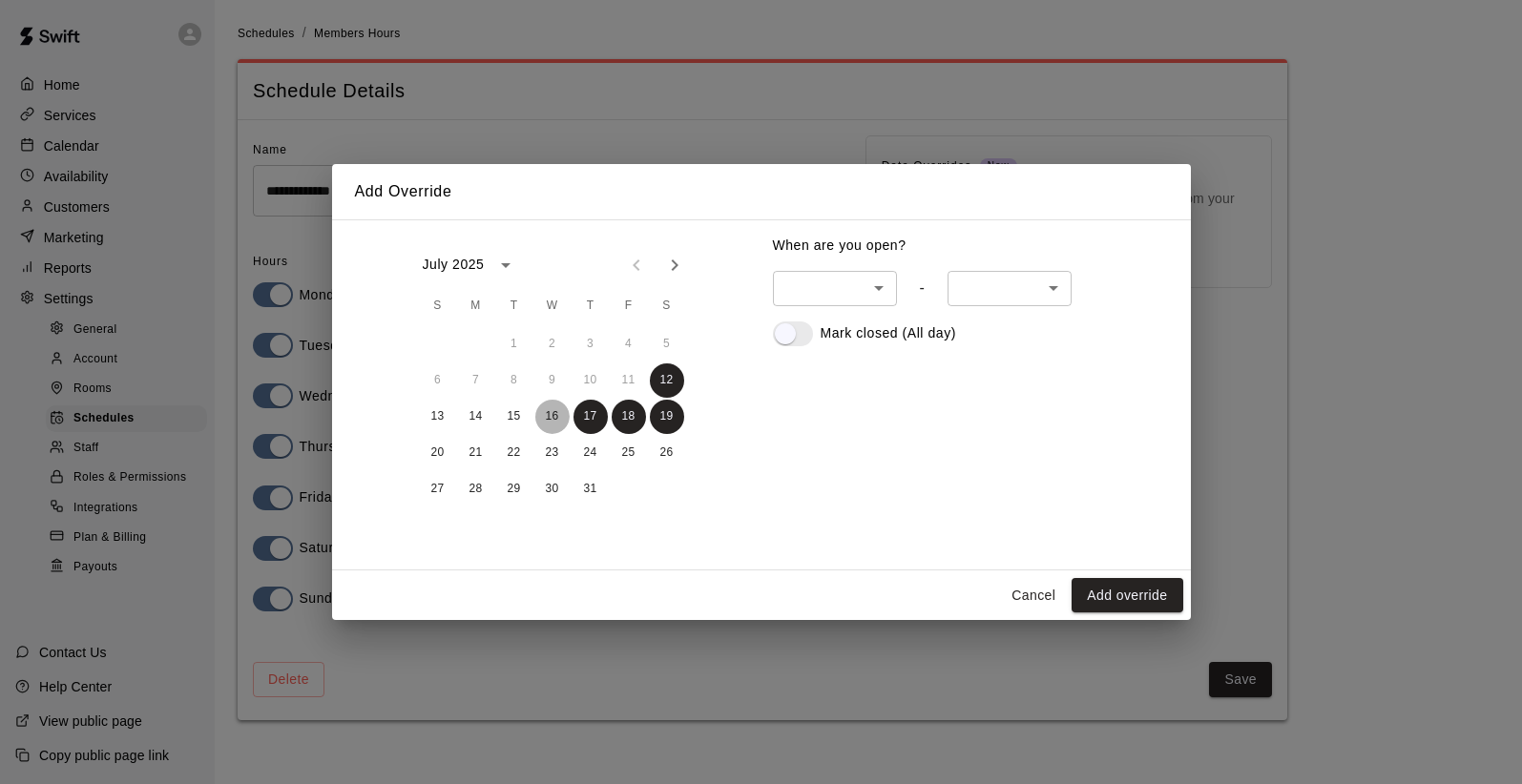 click on "16" at bounding box center (553, 417) 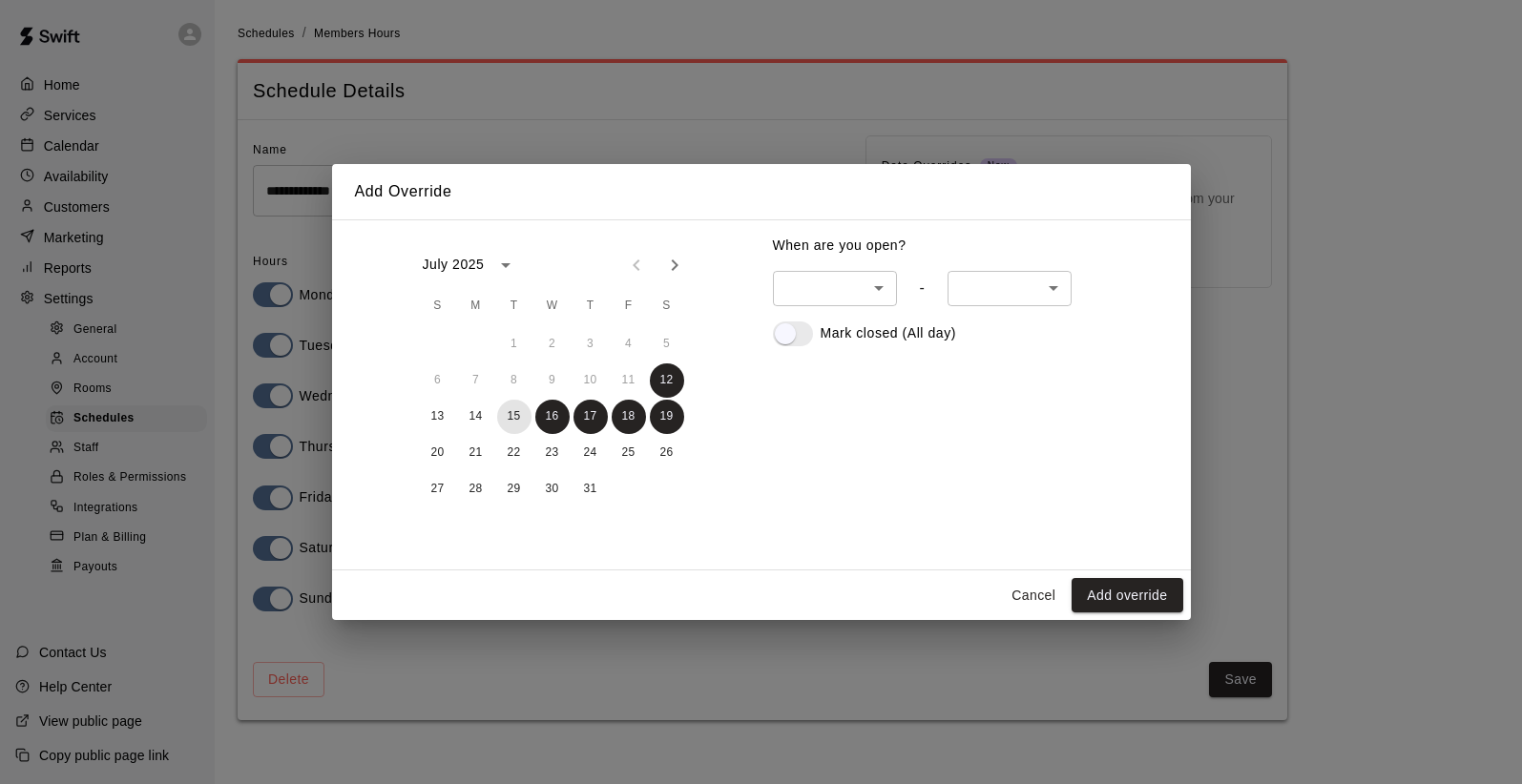 click on "13 14 15 16 17 18 19" at bounding box center [553, 417] 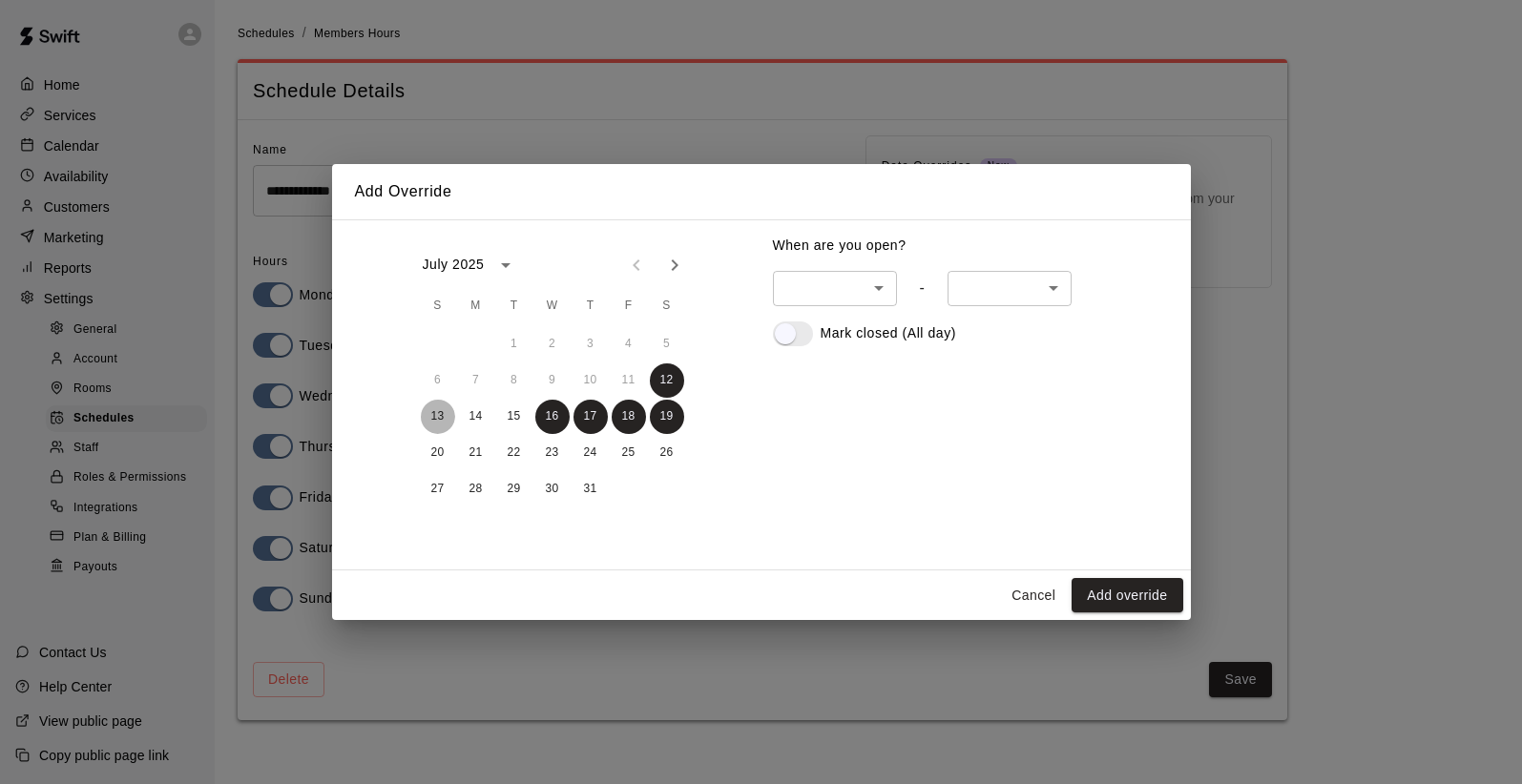 click on "13" at bounding box center (438, 417) 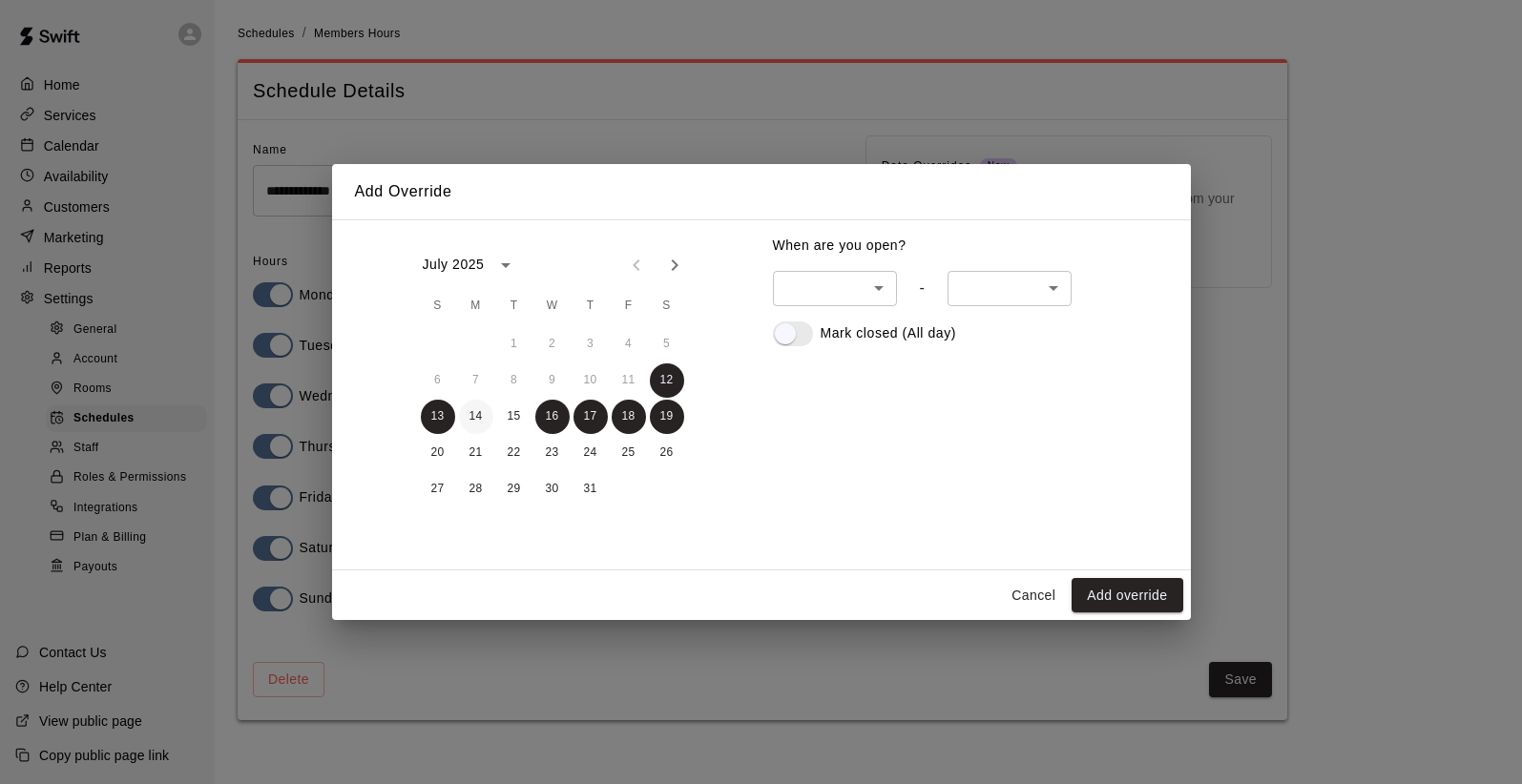 drag, startPoint x: 436, startPoint y: 419, endPoint x: 470, endPoint y: 420, distance: 34.014703 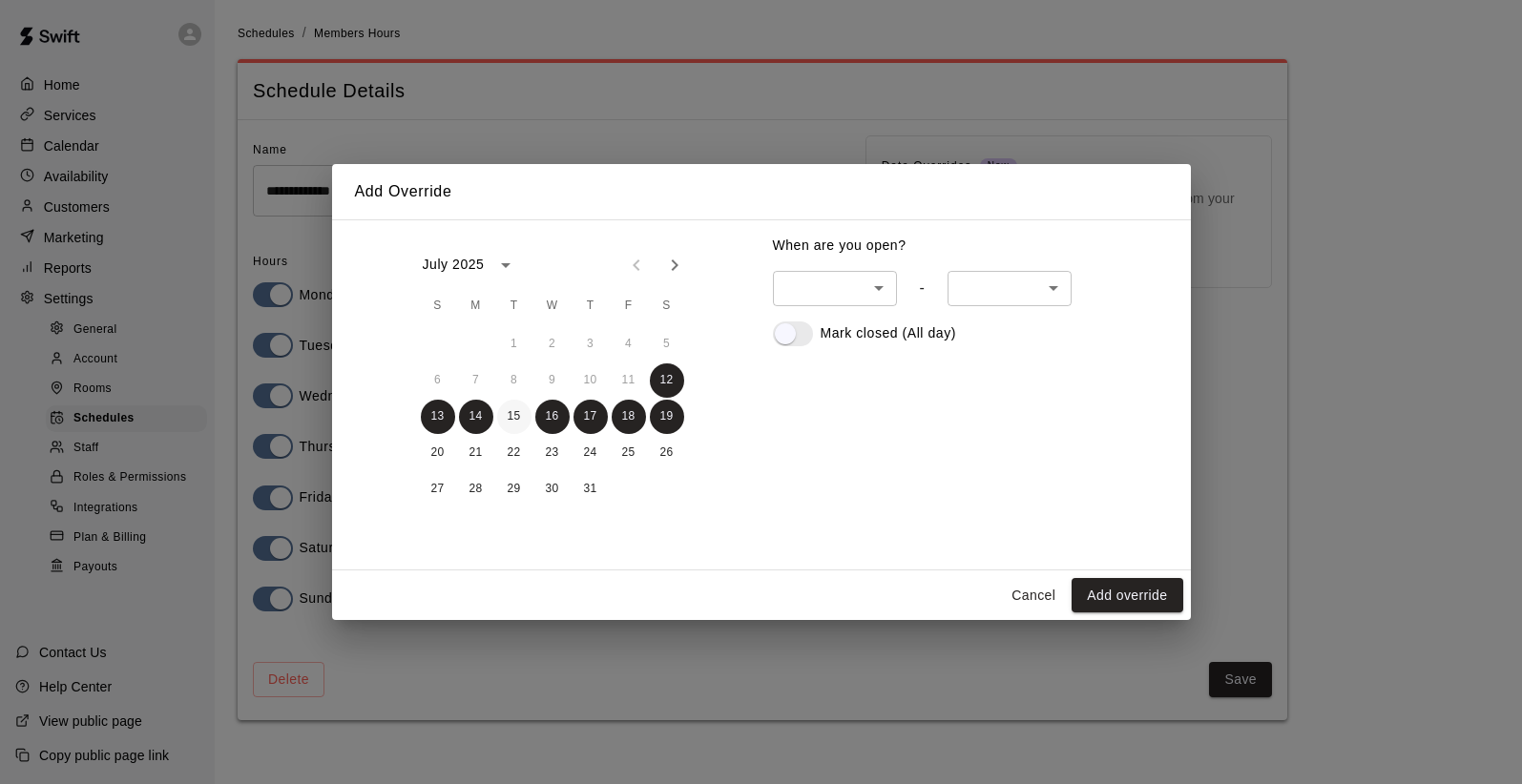 click on "15" at bounding box center [514, 417] 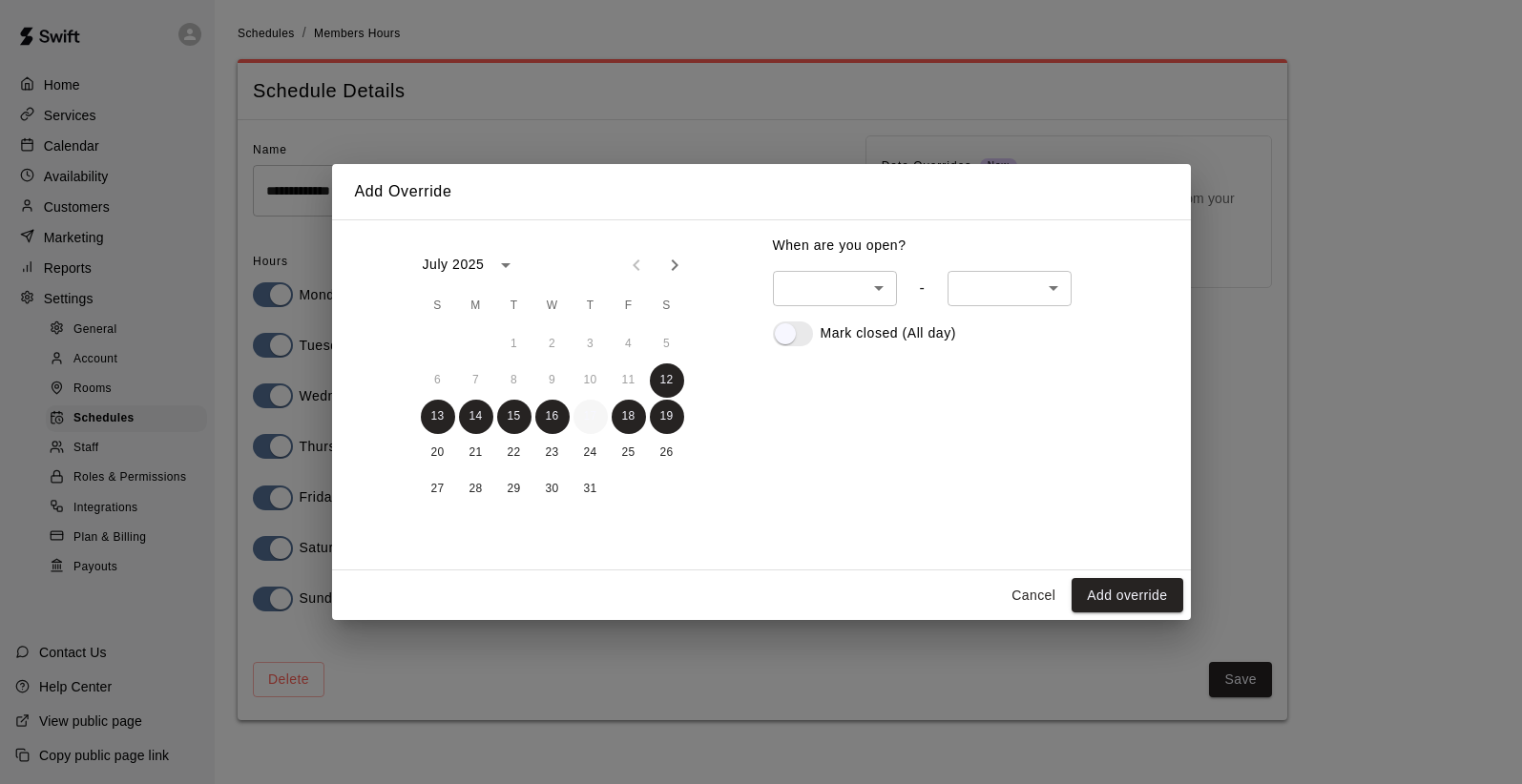 click on "17" at bounding box center (591, 417) 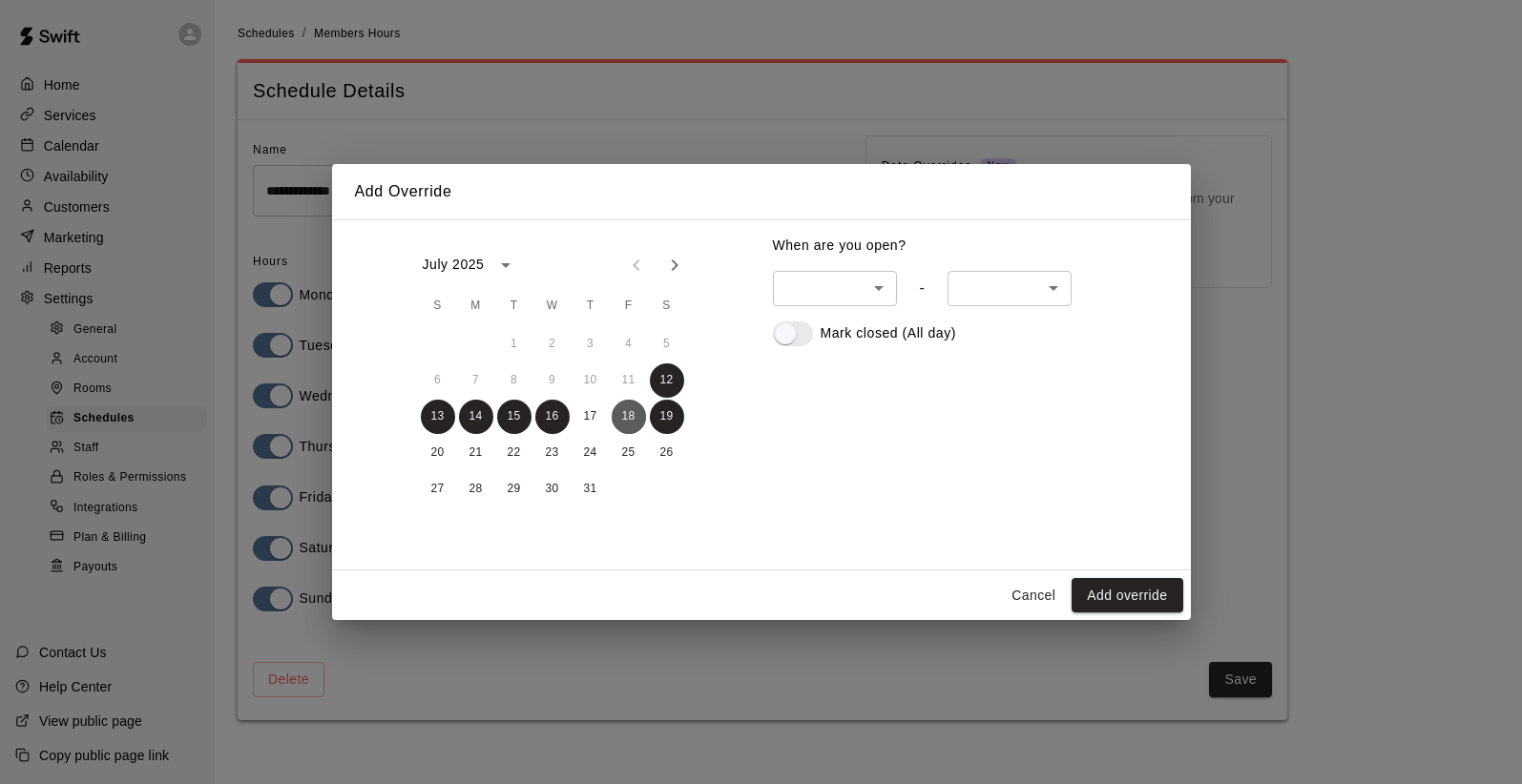 drag, startPoint x: 627, startPoint y: 419, endPoint x: 647, endPoint y: 418, distance: 20.024984 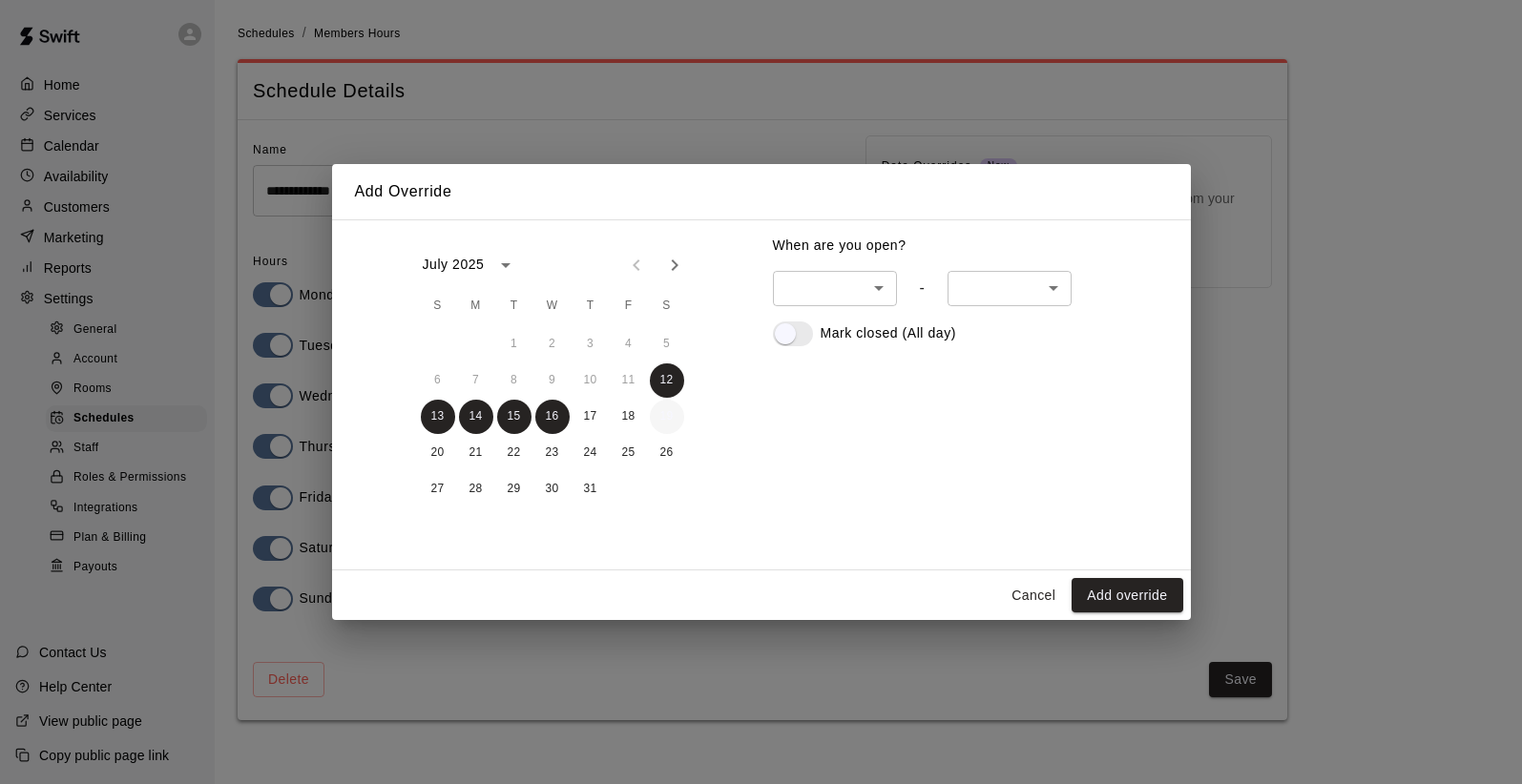 click on "19" at bounding box center [667, 417] 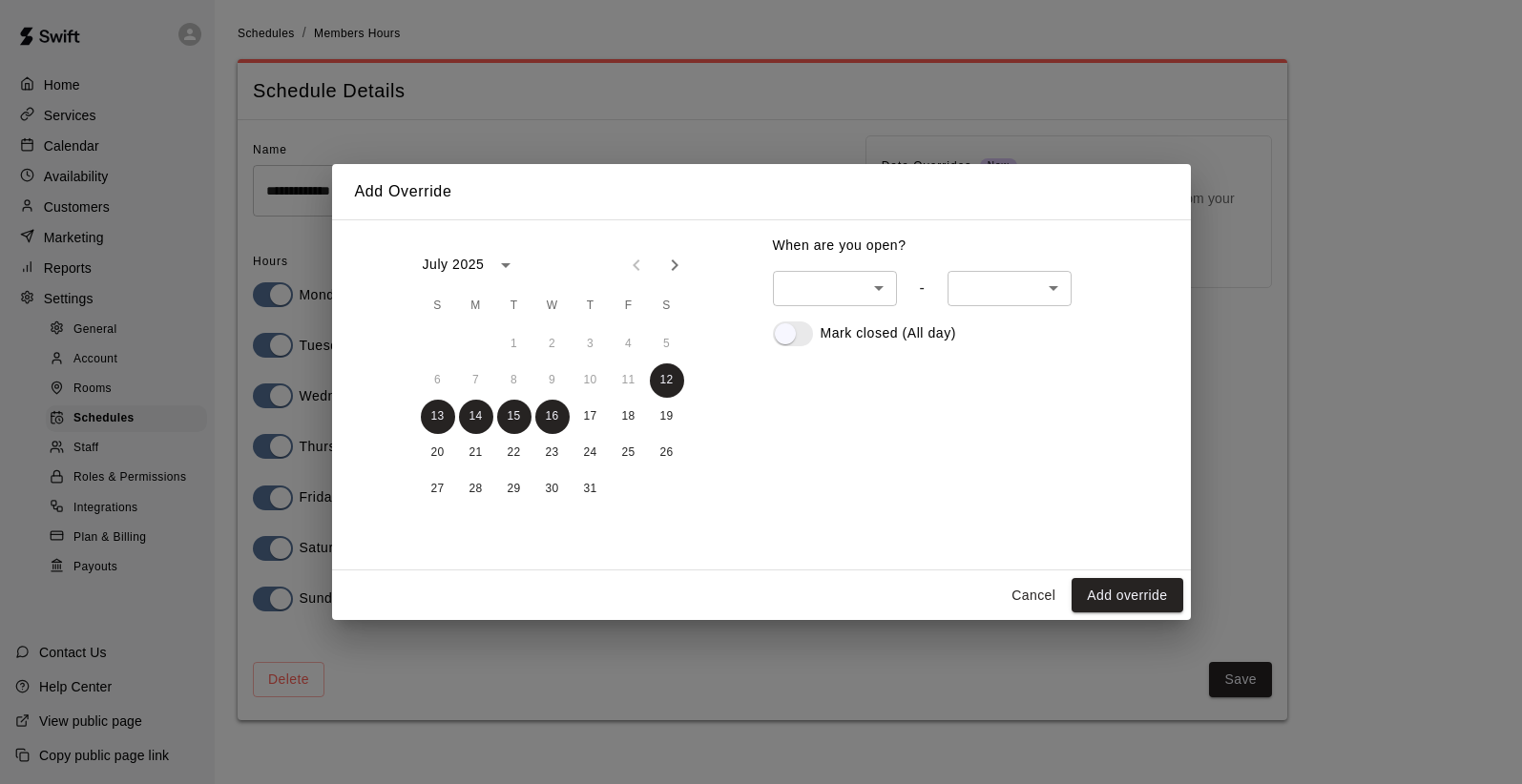 click on "**********" at bounding box center [761, 371] 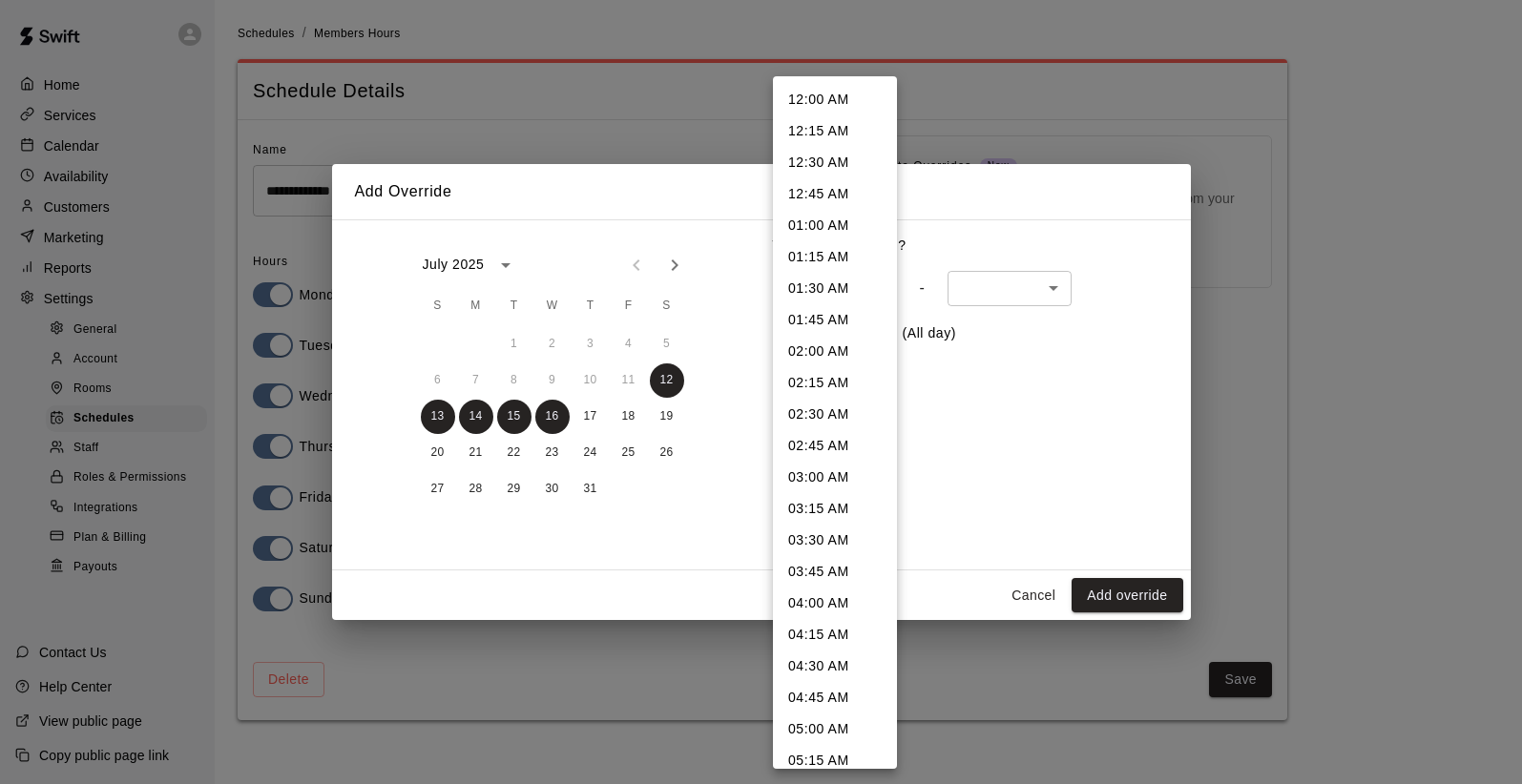 click at bounding box center [761, 392] 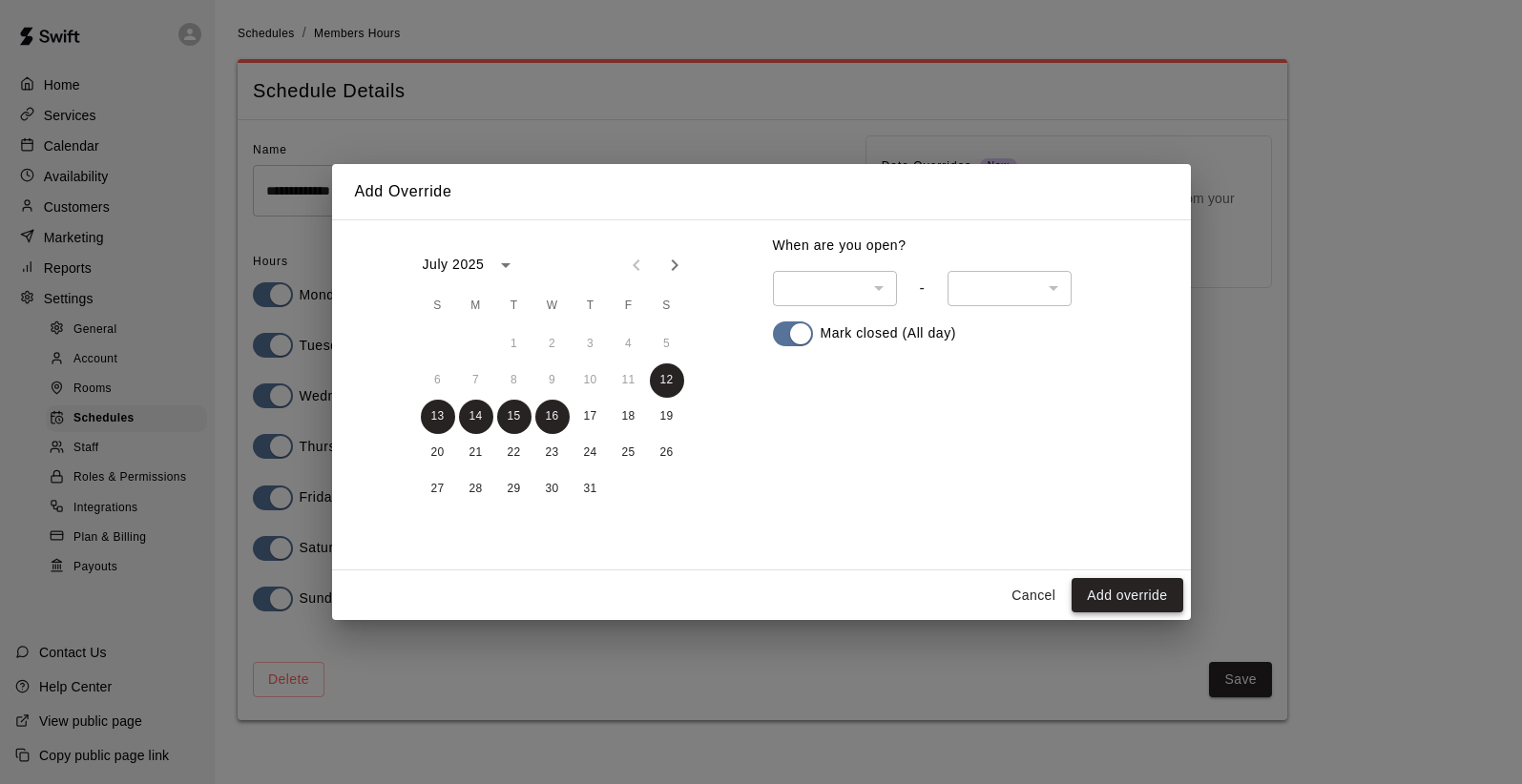 click on "Add override" at bounding box center [1127, 595] 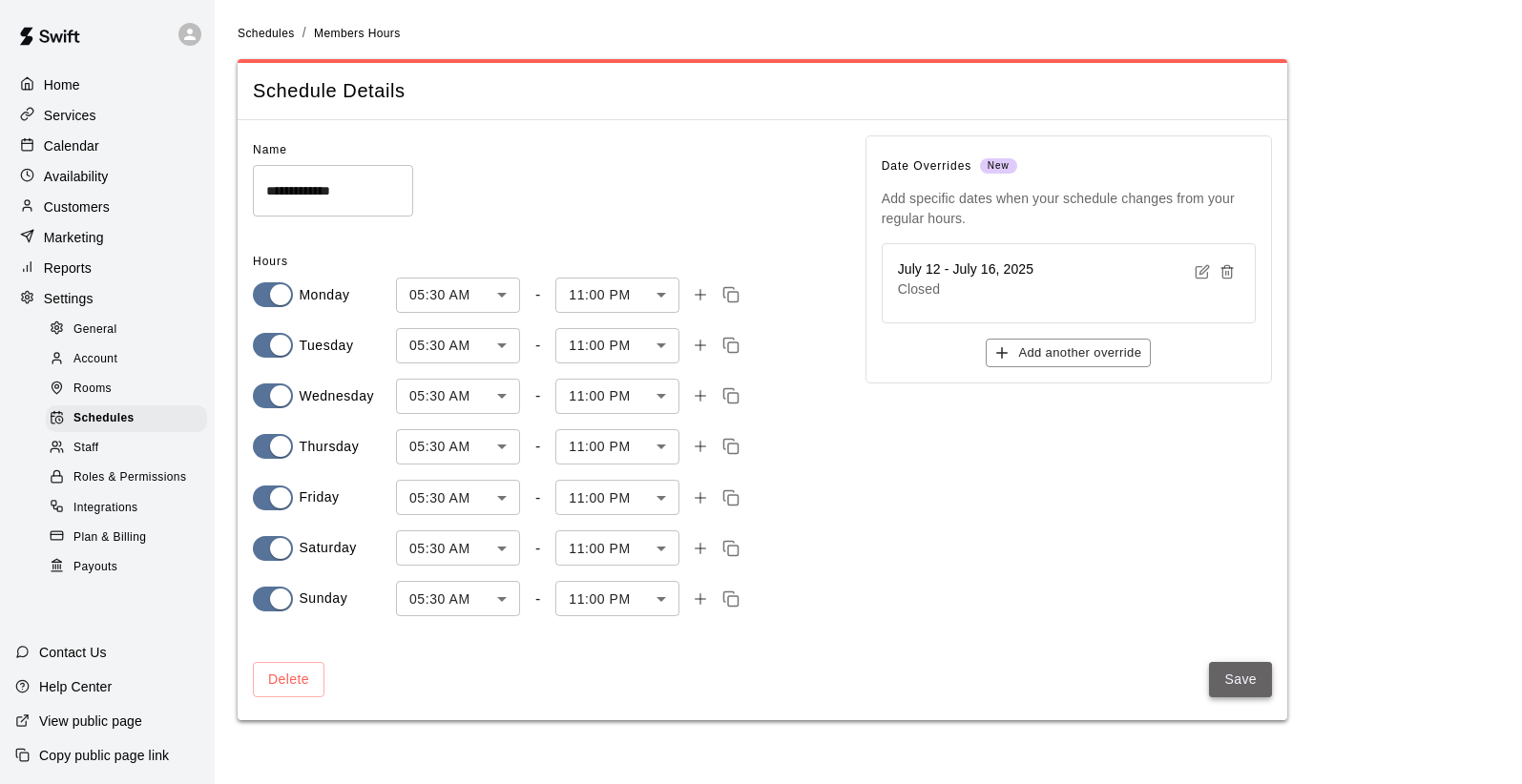click on "Save" at bounding box center (1241, 679) 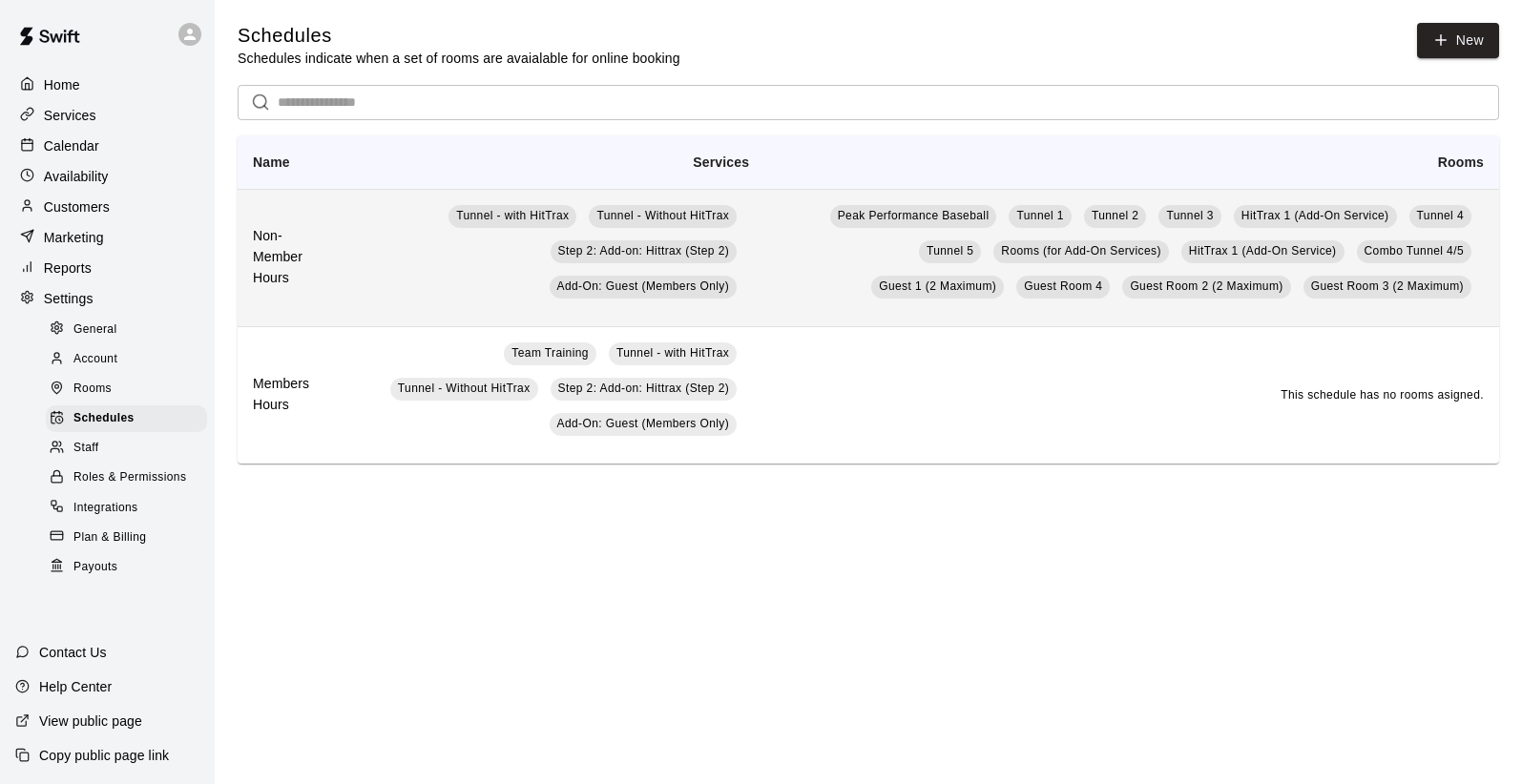 click on "Peak Performance Baseball Tunnel 1 Tunnel 2 Tunnel 3 HitTrax 1 (Add-On Service)  Tunnel 4 Tunnel 5 Rooms (for Add-On Services) HitTrax 1 (Add-On Service) Combo Tunnel 4/5 Guest 1 (2 Maximum) Guest Room 4 Guest Room 2 (2 Maximum) Guest Room 3 (2 Maximum)" at bounding box center [1132, 258] 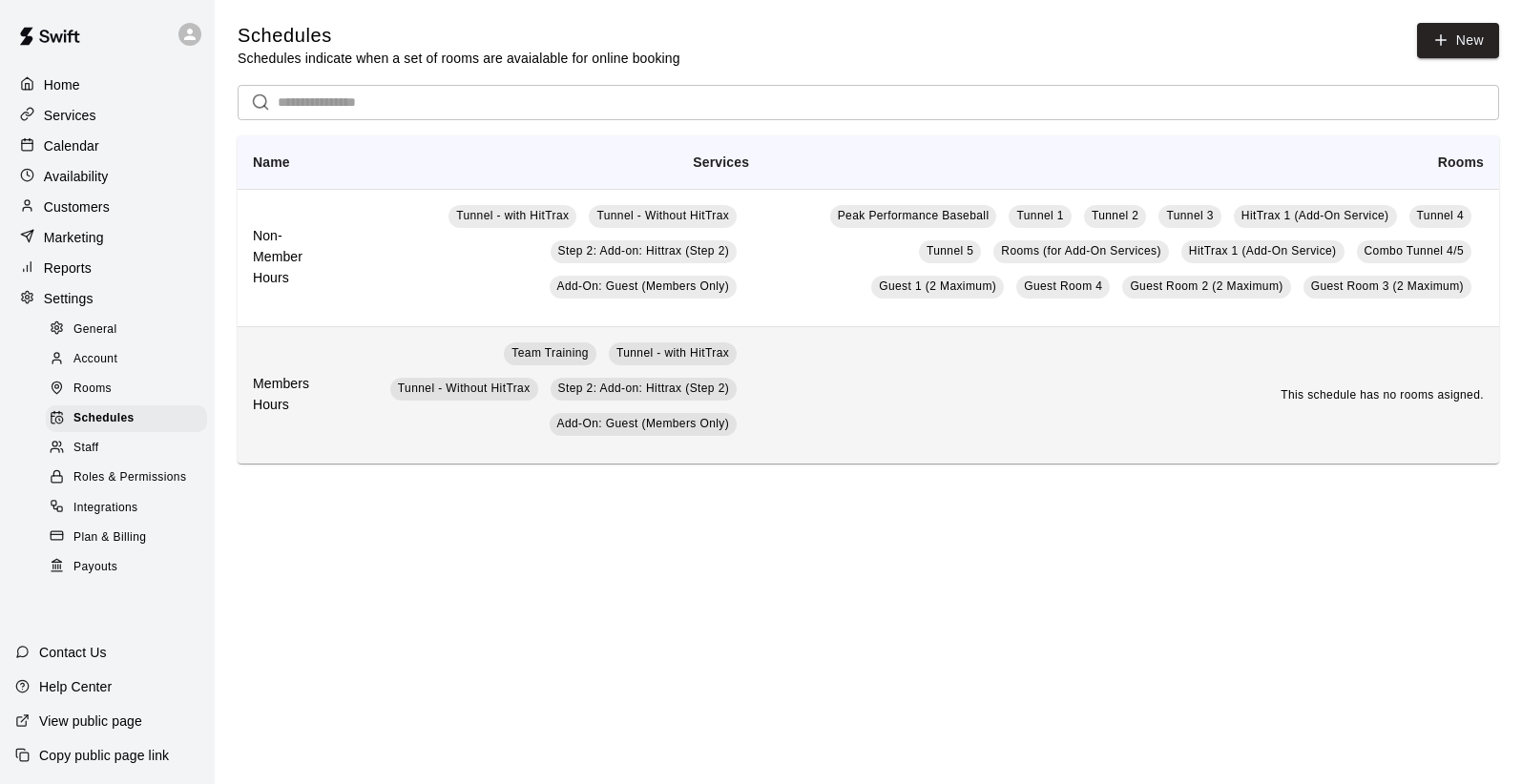 click on "This schedule has no rooms asigned." at bounding box center [1132, 395] 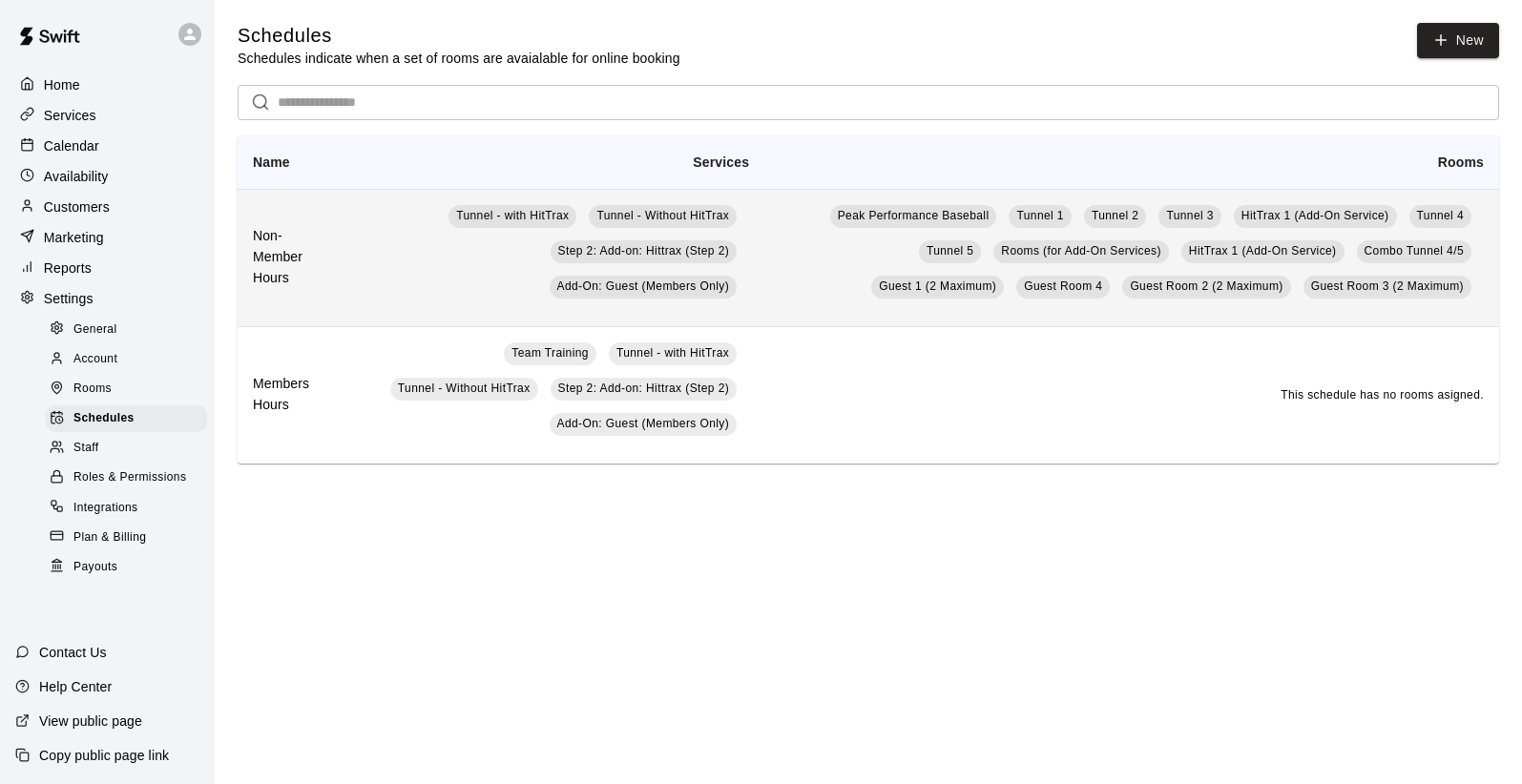 click on "Peak Performance Baseball Tunnel 1 Tunnel 2 Tunnel 3 HitTrax 1 (Add-On Service)  Tunnel 4 Tunnel 5 Rooms (for Add-On Services) HitTrax 1 (Add-On Service) Combo Tunnel 4/5 Guest 1 (2 Maximum) Guest Room 4 Guest Room 2 (2 Maximum) Guest Room 3 (2 Maximum)" at bounding box center [1132, 258] 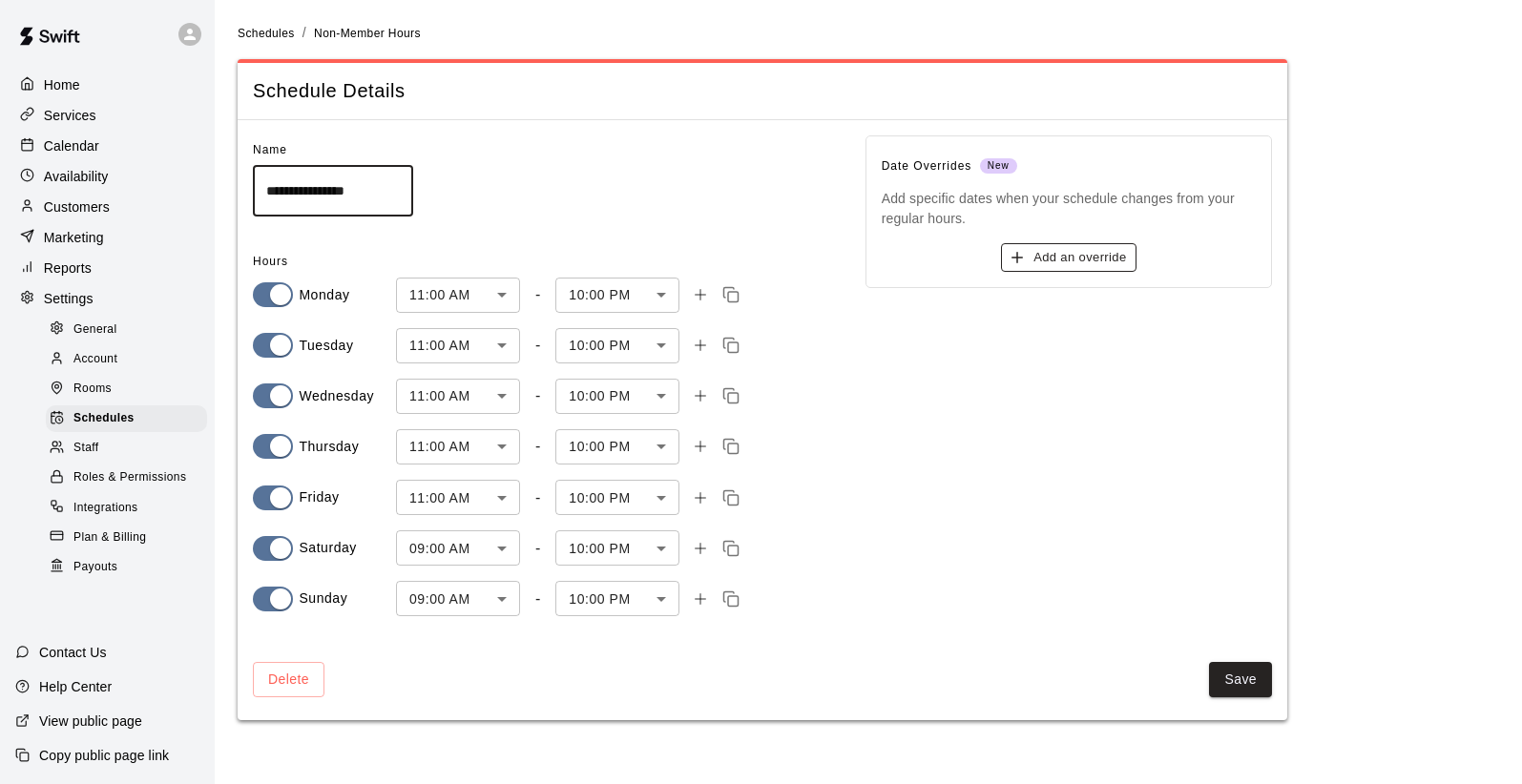click on "Add an override" at bounding box center (1068, 258) 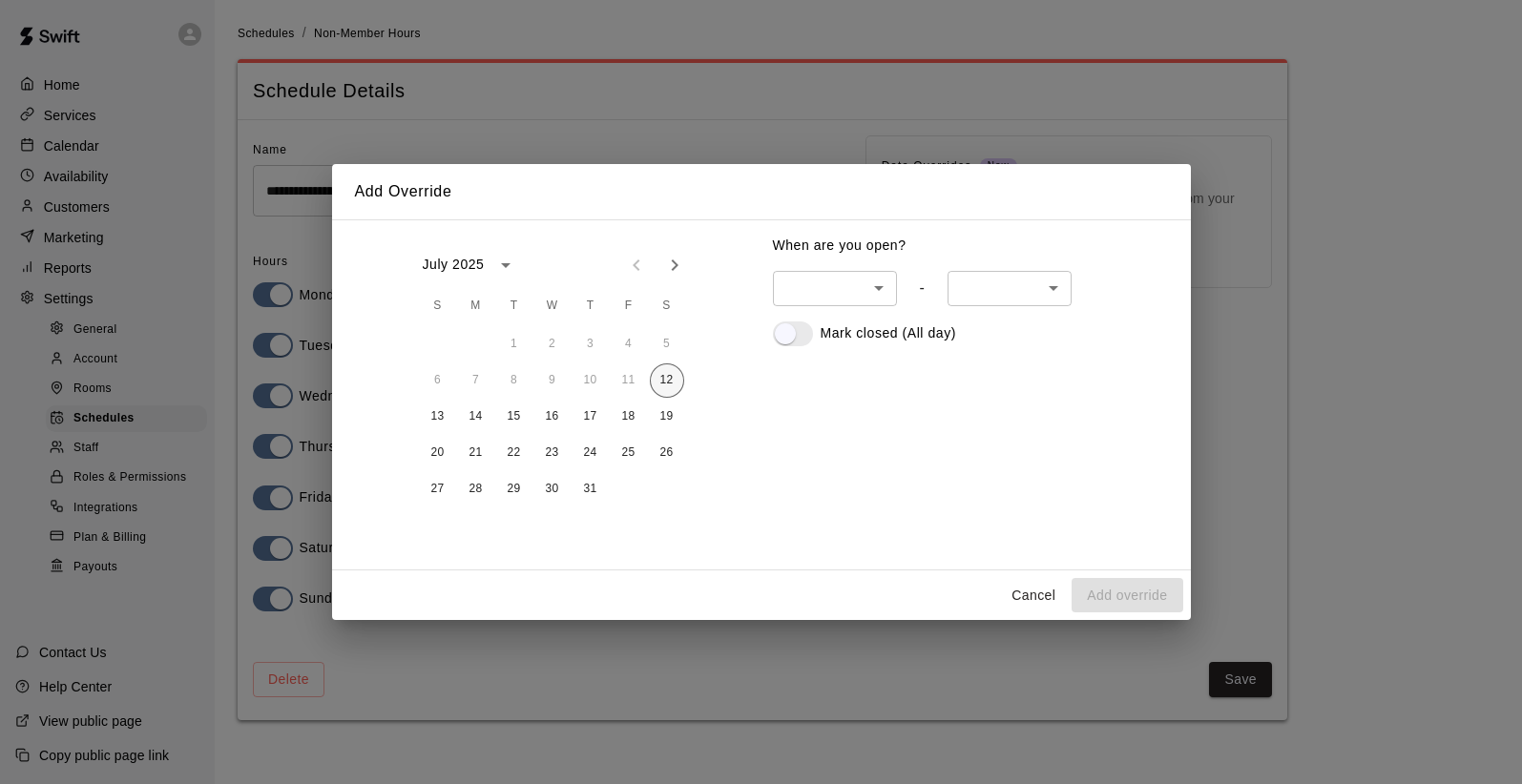 click on "12" at bounding box center [667, 381] 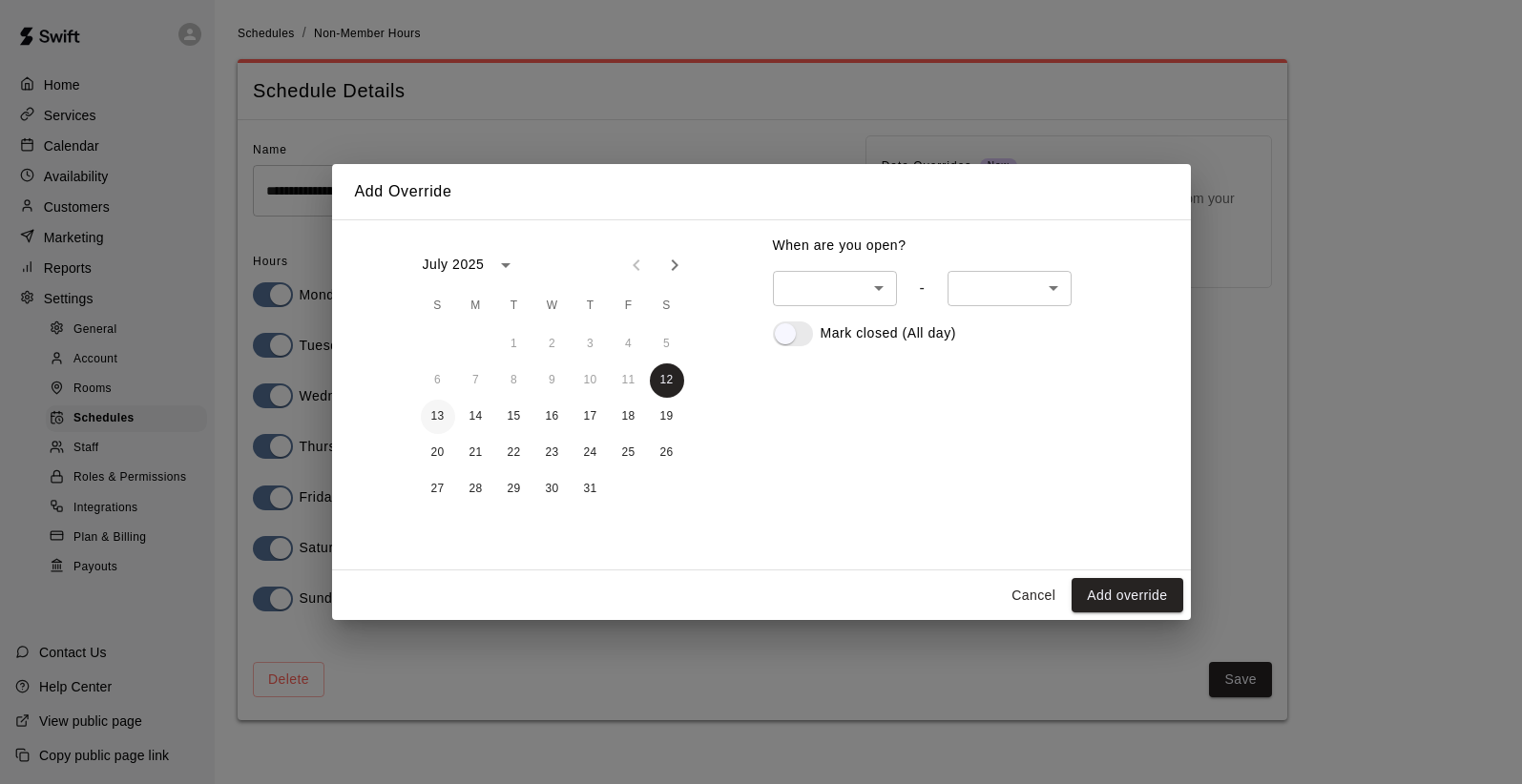 click on "13" at bounding box center [438, 417] 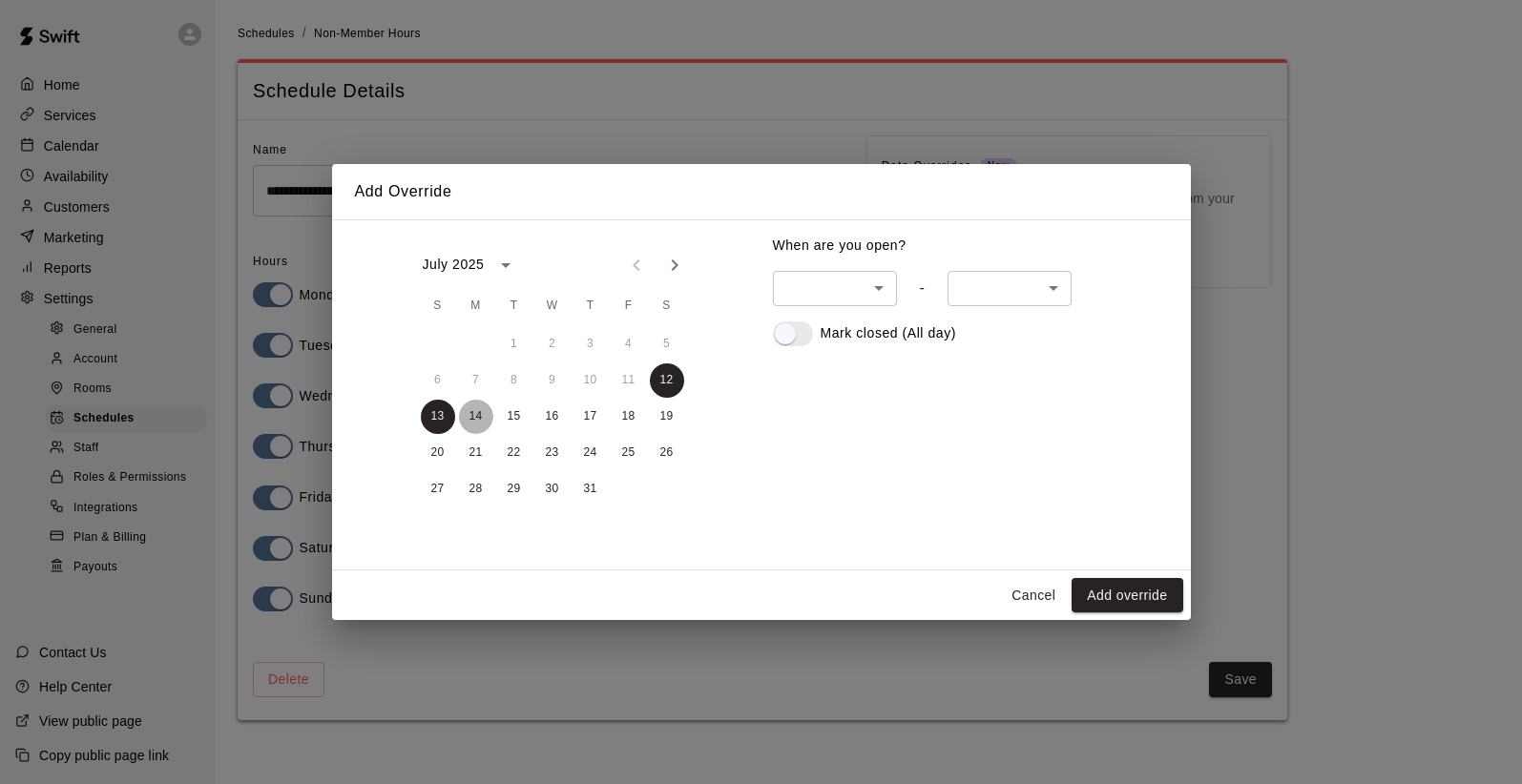 click on "14" at bounding box center [476, 417] 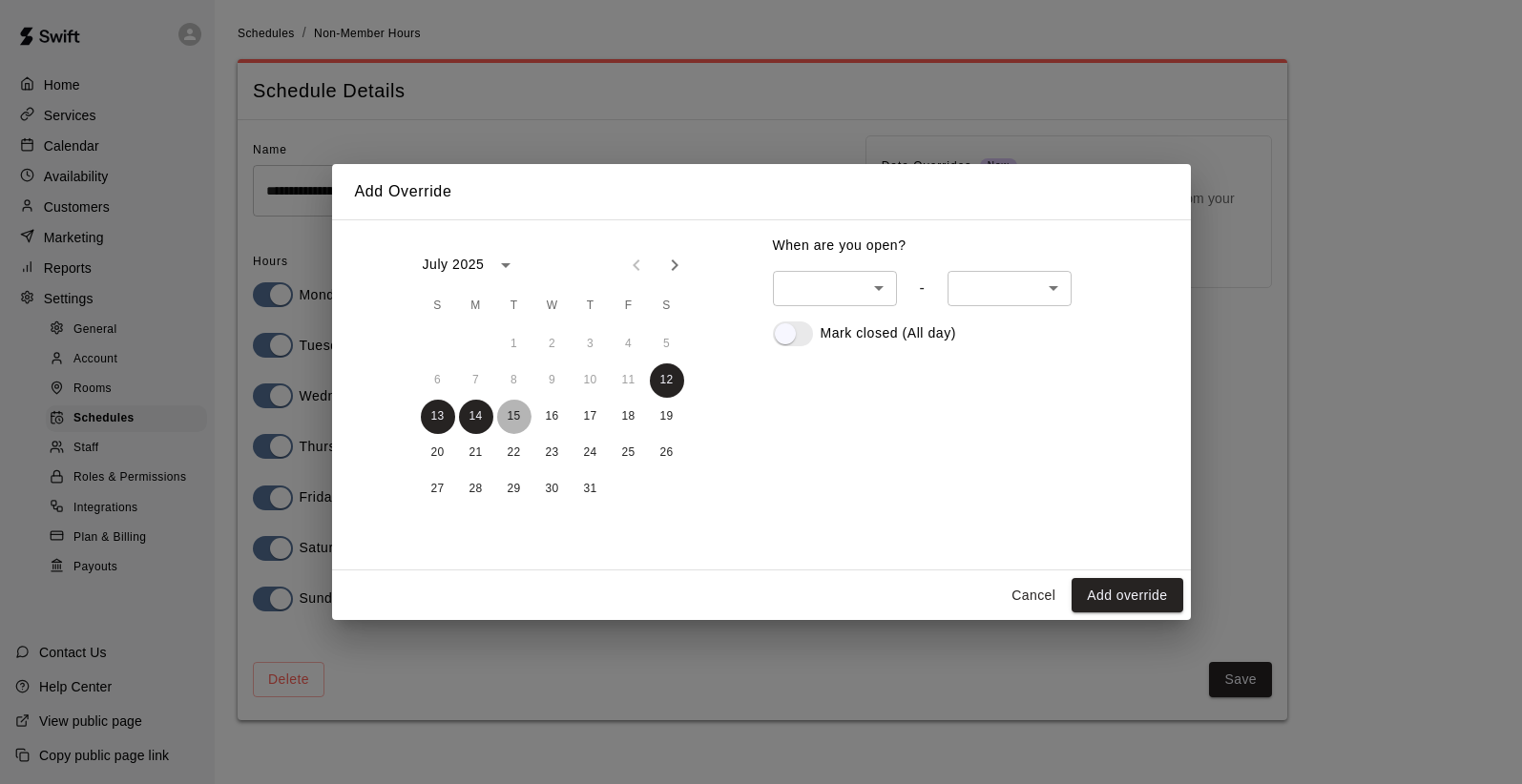 click on "15" at bounding box center [514, 417] 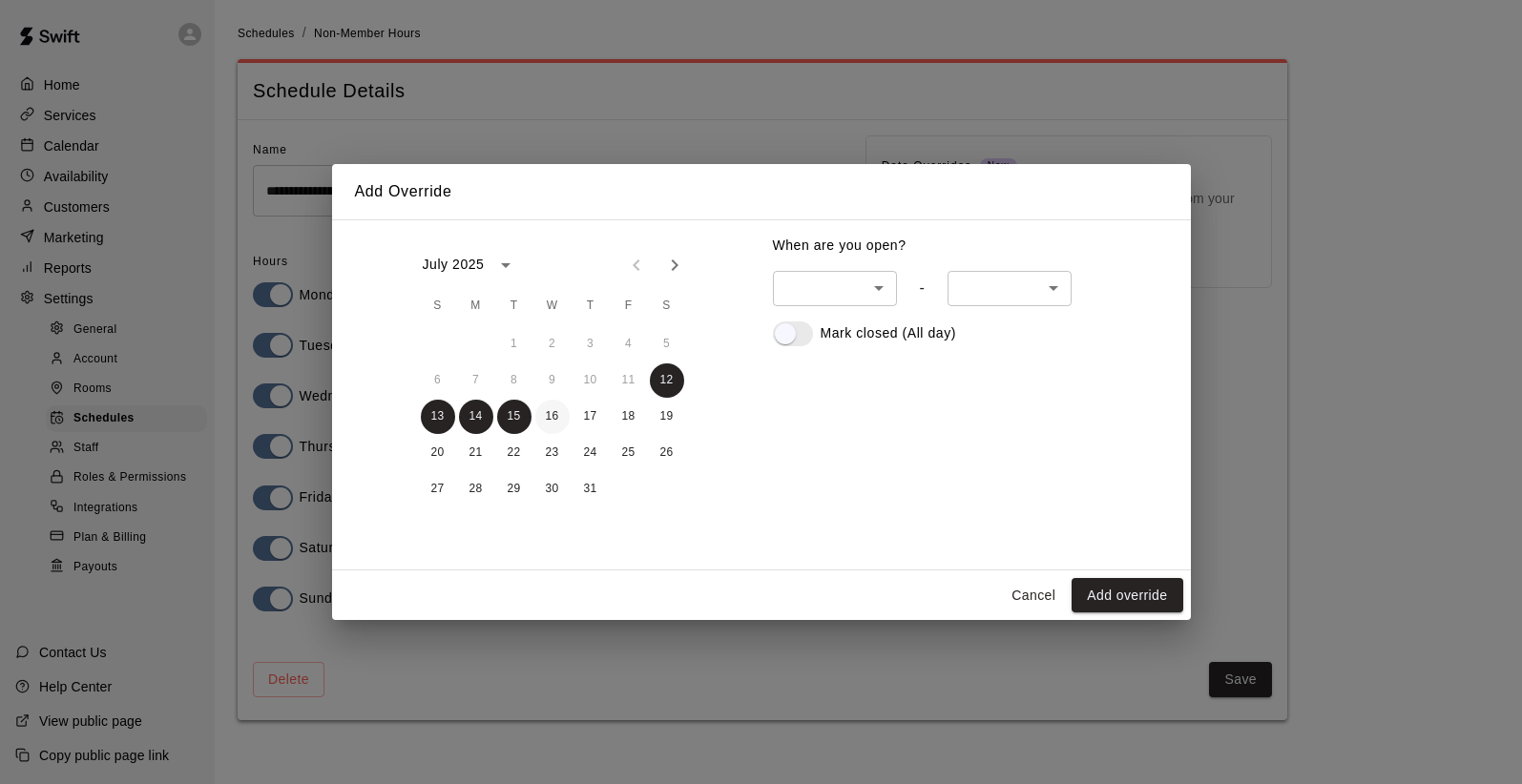 click on "16" at bounding box center [553, 417] 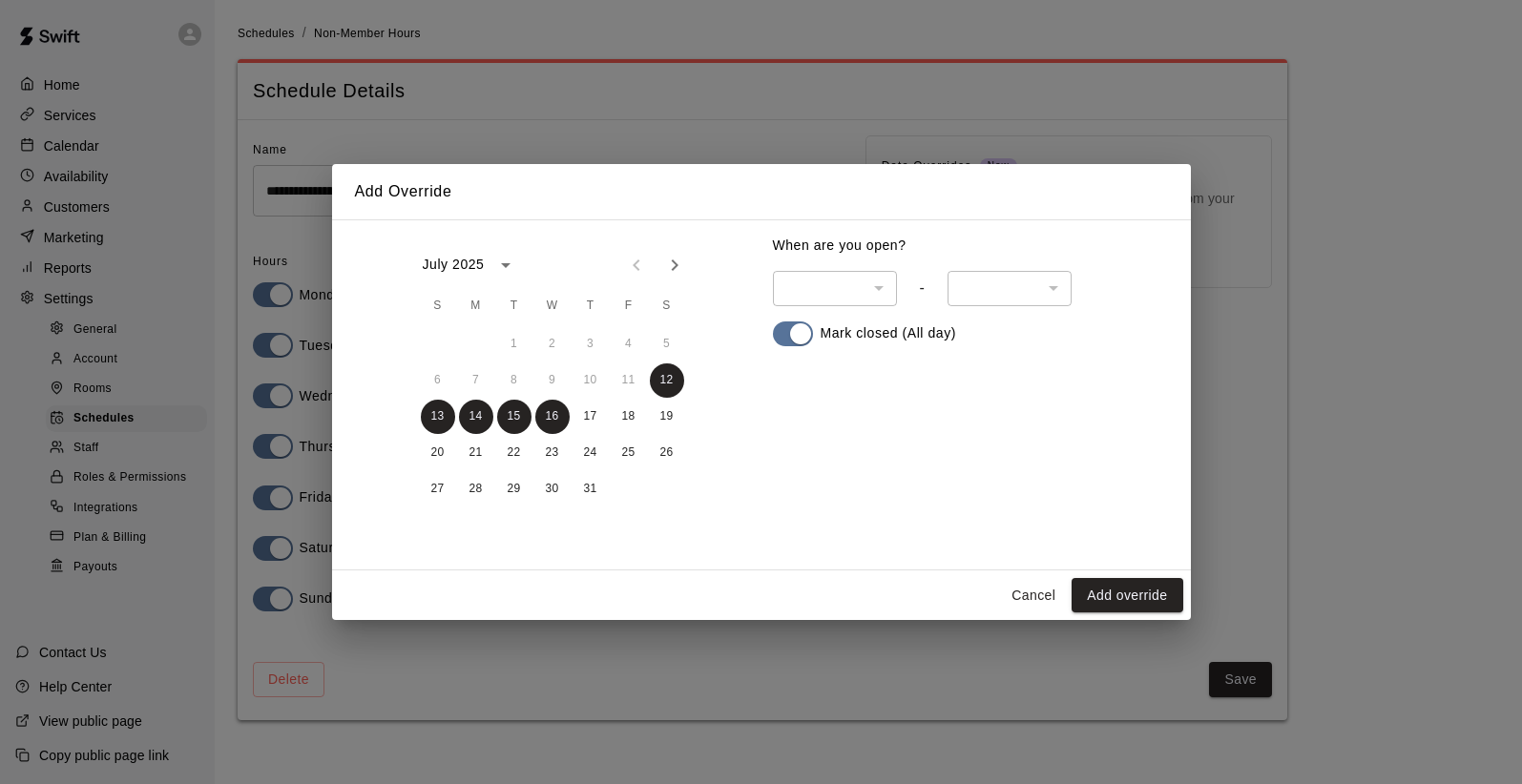 click on "Add override" at bounding box center [1127, 595] 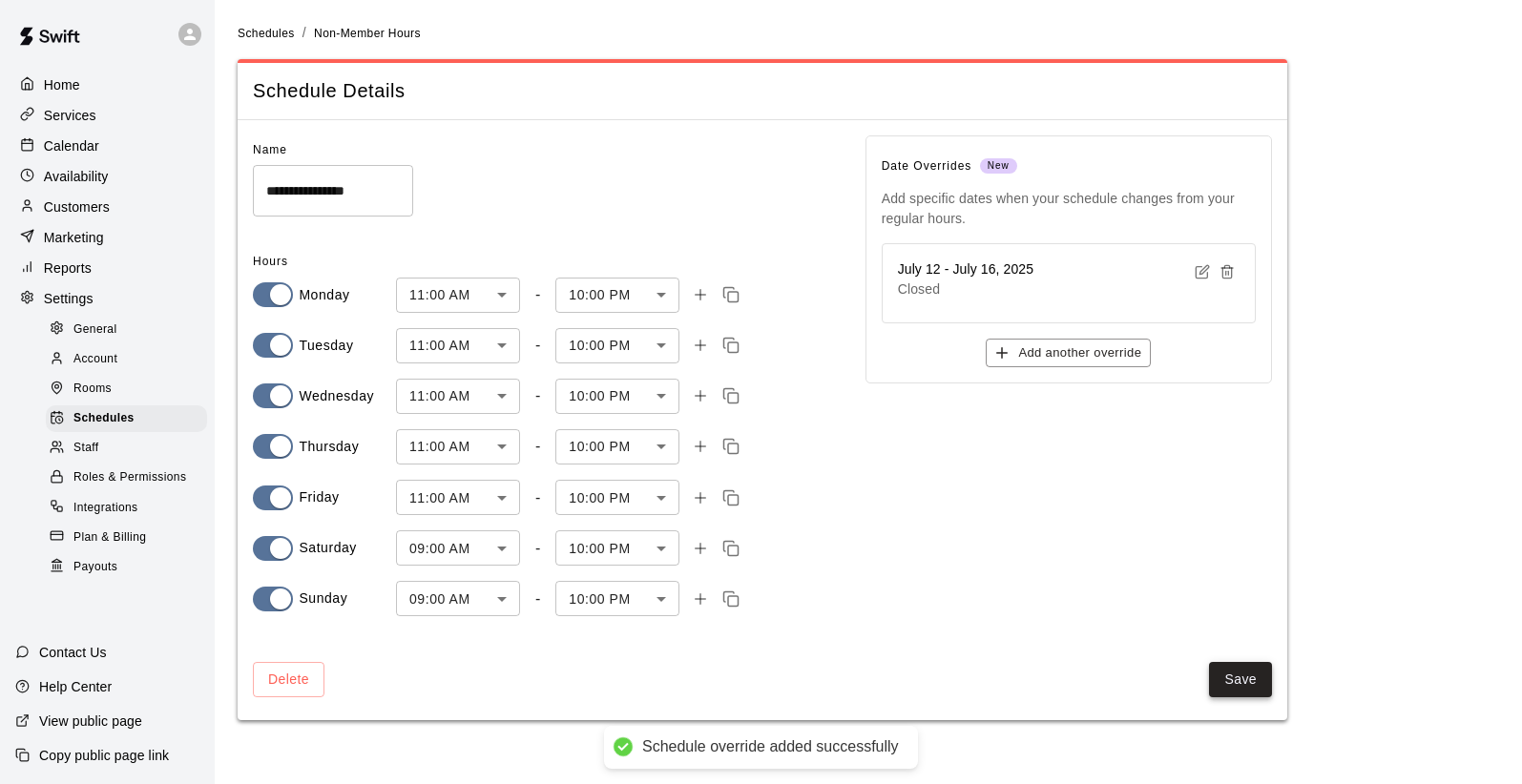 click on "Save" at bounding box center (1241, 679) 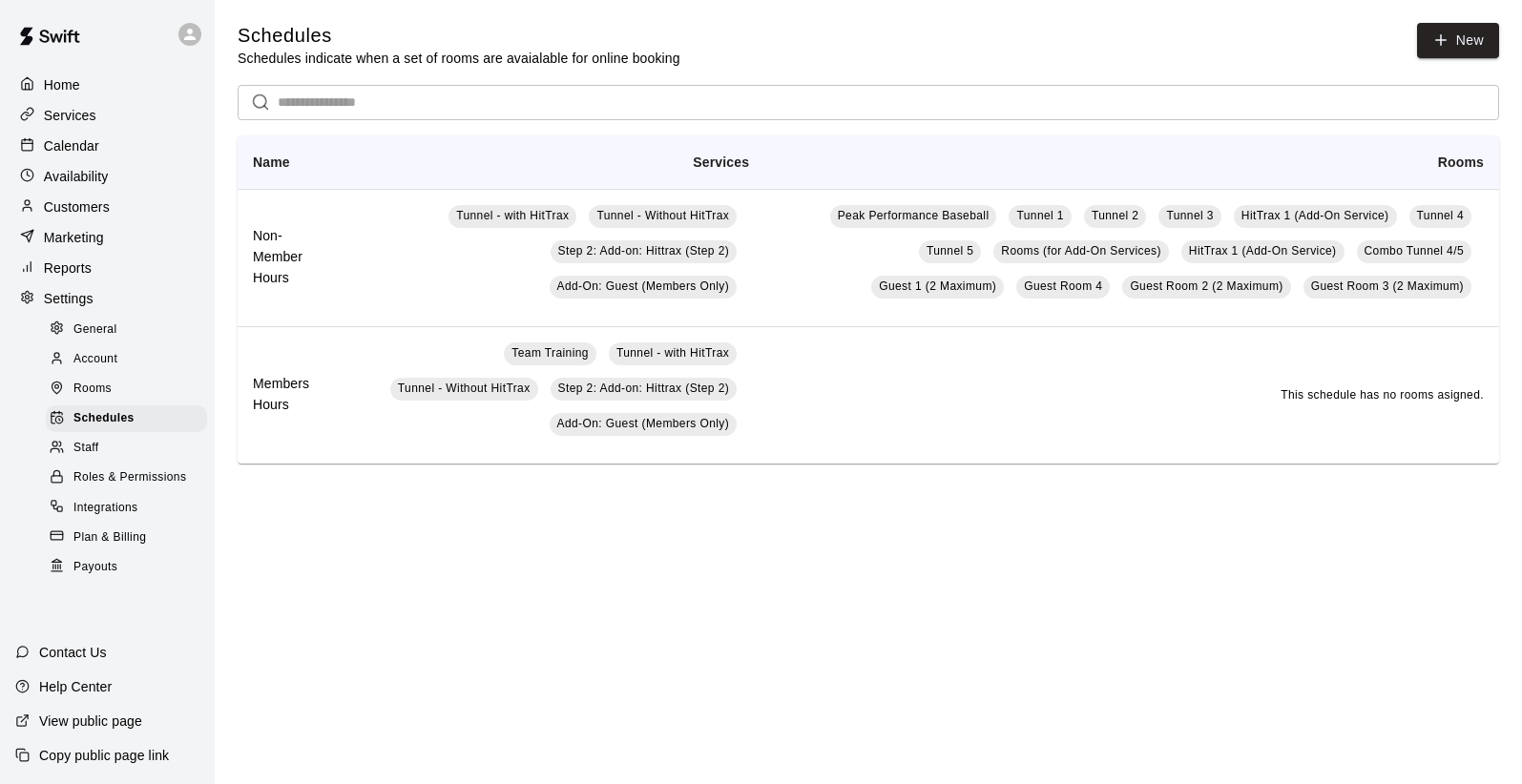click on "Services" at bounding box center (70, 115) 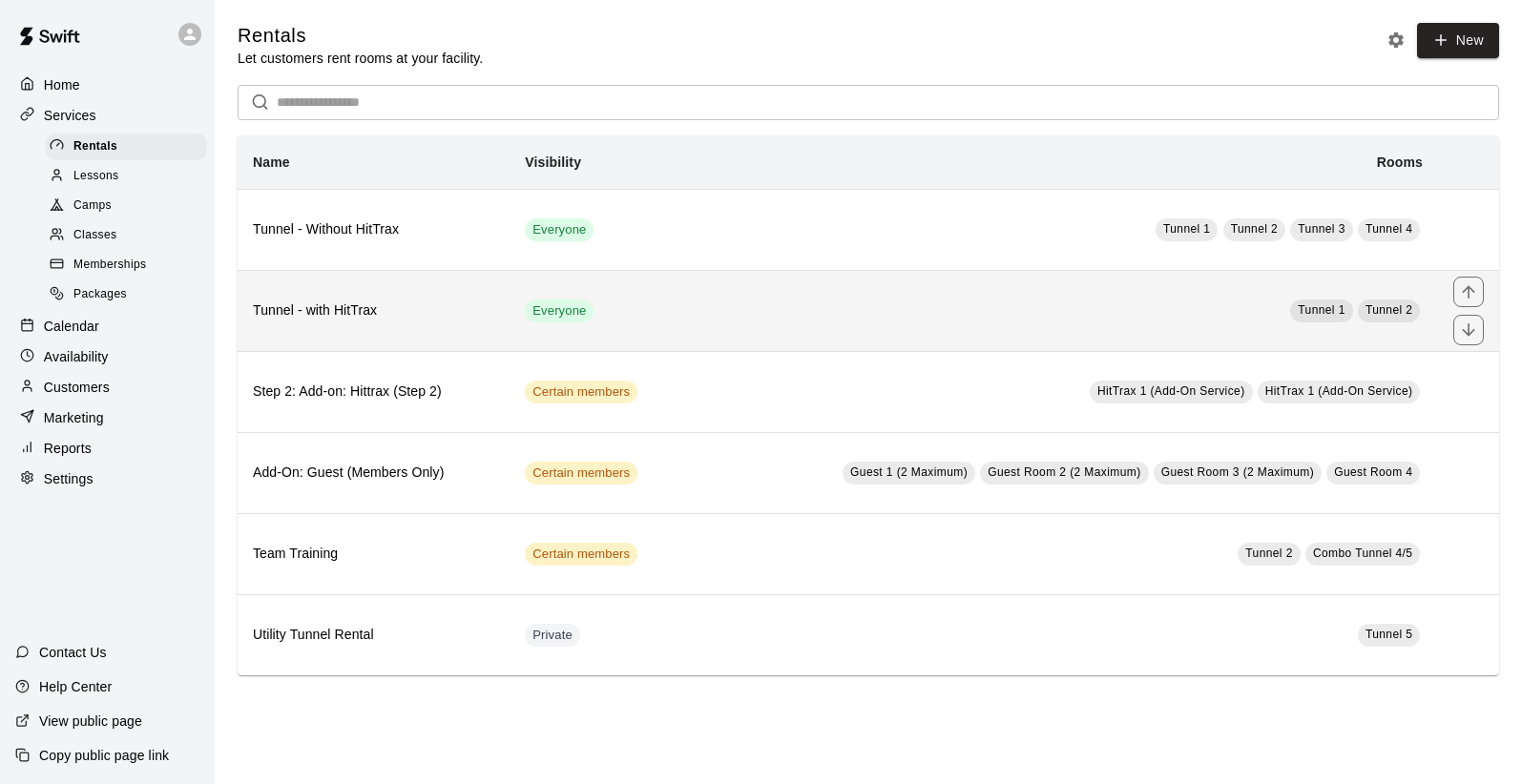 click on "Tunnel - with HitTrax" at bounding box center (373, 310) 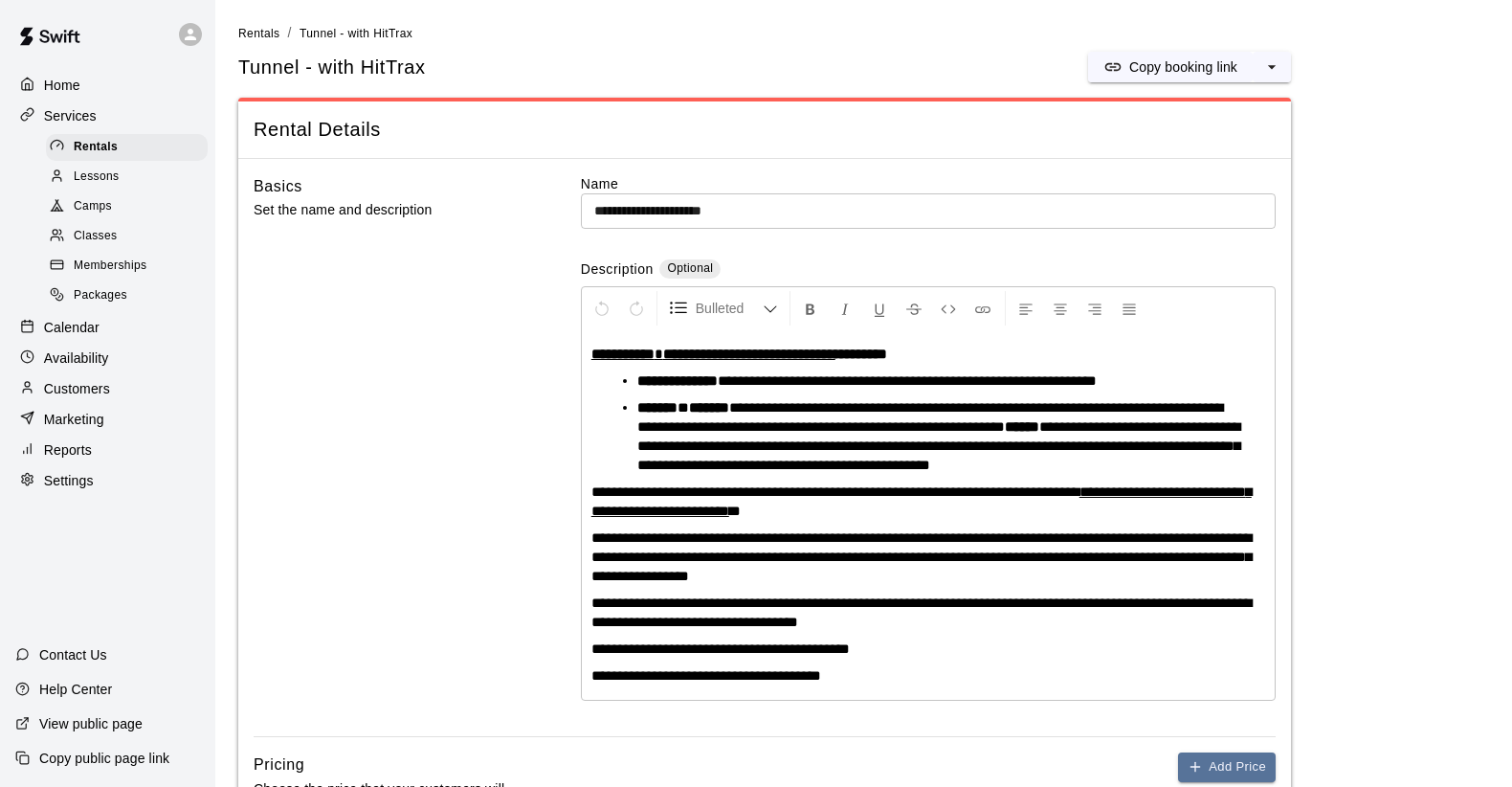 click on "**********" at bounding box center (936, 437) 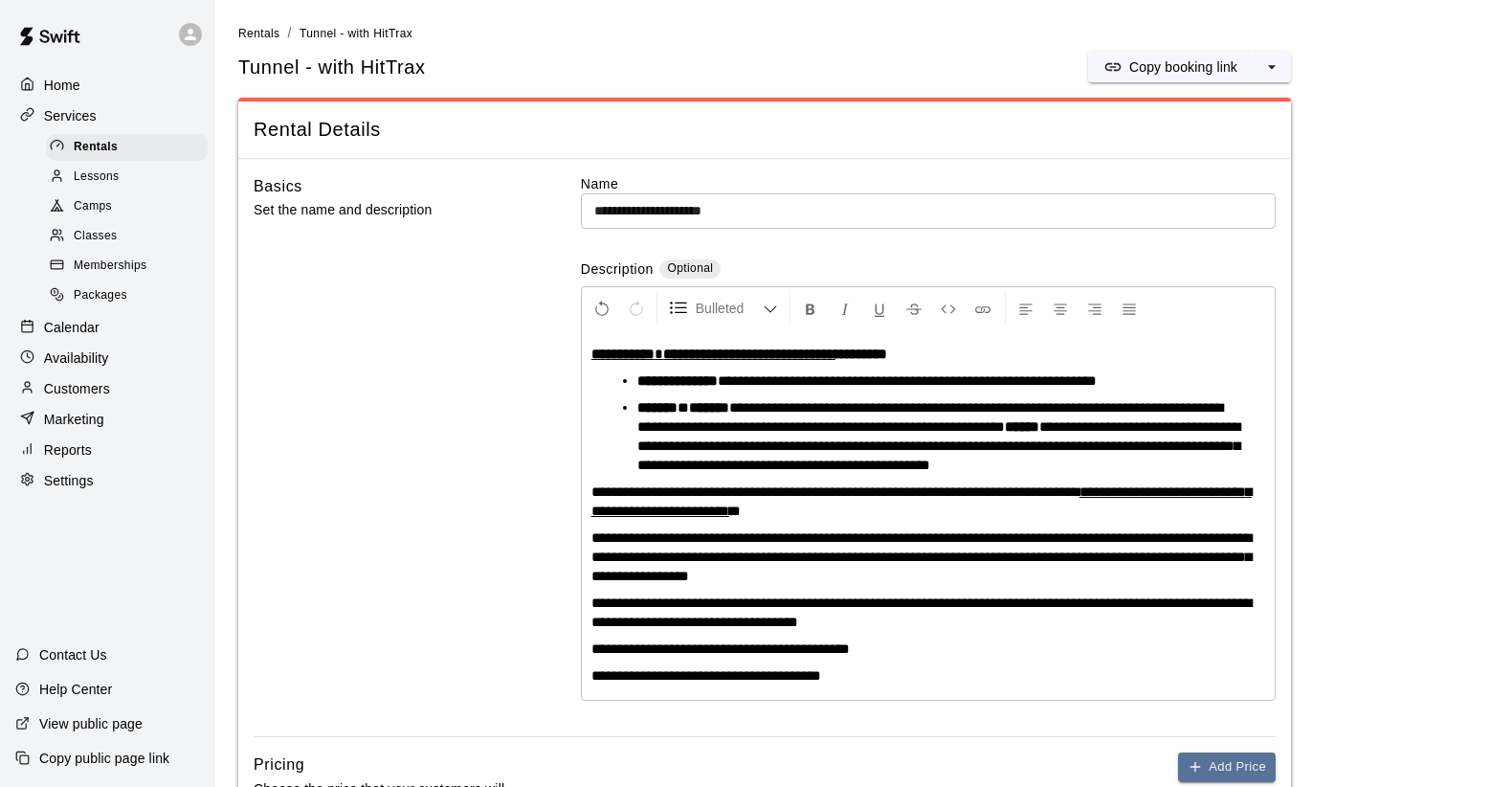 click on "**********" at bounding box center [835, 491] 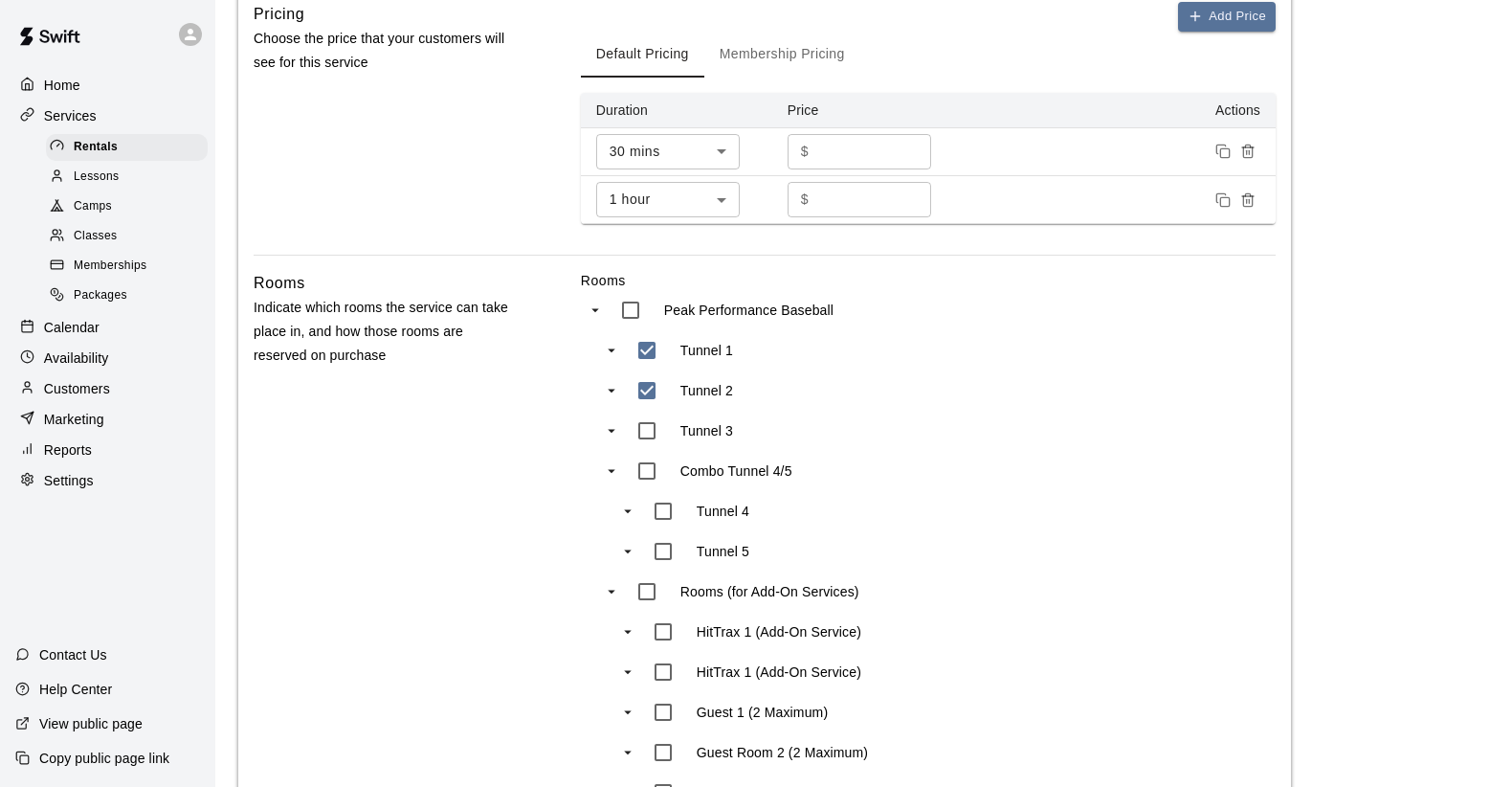 scroll, scrollTop: 1176, scrollLeft: 0, axis: vertical 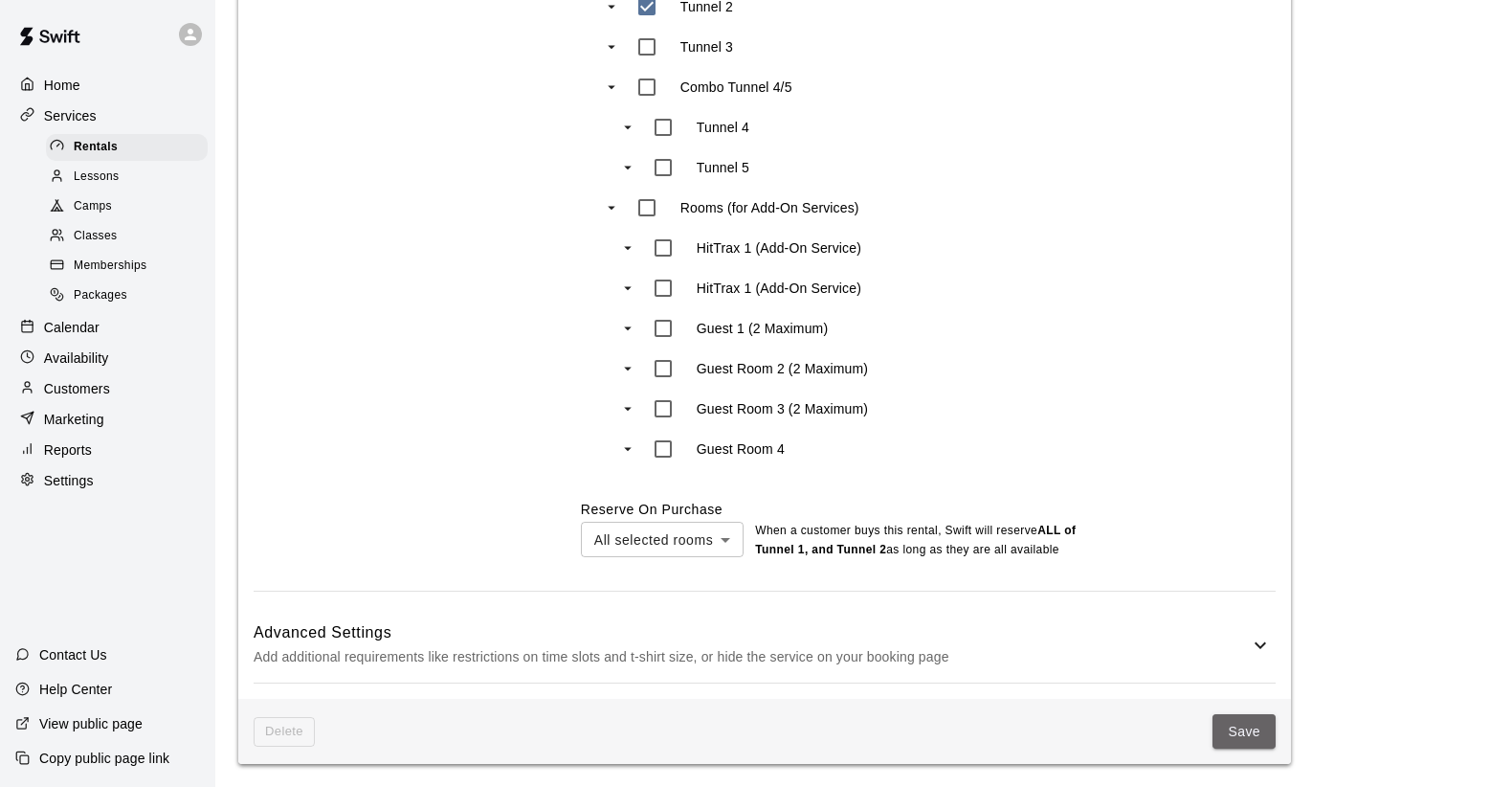 click on "Save" at bounding box center [1244, 731] 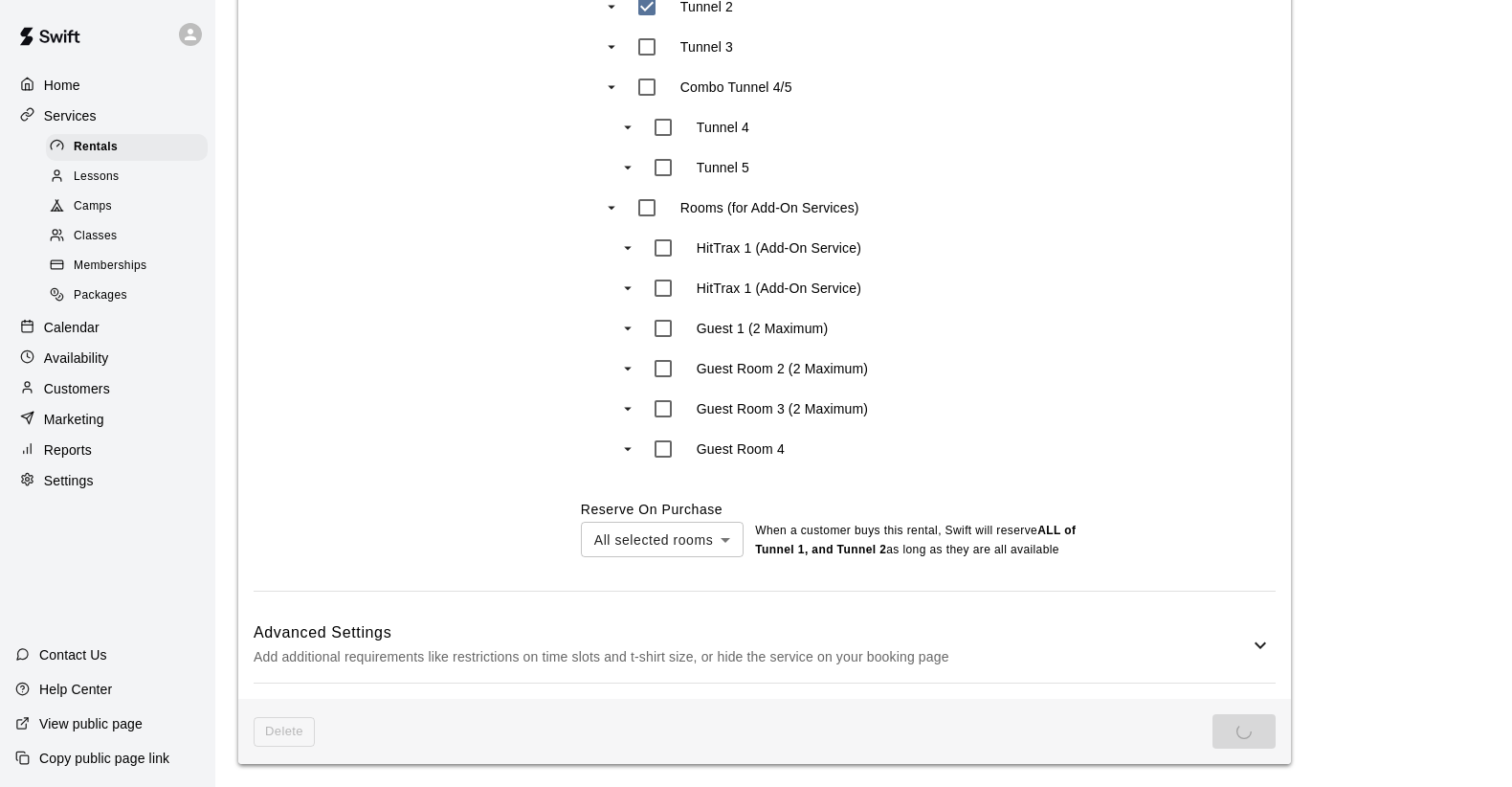 scroll, scrollTop: 0, scrollLeft: 0, axis: both 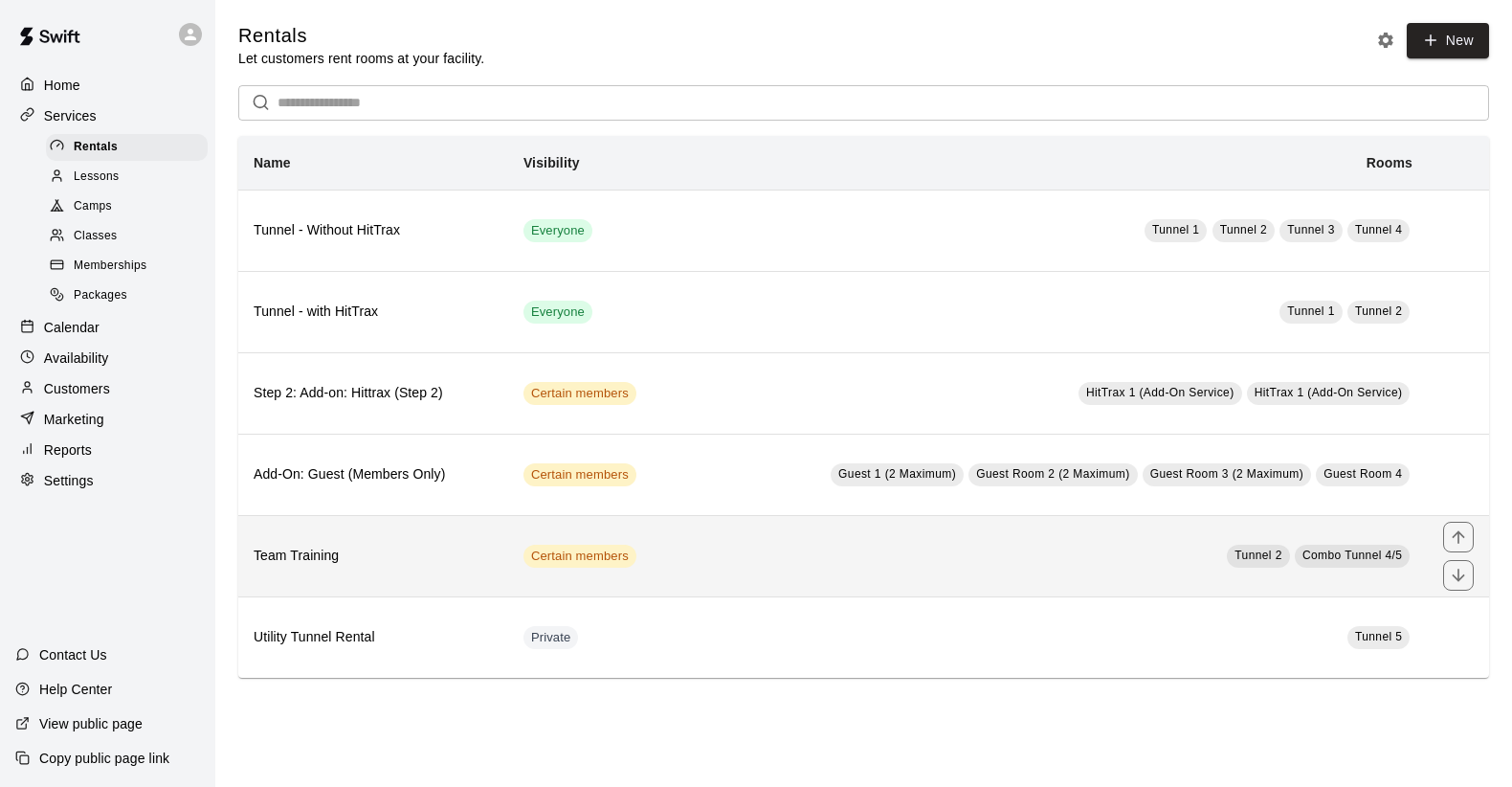 click on "Tunnel 2 Combo Tunnel 4/5" at bounding box center [1055, 555] 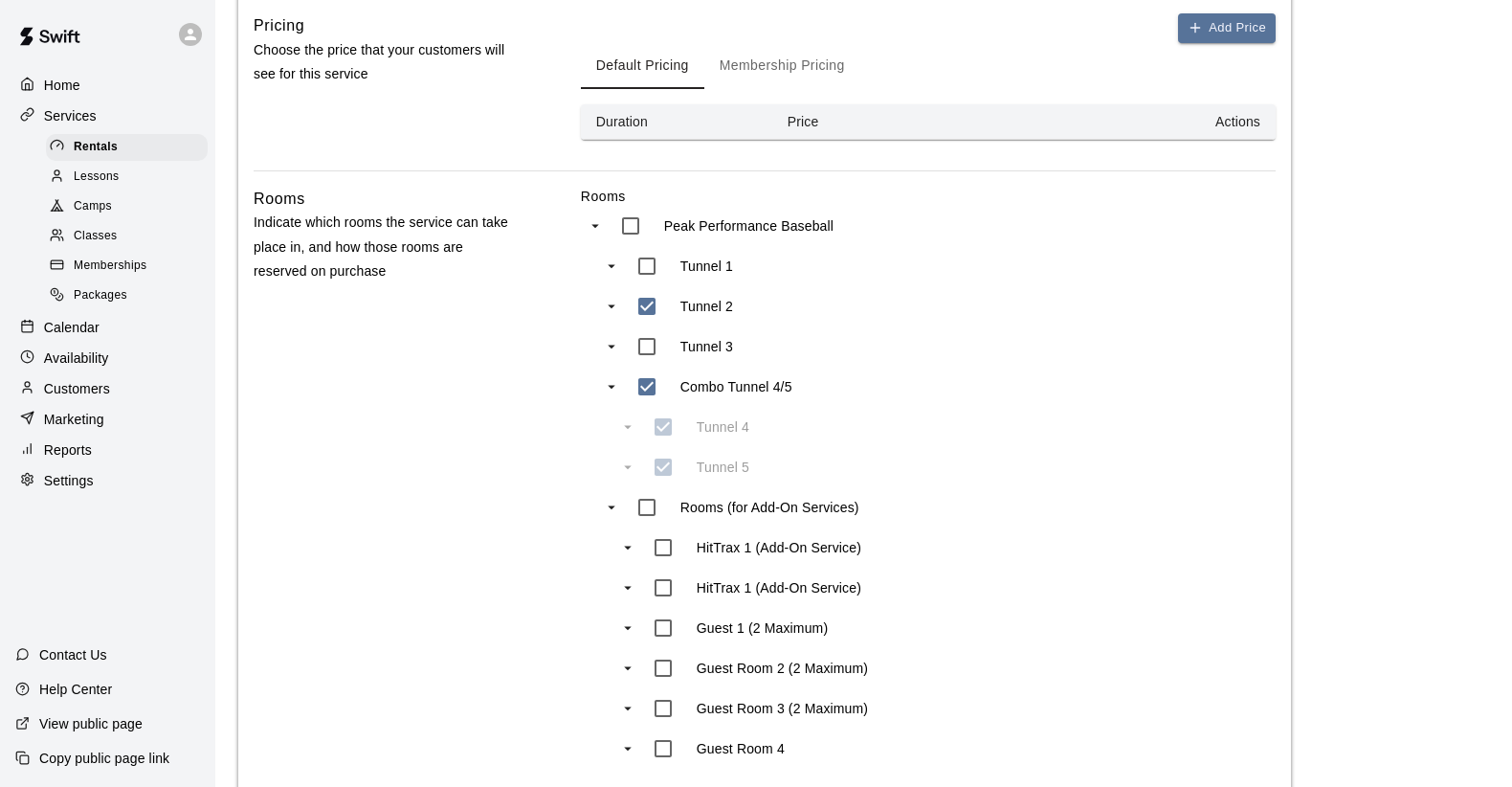 scroll, scrollTop: 825, scrollLeft: 0, axis: vertical 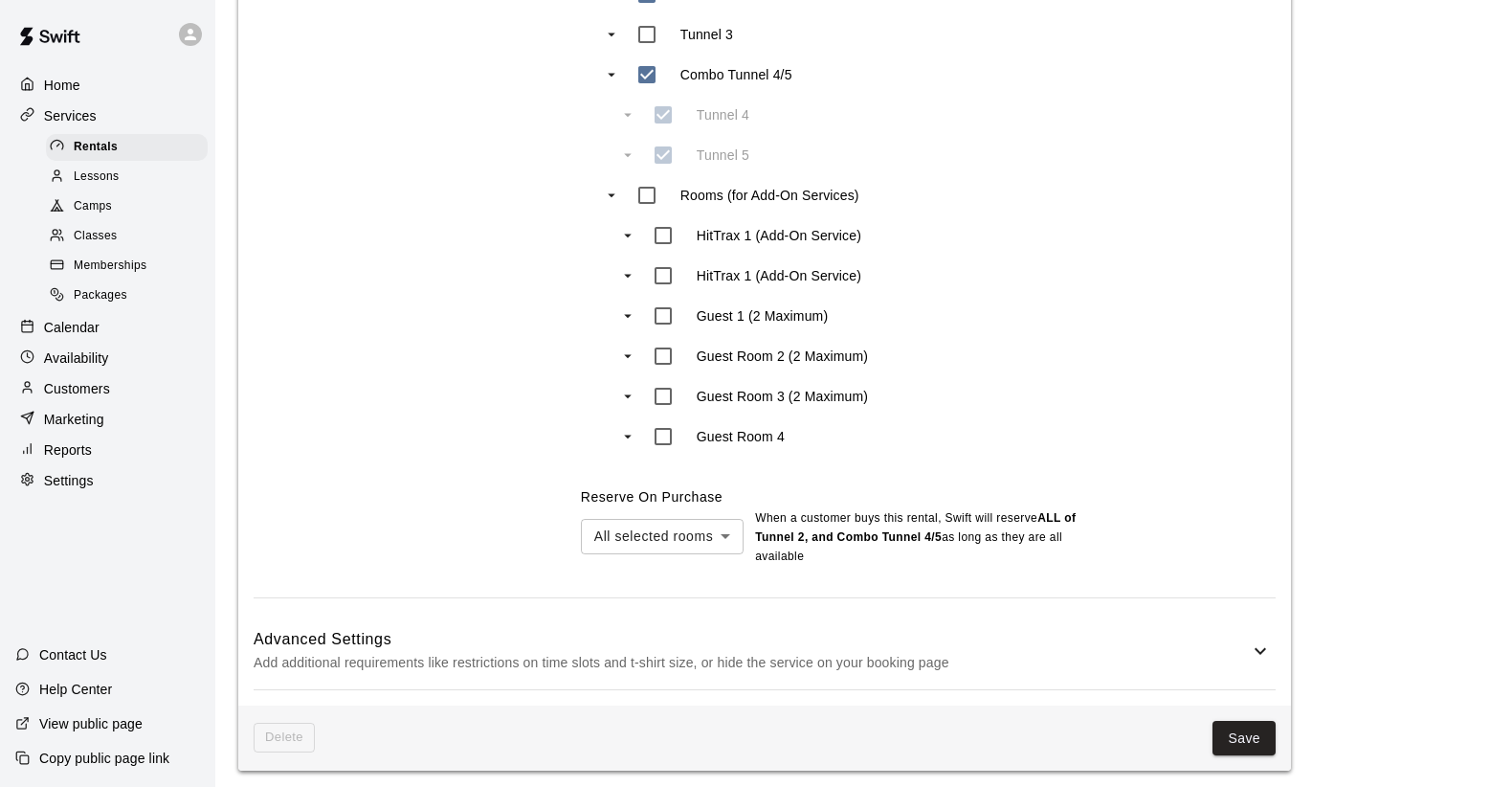 click on "Add additional requirements like restrictions on time slots and t-shirt size, or hide the service on your booking page" at bounding box center [751, 663] 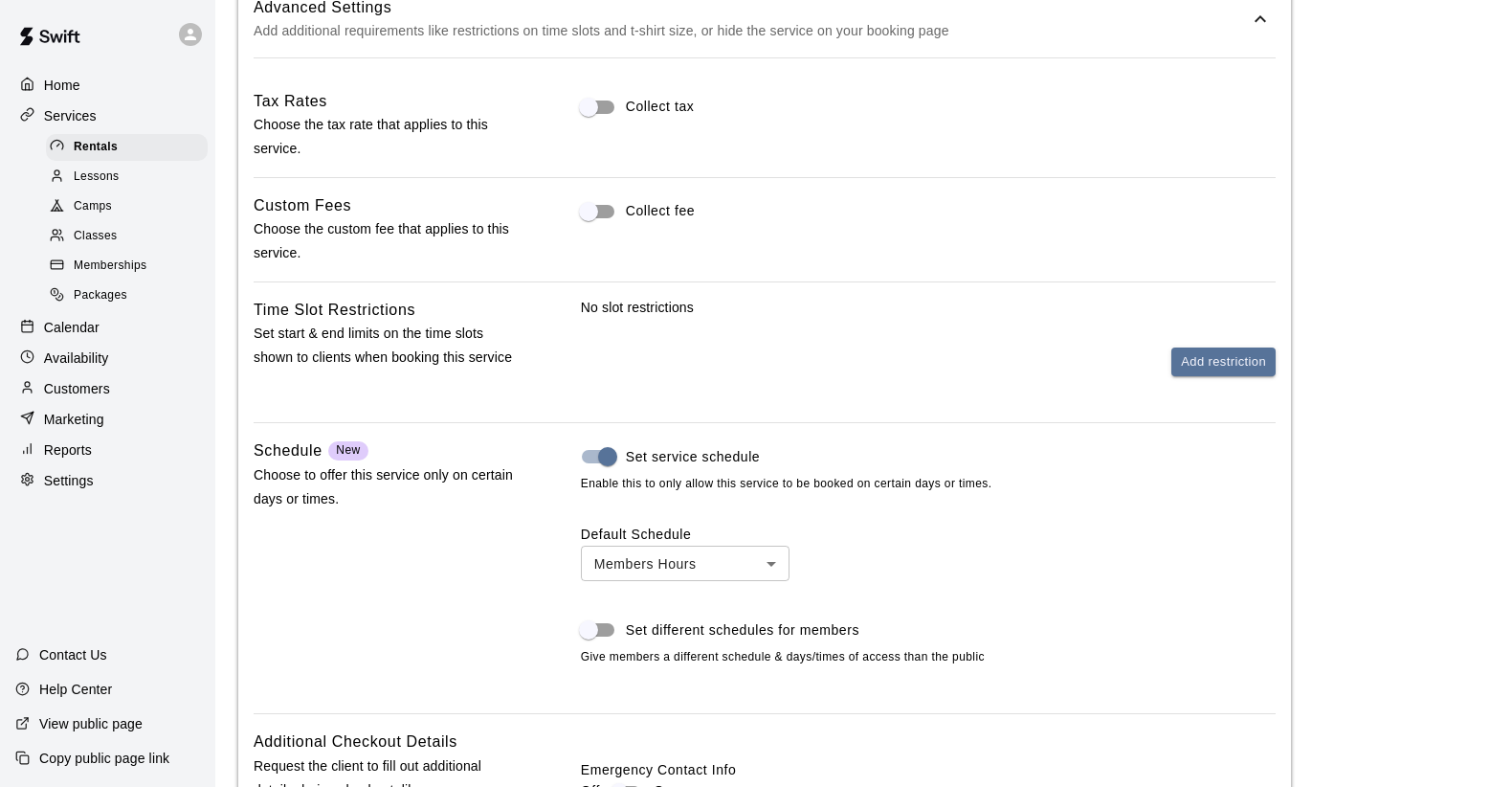 scroll, scrollTop: 1745, scrollLeft: 0, axis: vertical 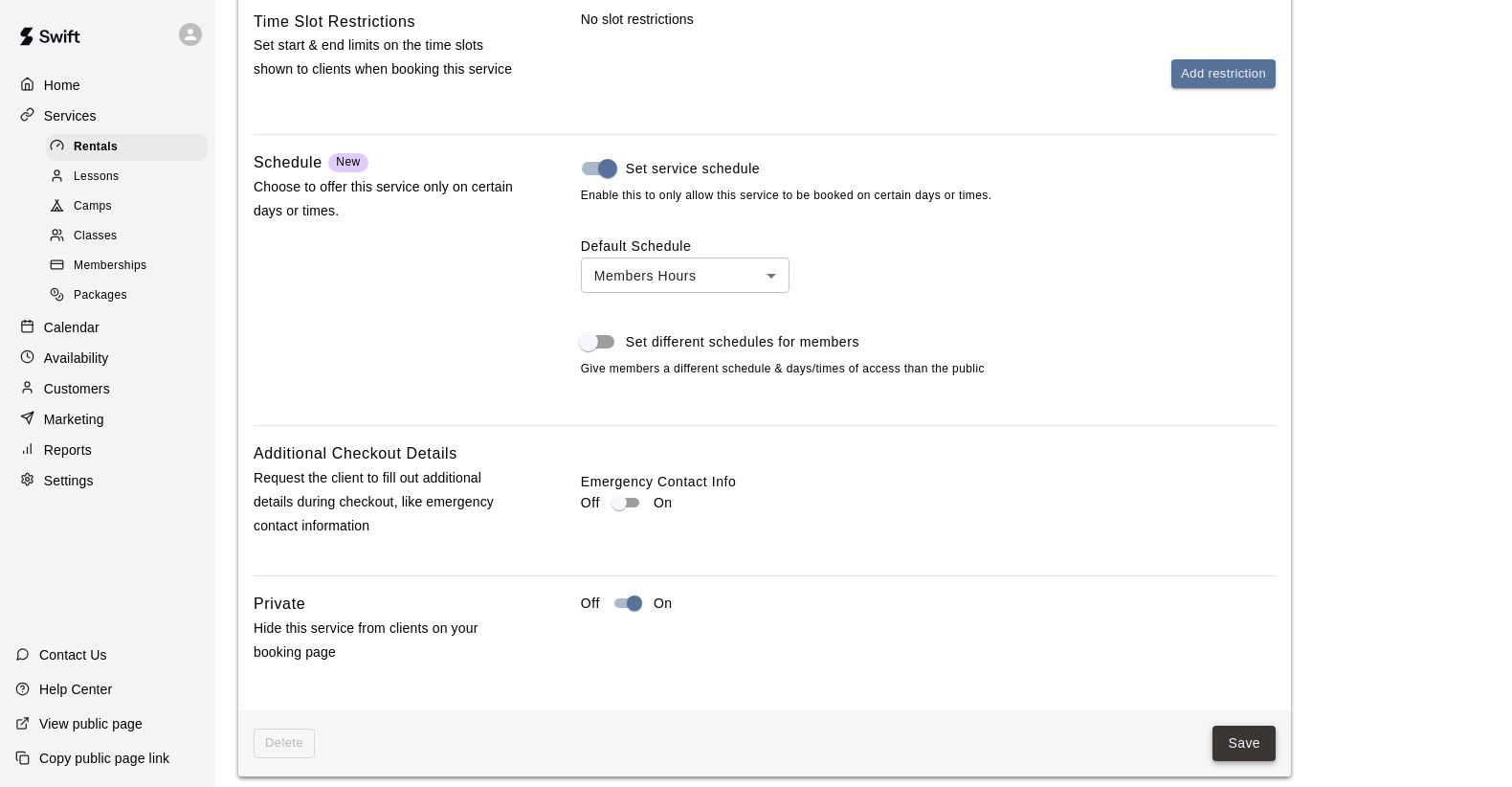 click on "Save" at bounding box center [1244, 743] 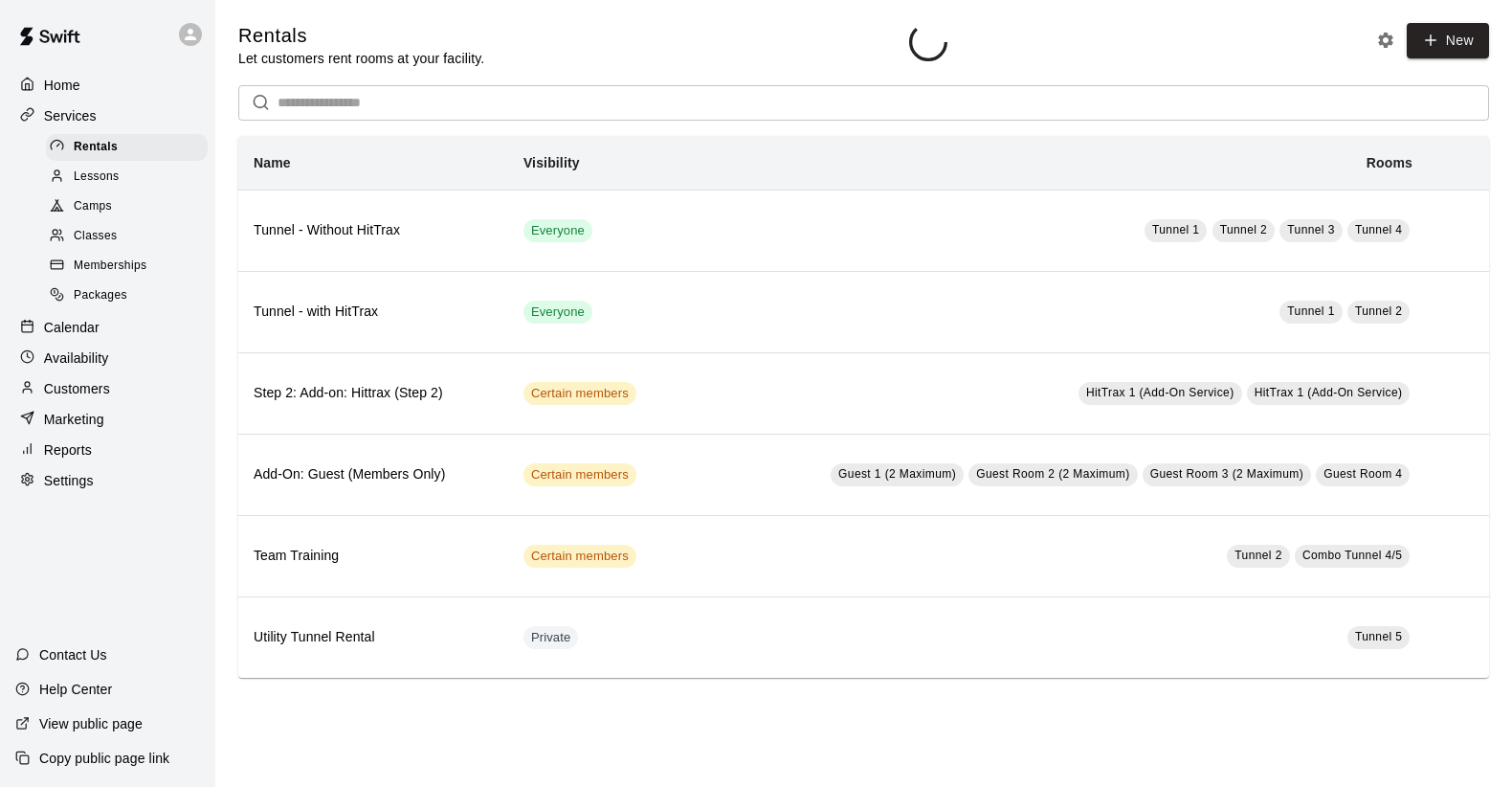 scroll, scrollTop: 0, scrollLeft: 0, axis: both 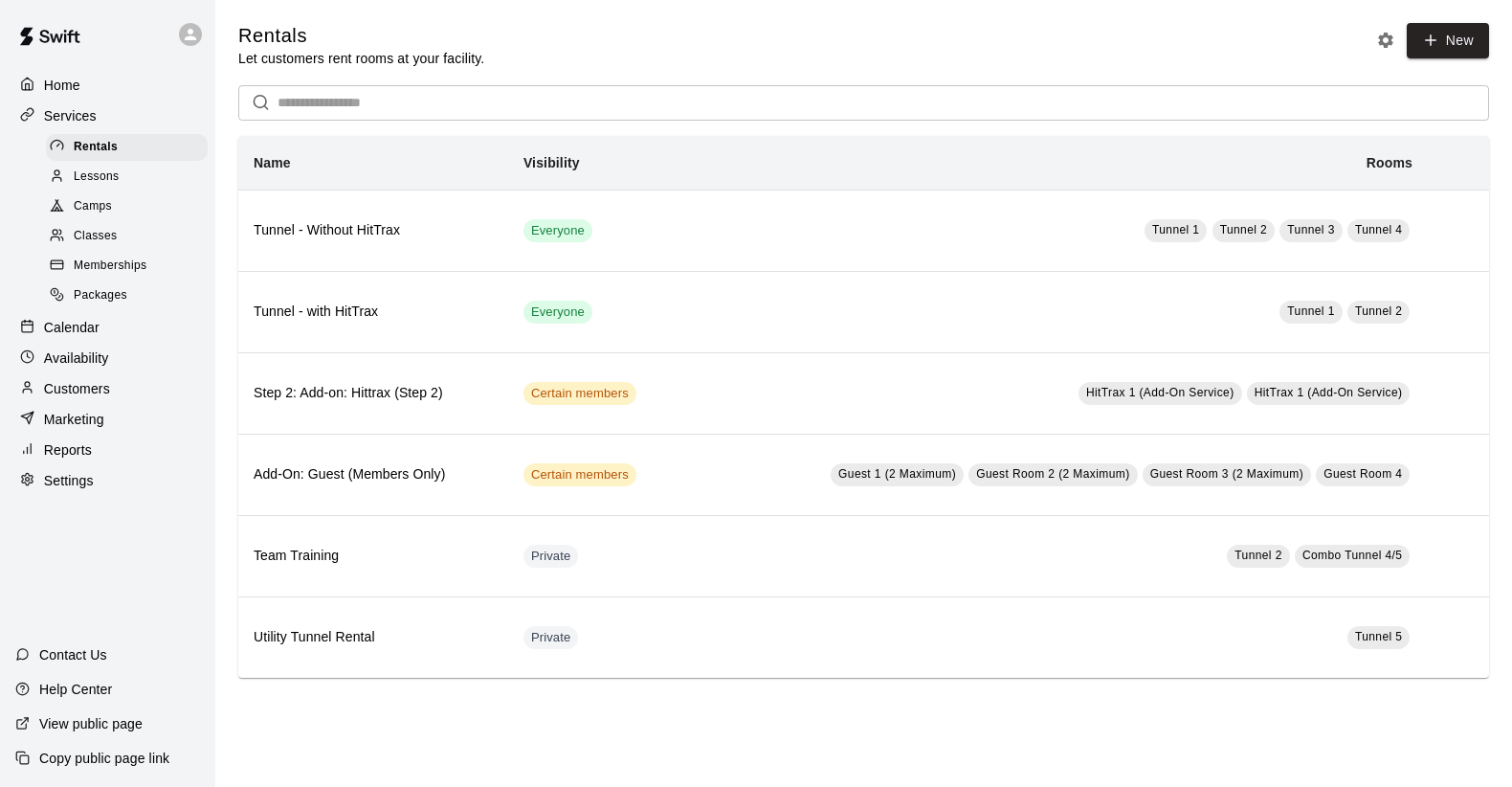 click on "Memberships" at bounding box center [110, 266] 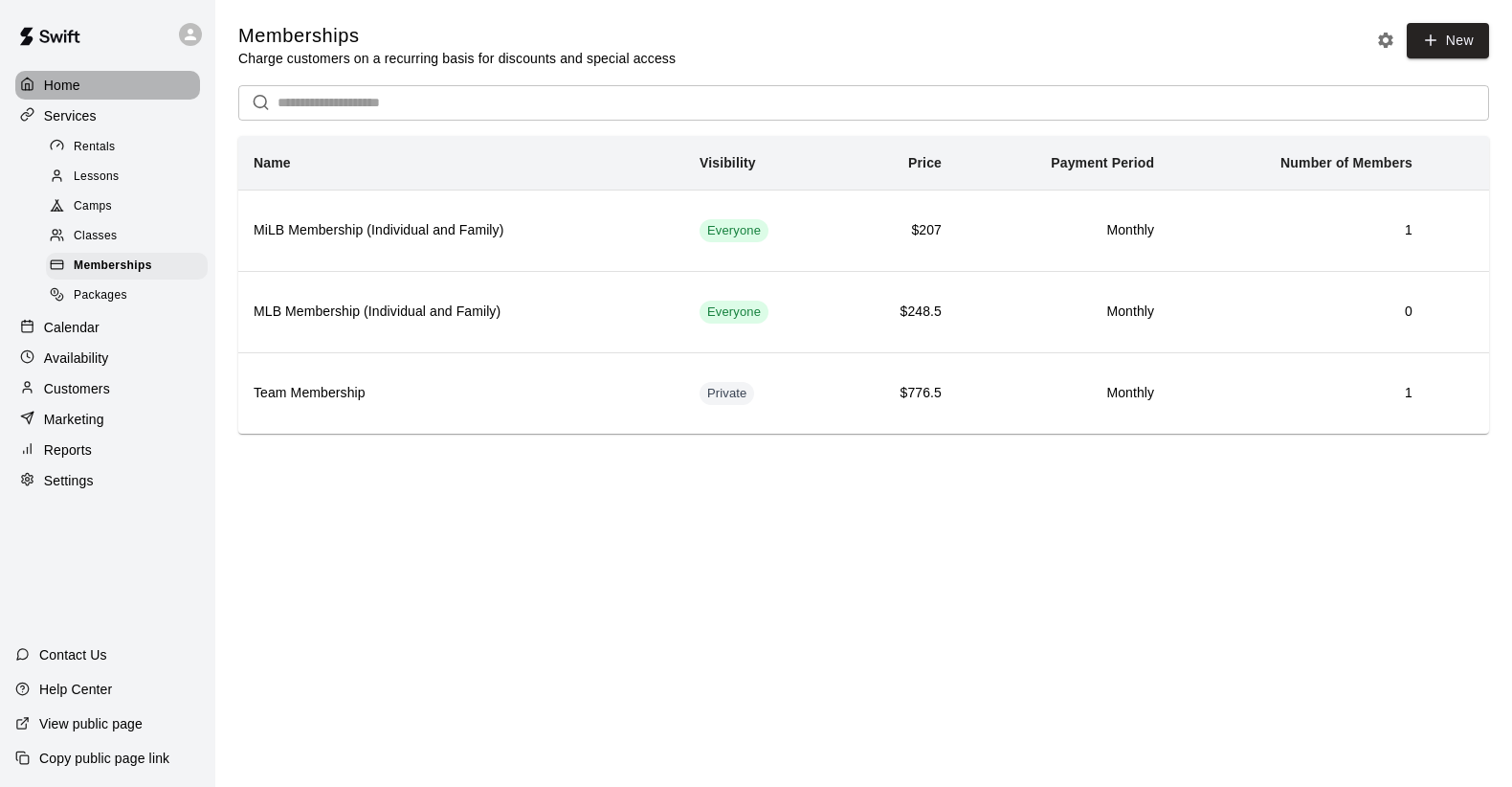click on "Home" at bounding box center [107, 85] 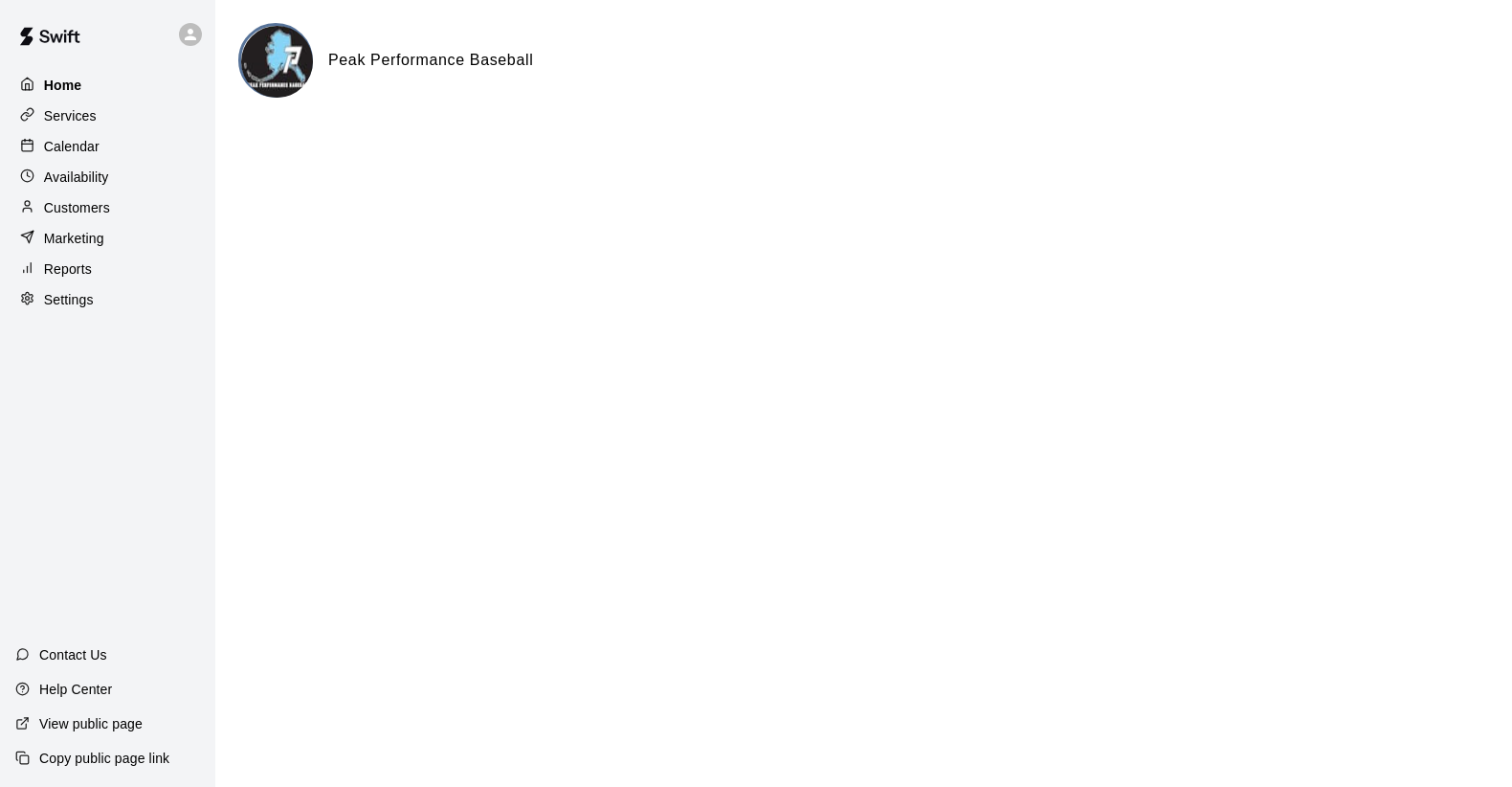 click on "Home" at bounding box center [107, 85] 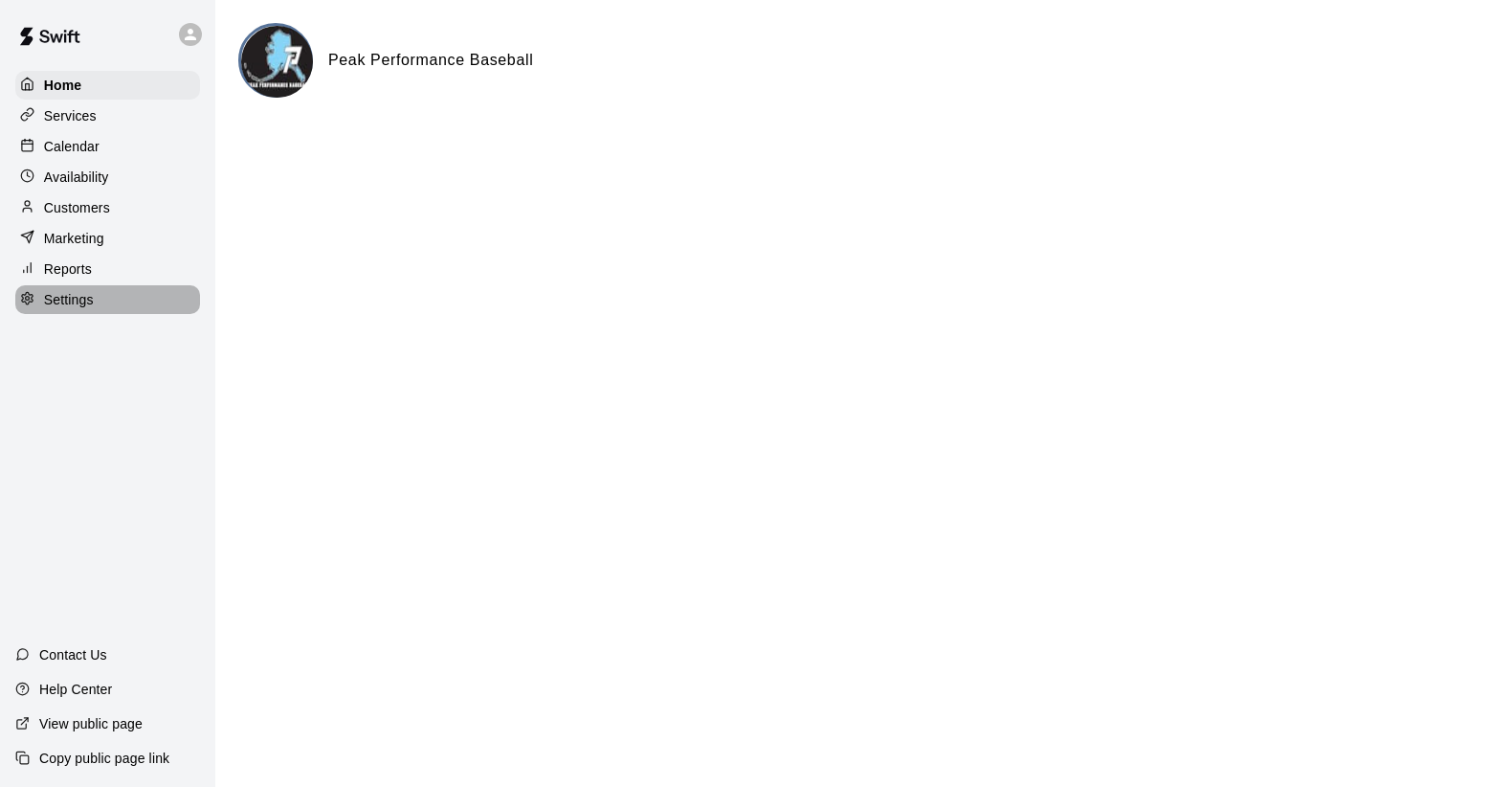 click on "Settings" at bounding box center (69, 300) 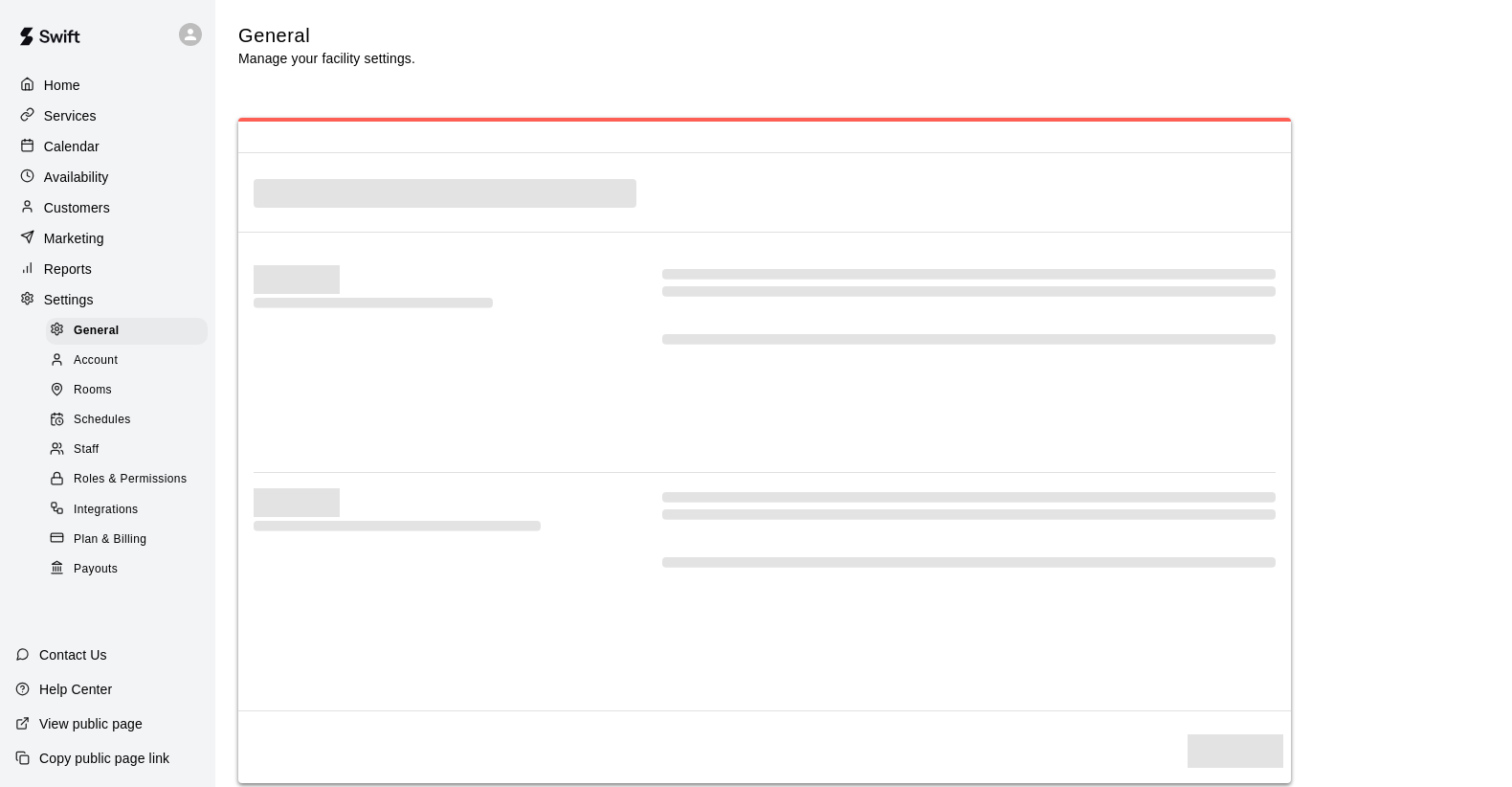 select on "**" 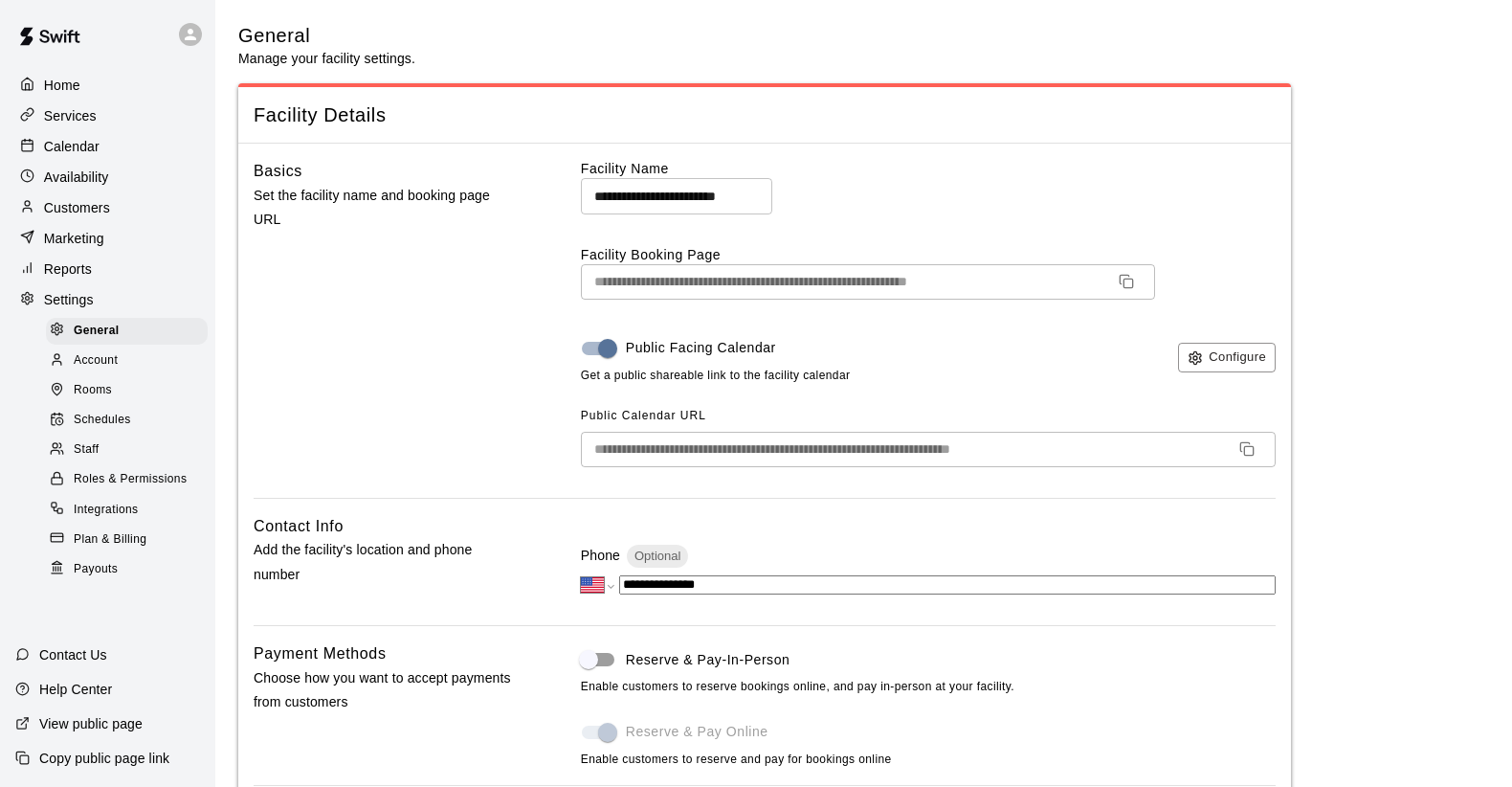 scroll, scrollTop: 3535, scrollLeft: 0, axis: vertical 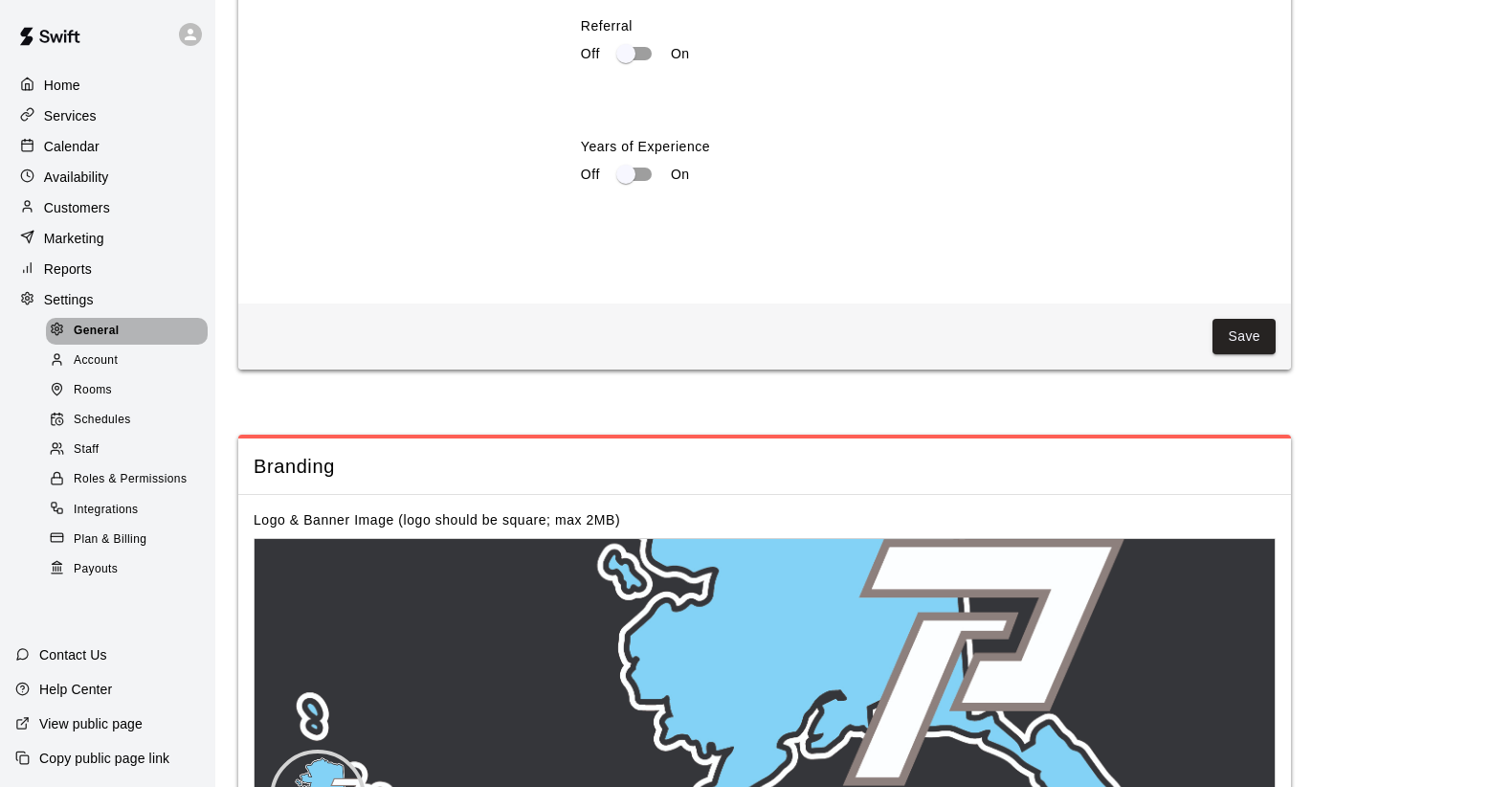 click on "General" at bounding box center (126, 331) 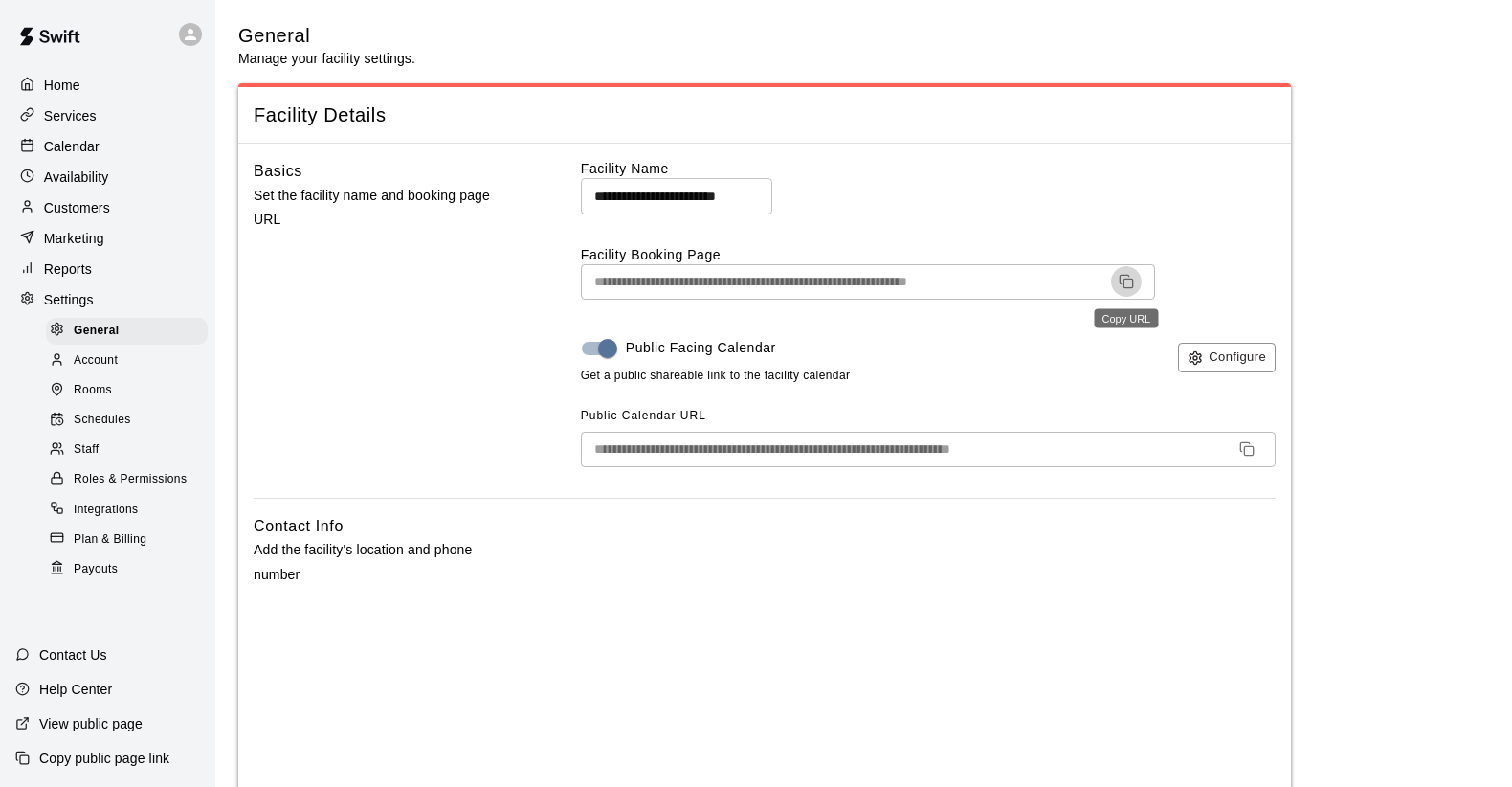 click 